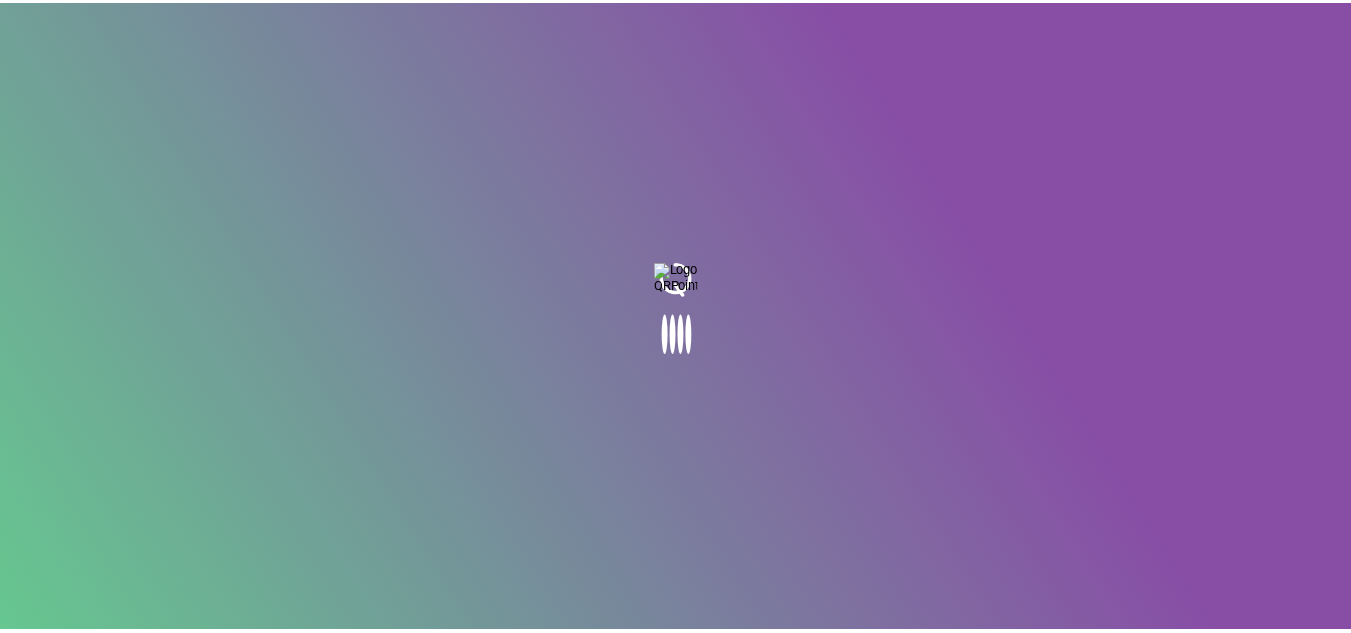 scroll, scrollTop: 0, scrollLeft: 0, axis: both 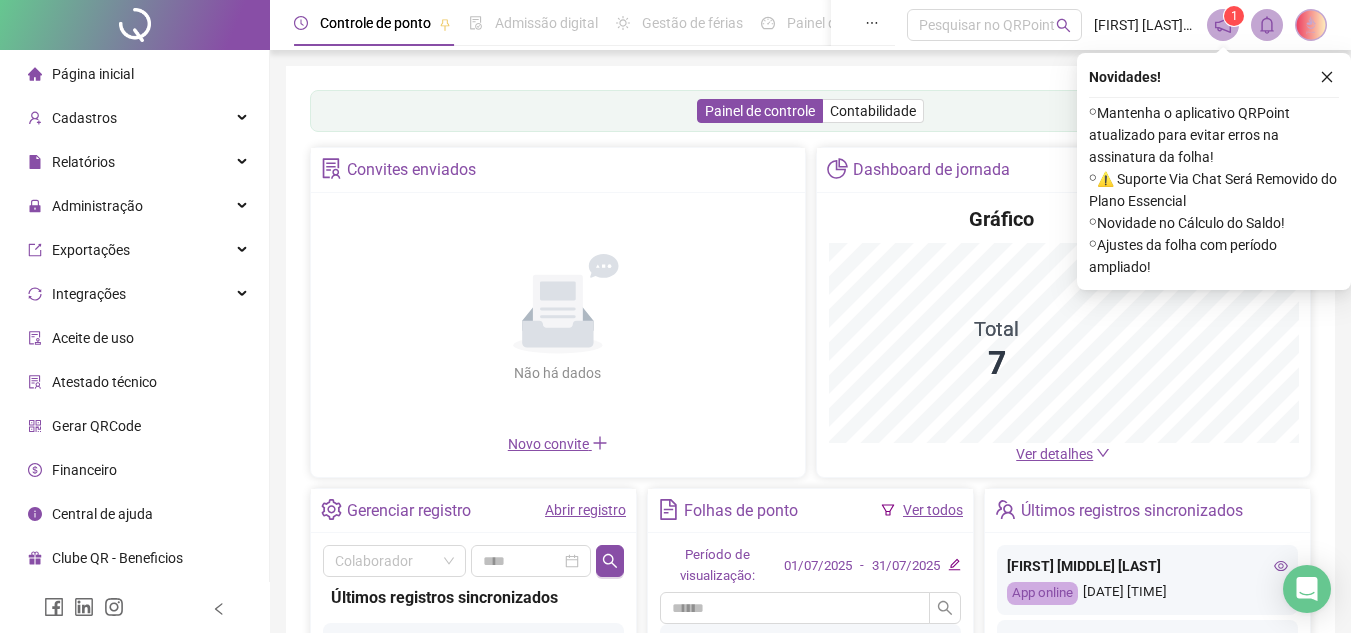 drag, startPoint x: 1323, startPoint y: 78, endPoint x: 1288, endPoint y: 78, distance: 35 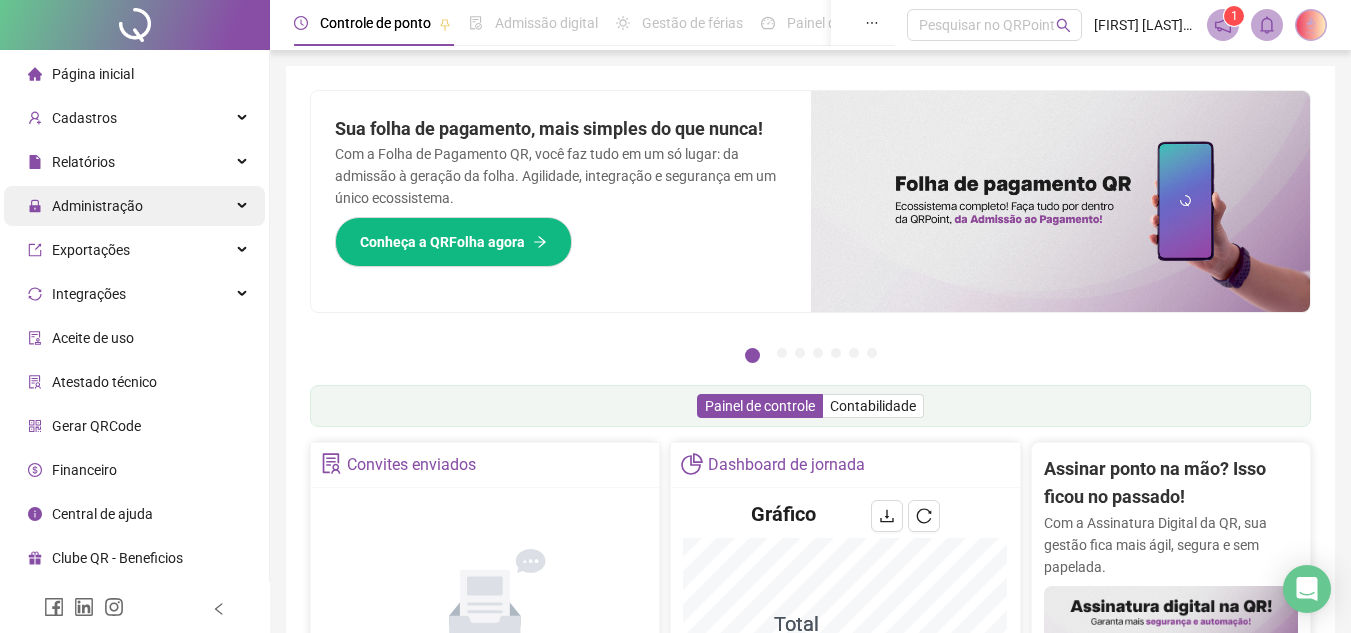 click on "Administração" at bounding box center [134, 206] 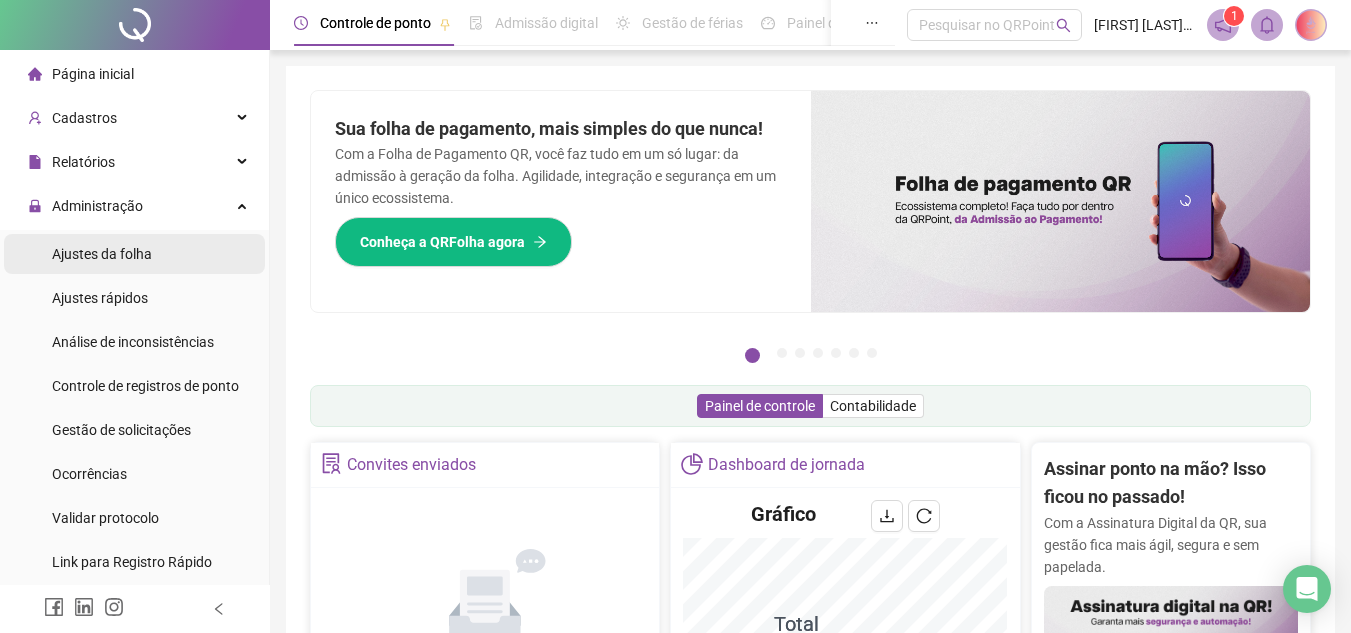 click on "Ajustes da folha" at bounding box center (134, 254) 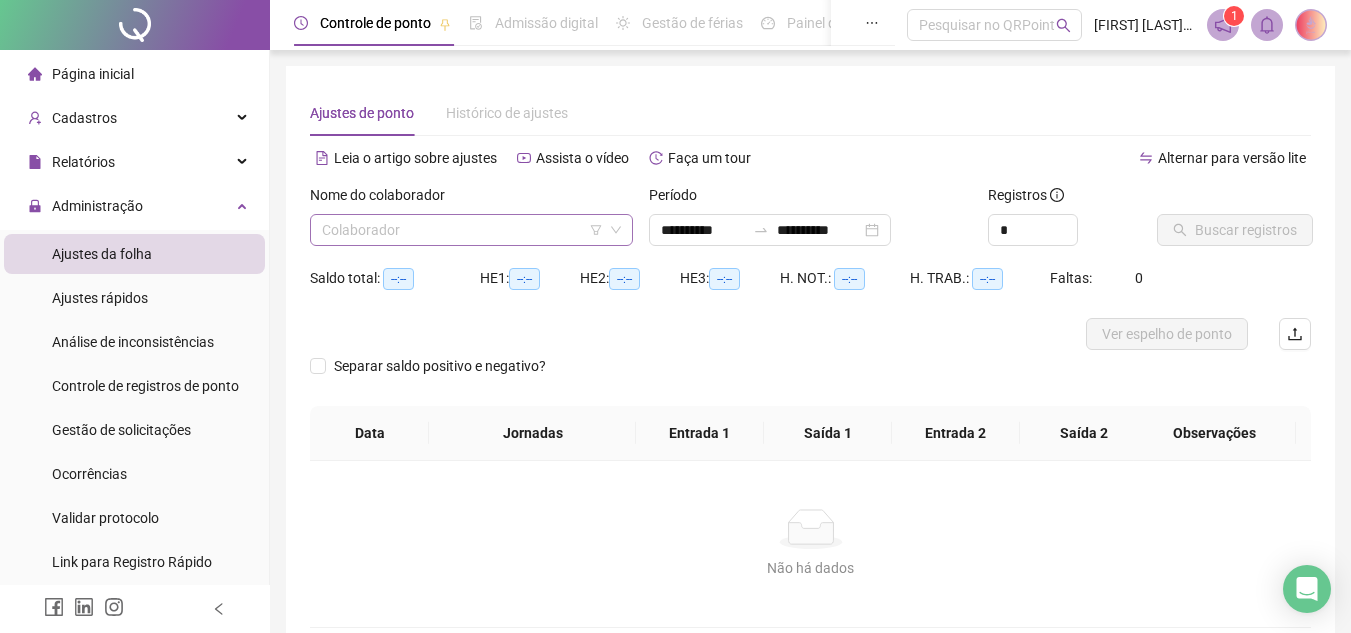 click at bounding box center [462, 230] 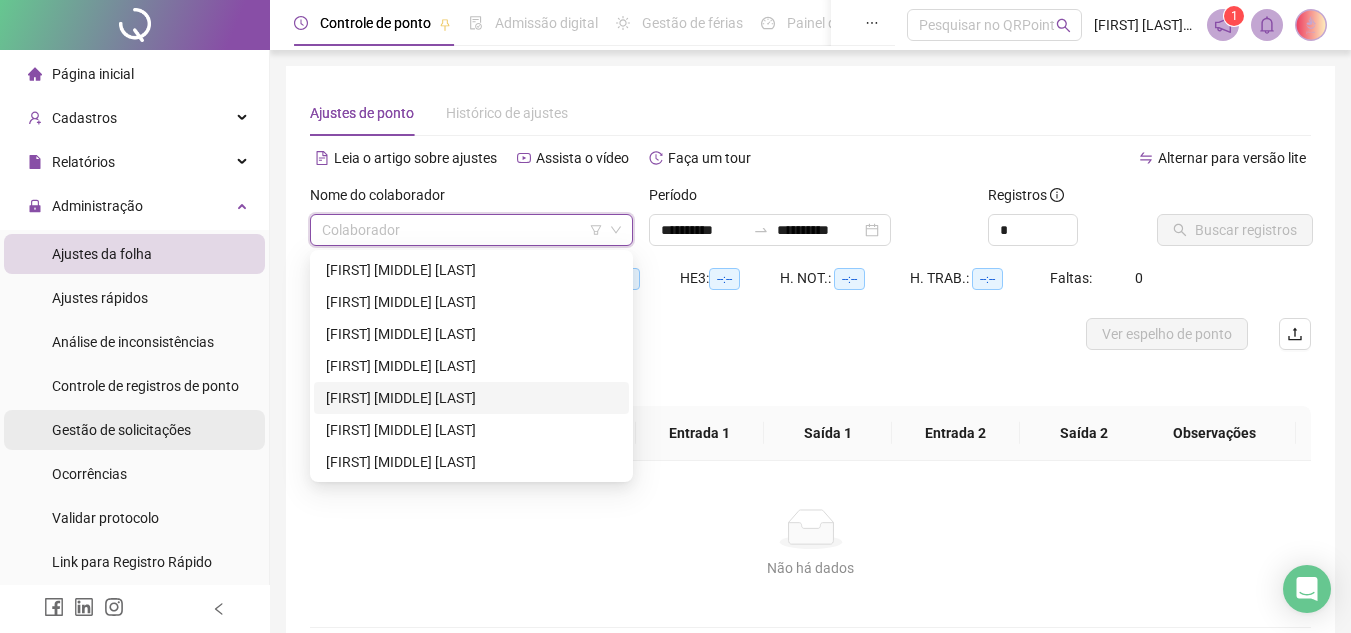 click on "Gestão de solicitações" at bounding box center [121, 430] 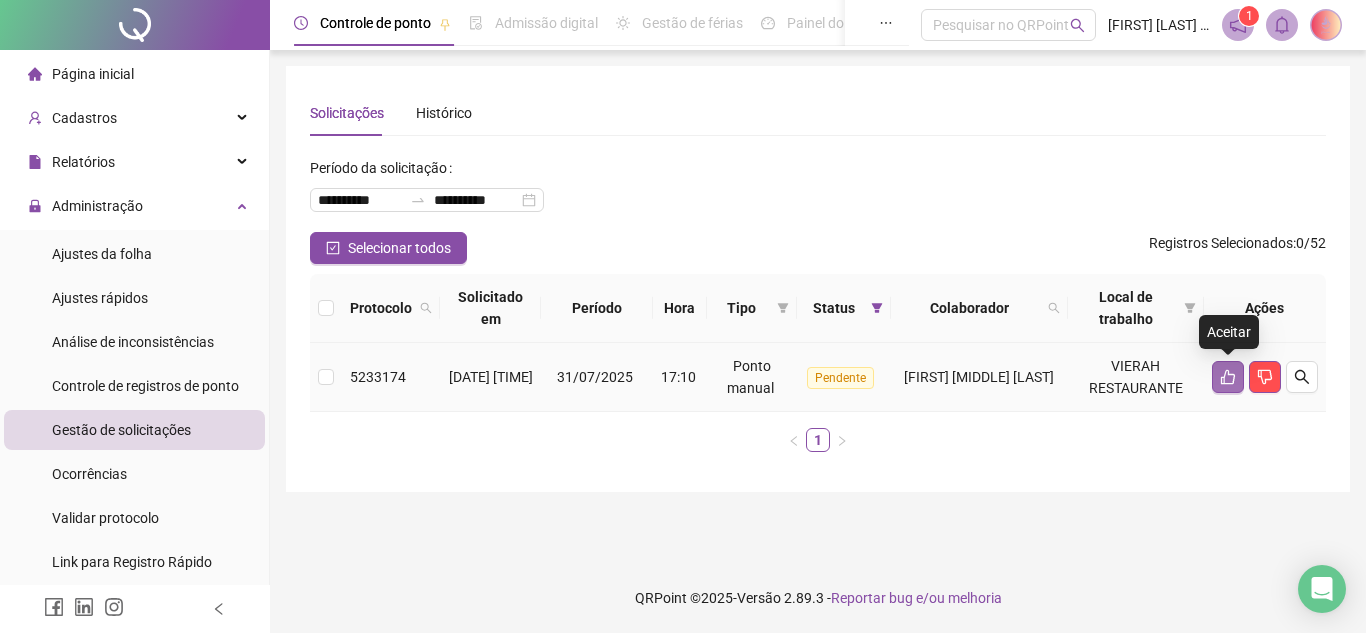 click 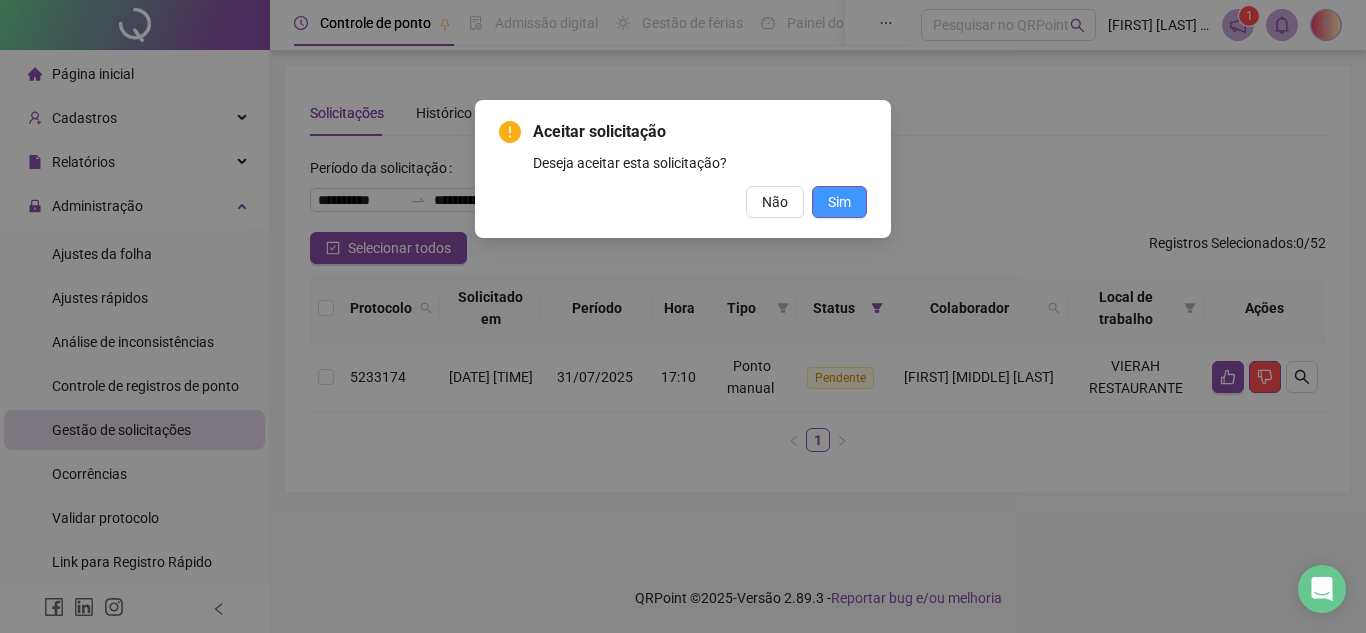 click on "Sim" at bounding box center (839, 202) 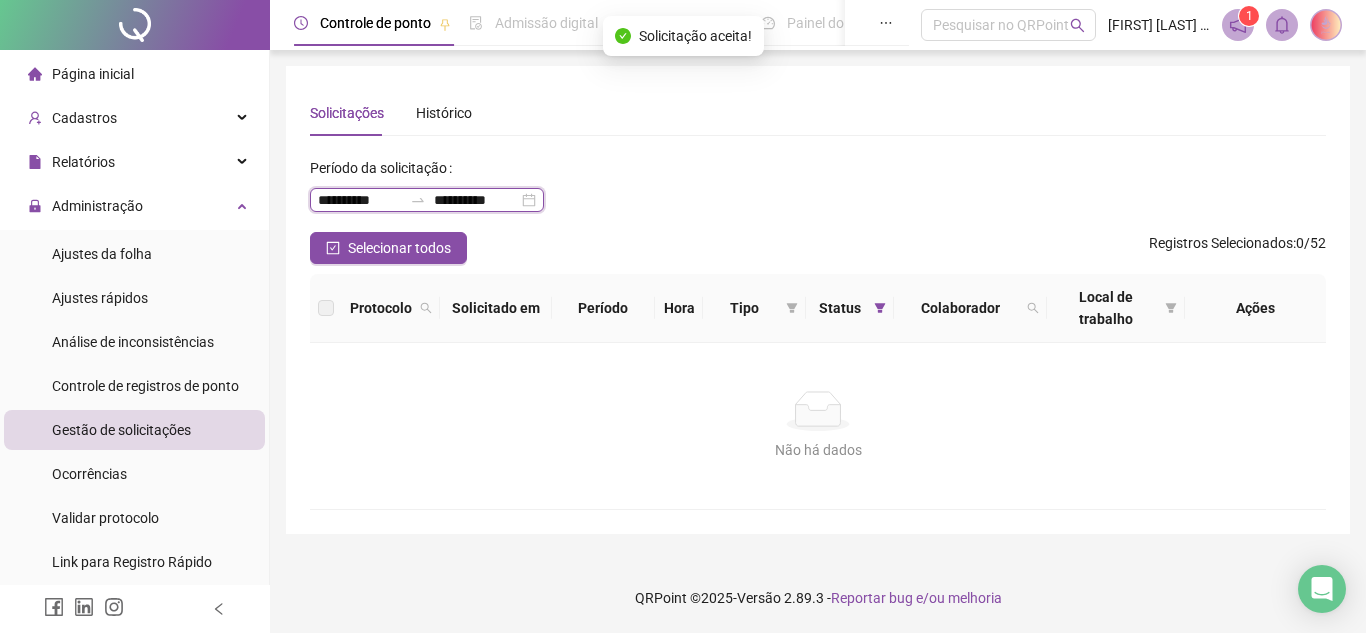 click on "**********" at bounding box center (360, 200) 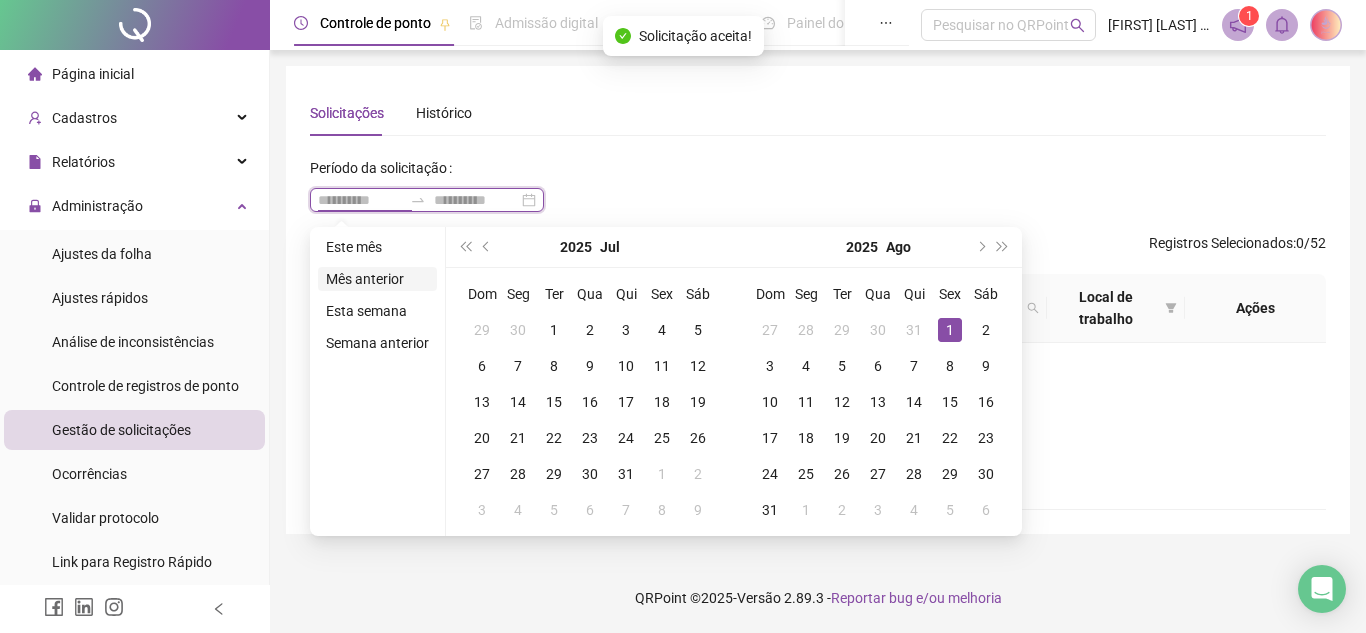type on "**********" 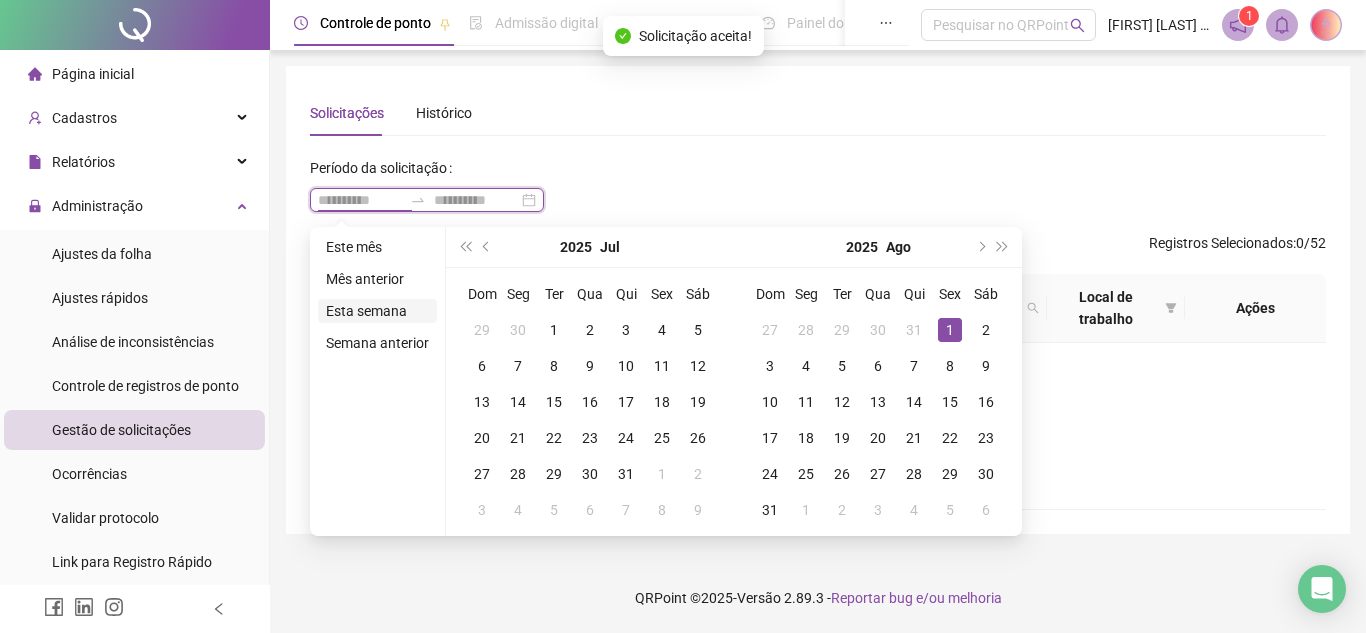 type on "**********" 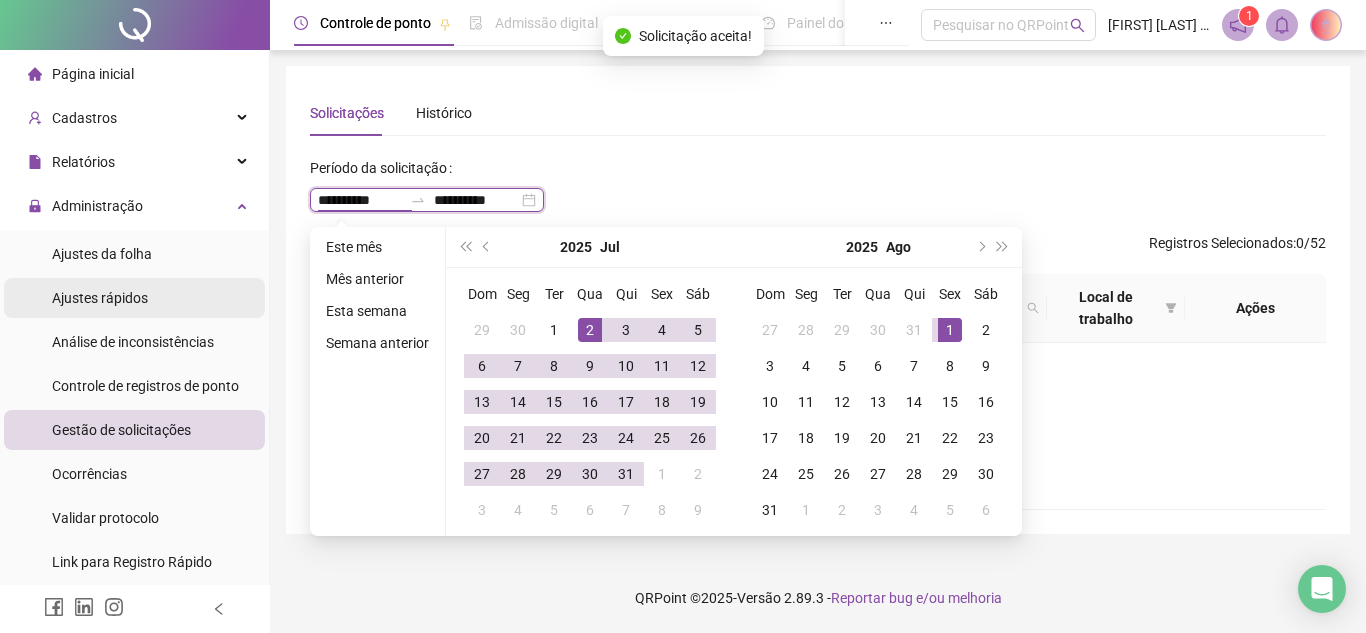 type on "**********" 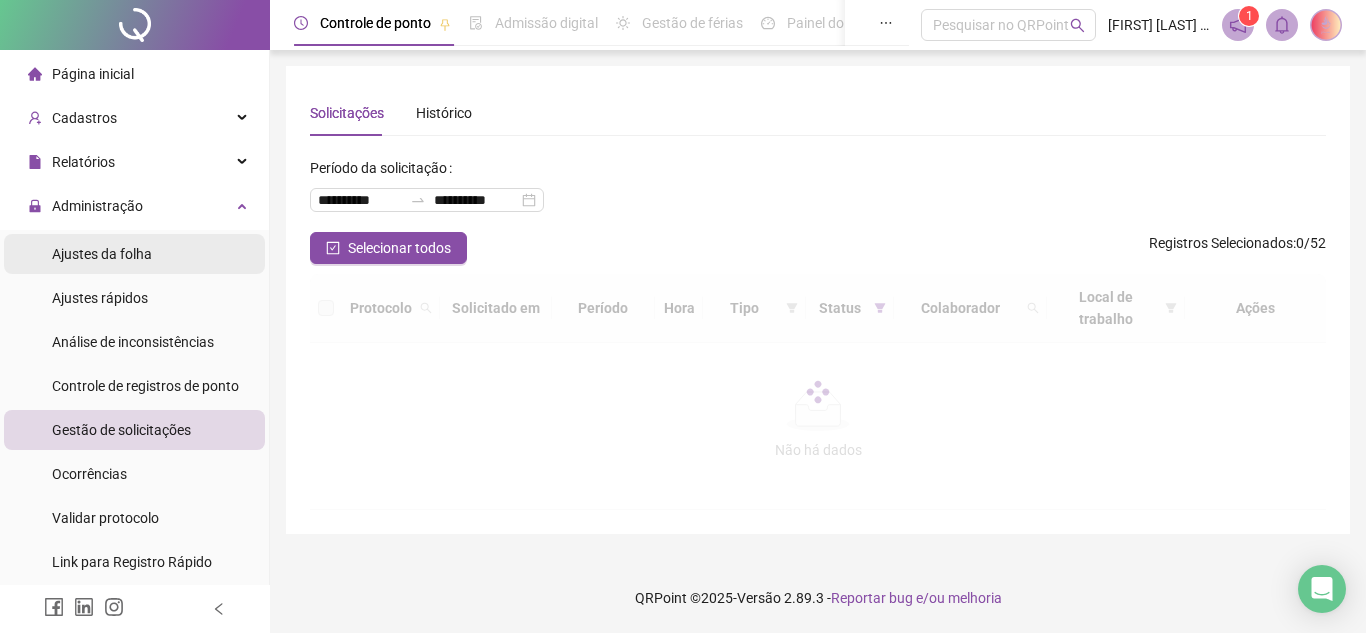 click on "Ajustes da folha" at bounding box center [102, 254] 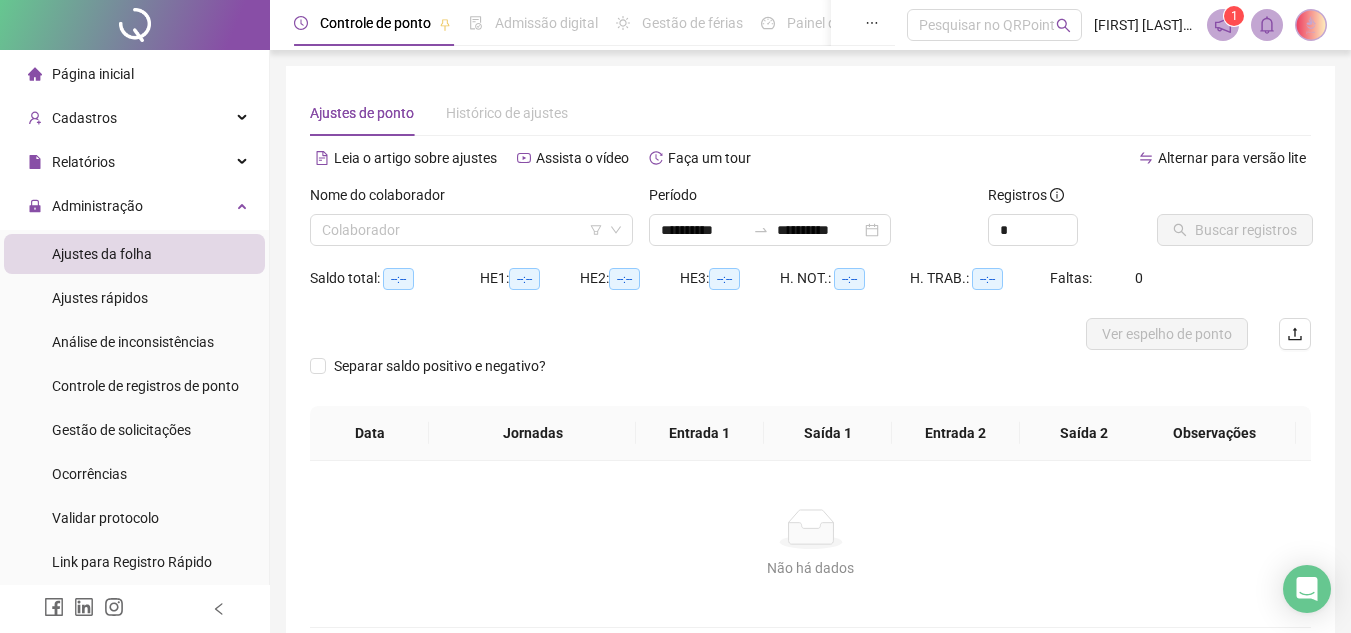 click on "Nome do colaborador Colaborador" at bounding box center (471, 223) 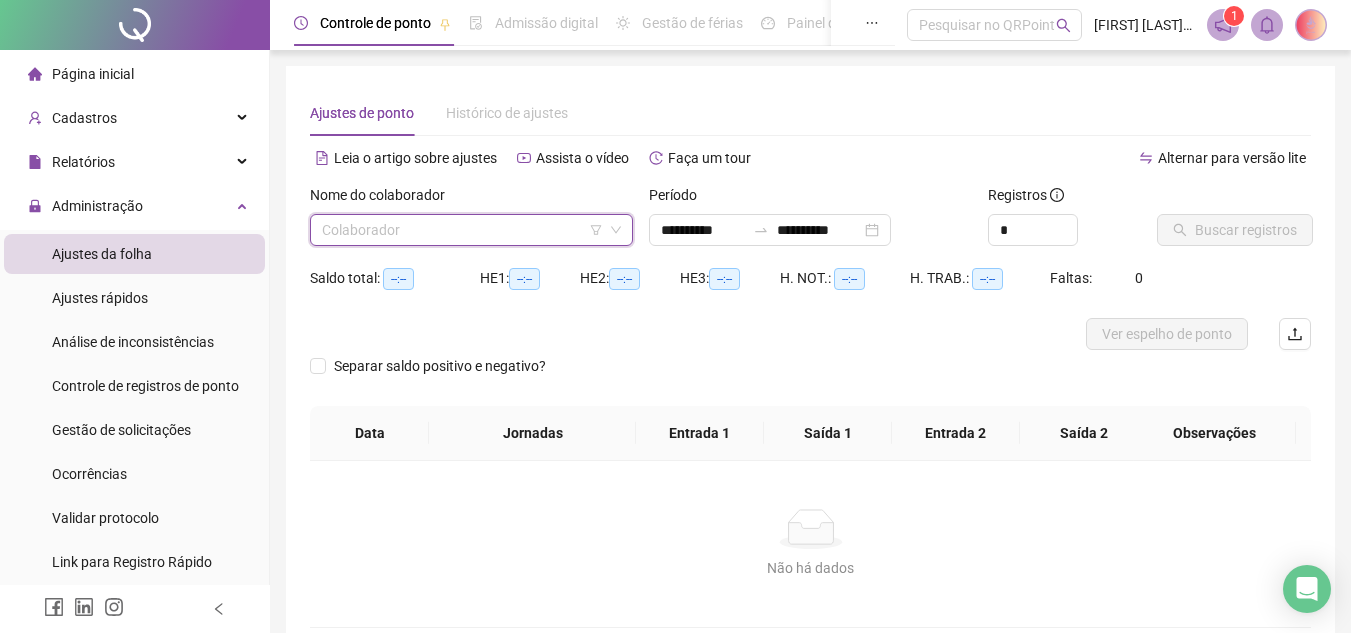 click at bounding box center (462, 230) 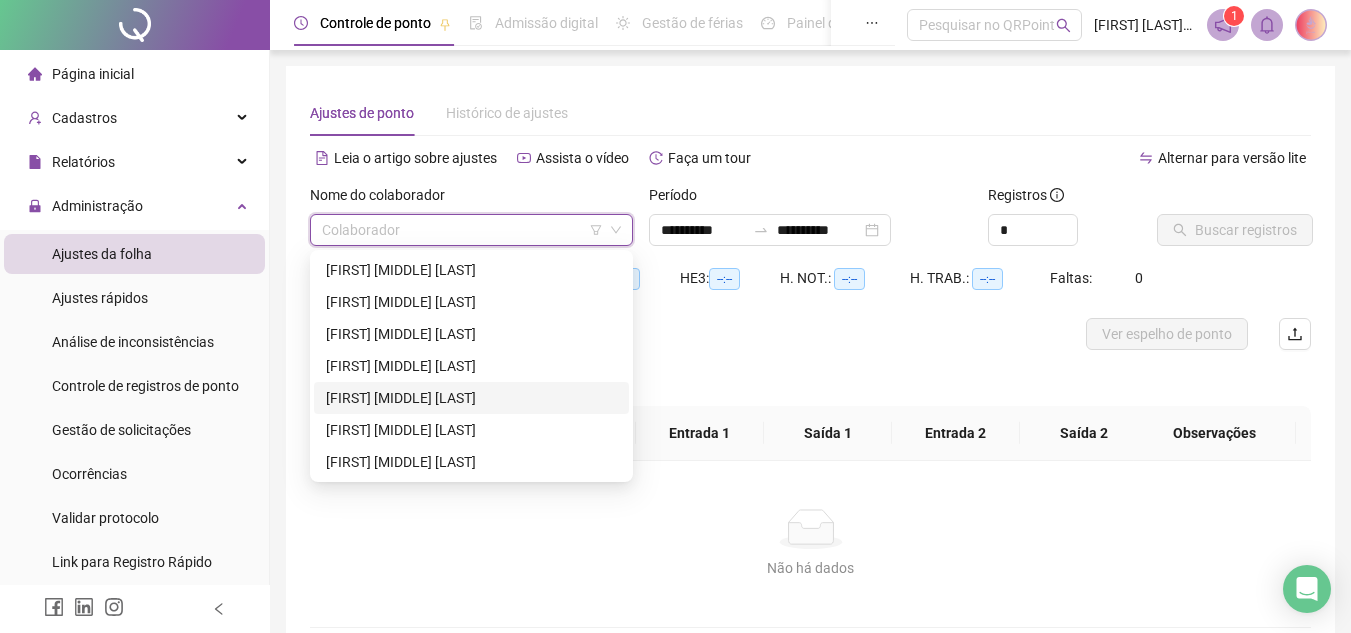 click on "[FIRST] [MIDDLE] [LAST]" at bounding box center (471, 398) 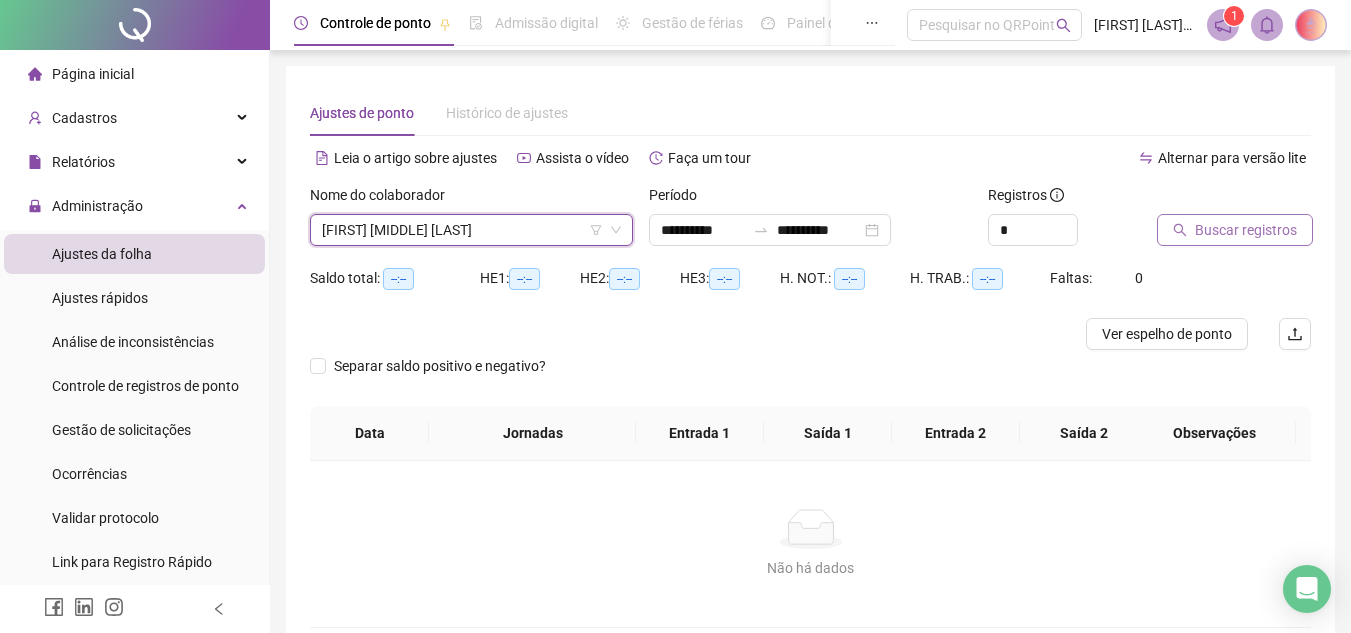 click 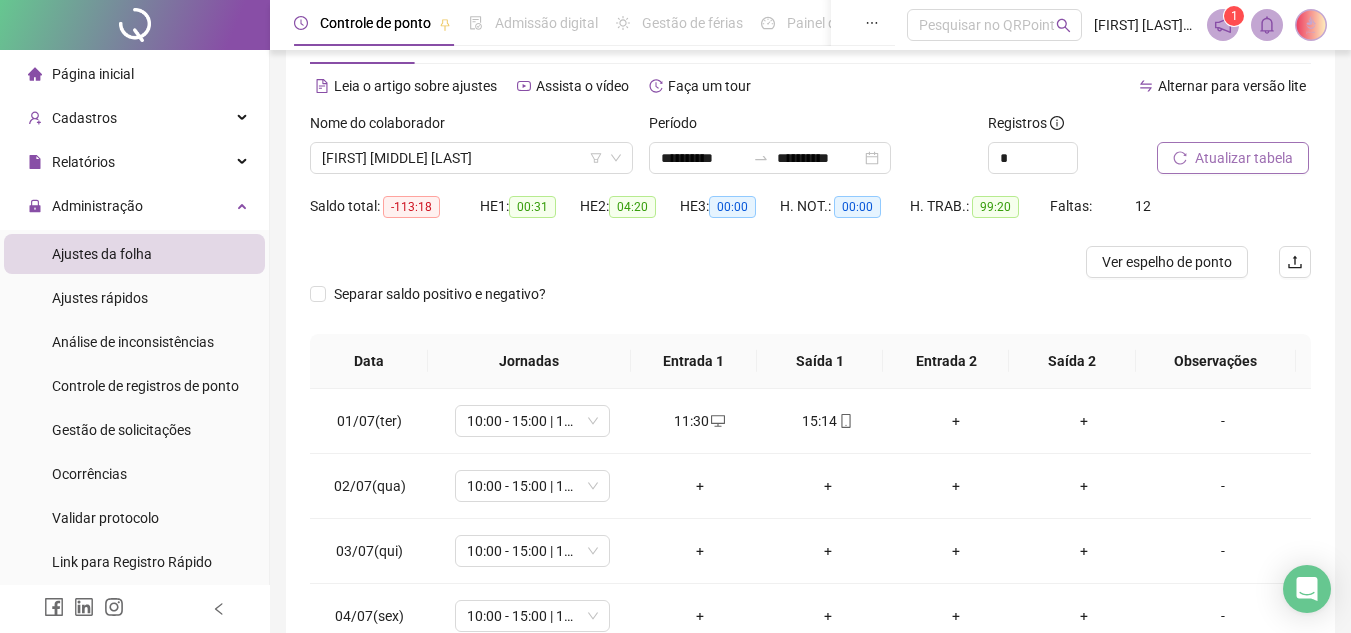 scroll, scrollTop: 100, scrollLeft: 0, axis: vertical 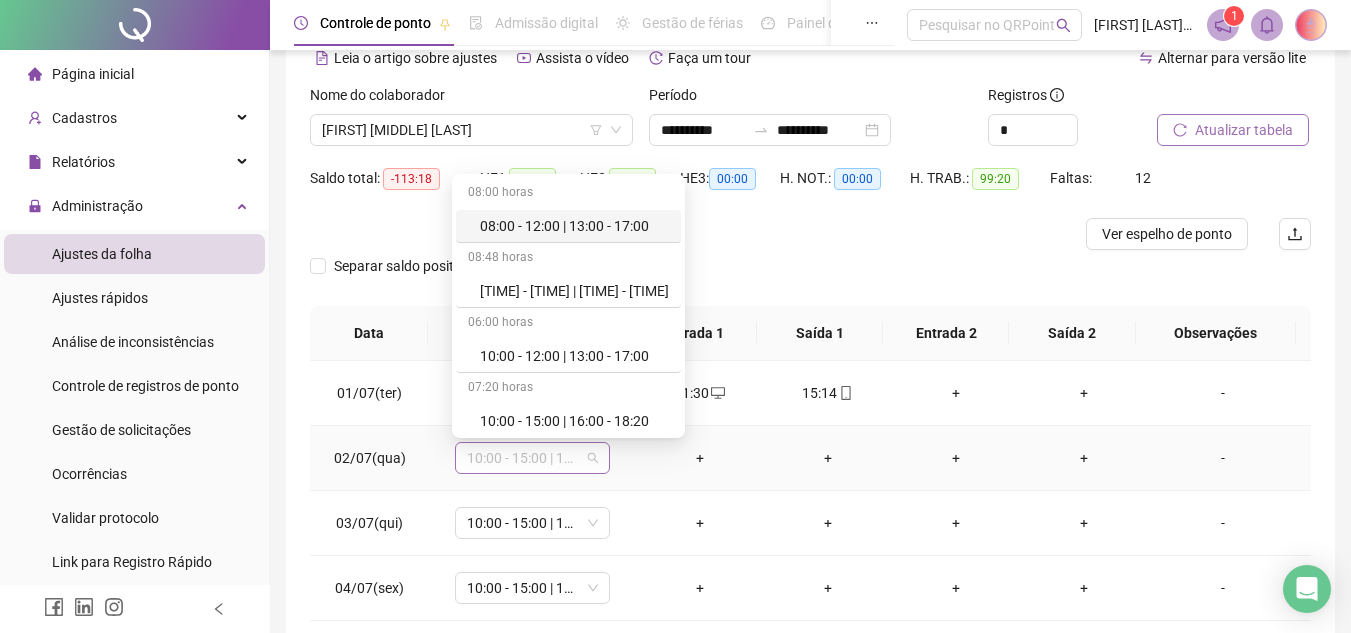 click on "10:00 - 15:00 | 16:00 - 18:20" at bounding box center (532, 458) 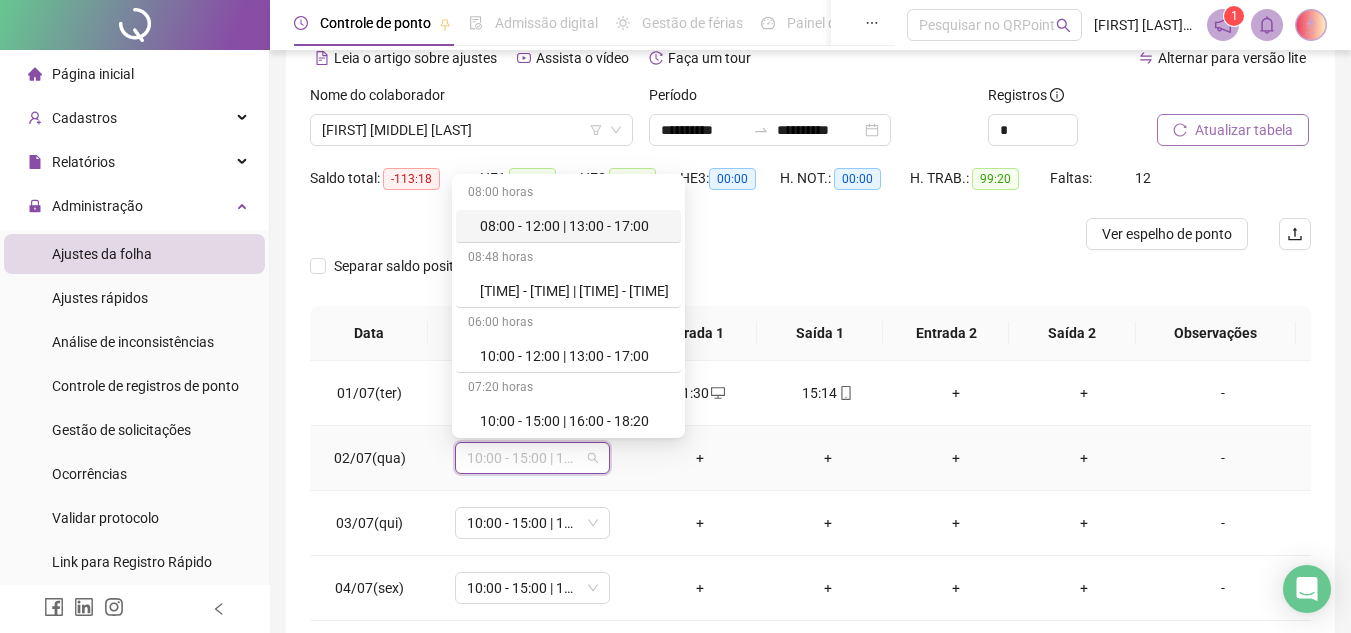 type on "*" 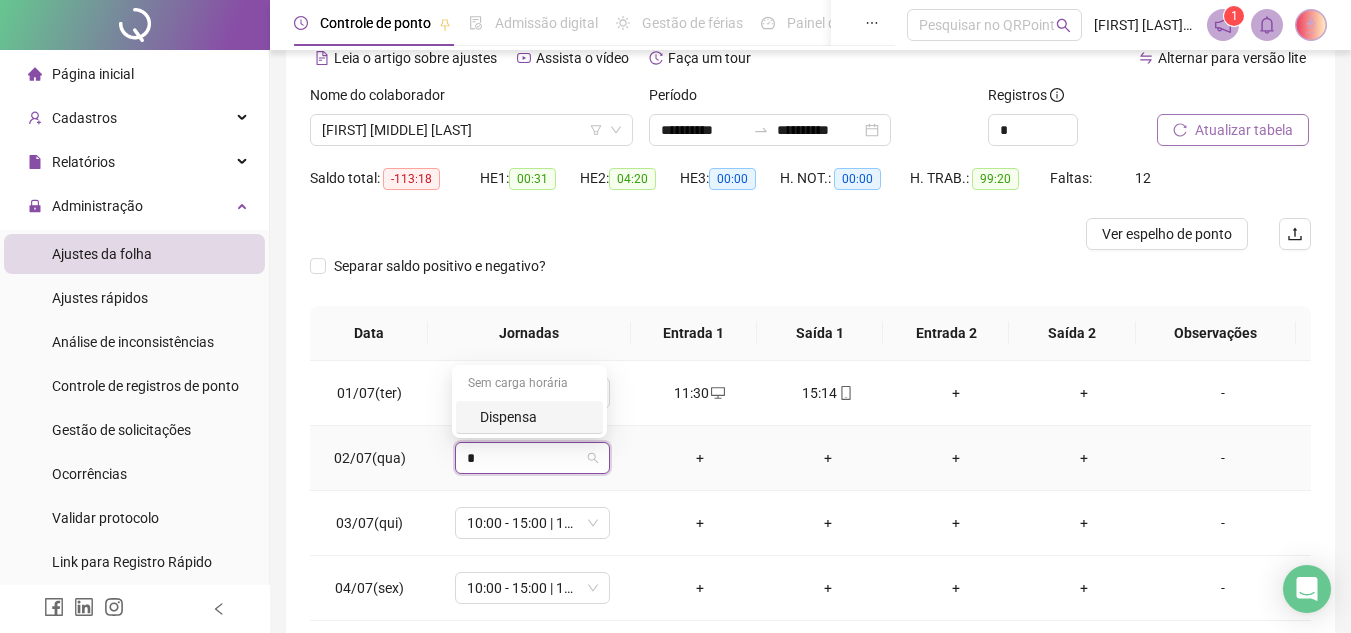 click on "Dispensa" at bounding box center (535, 417) 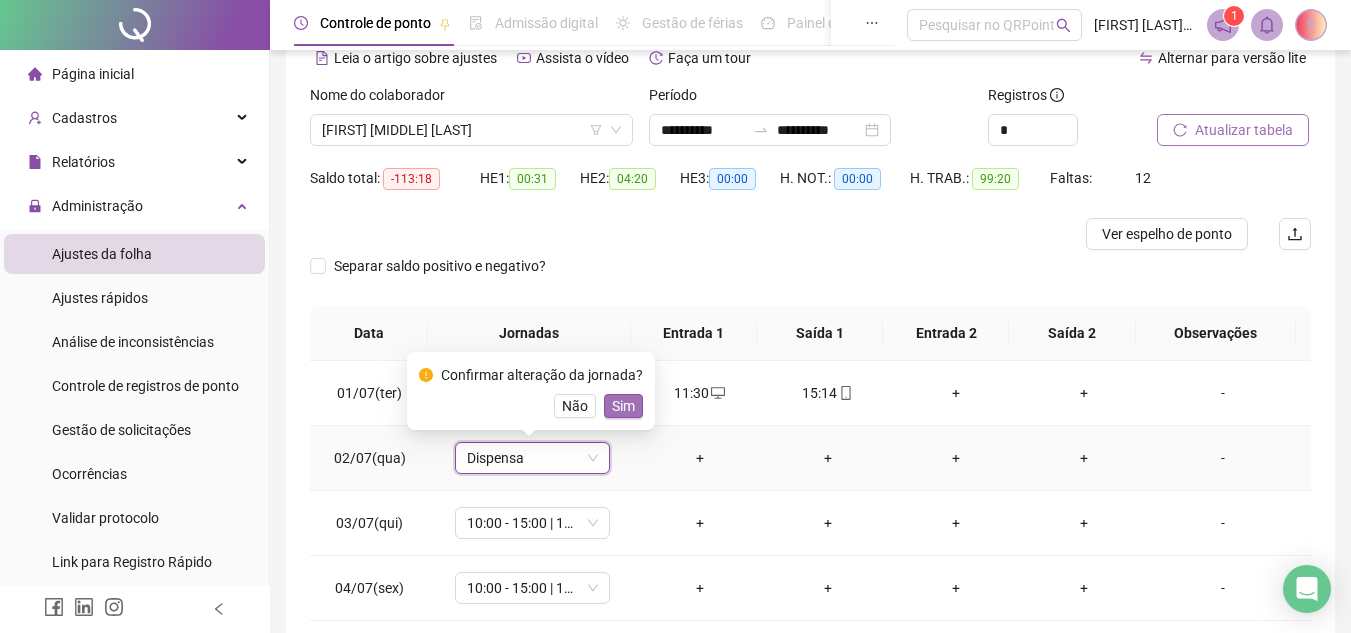 click on "Sim" at bounding box center [623, 406] 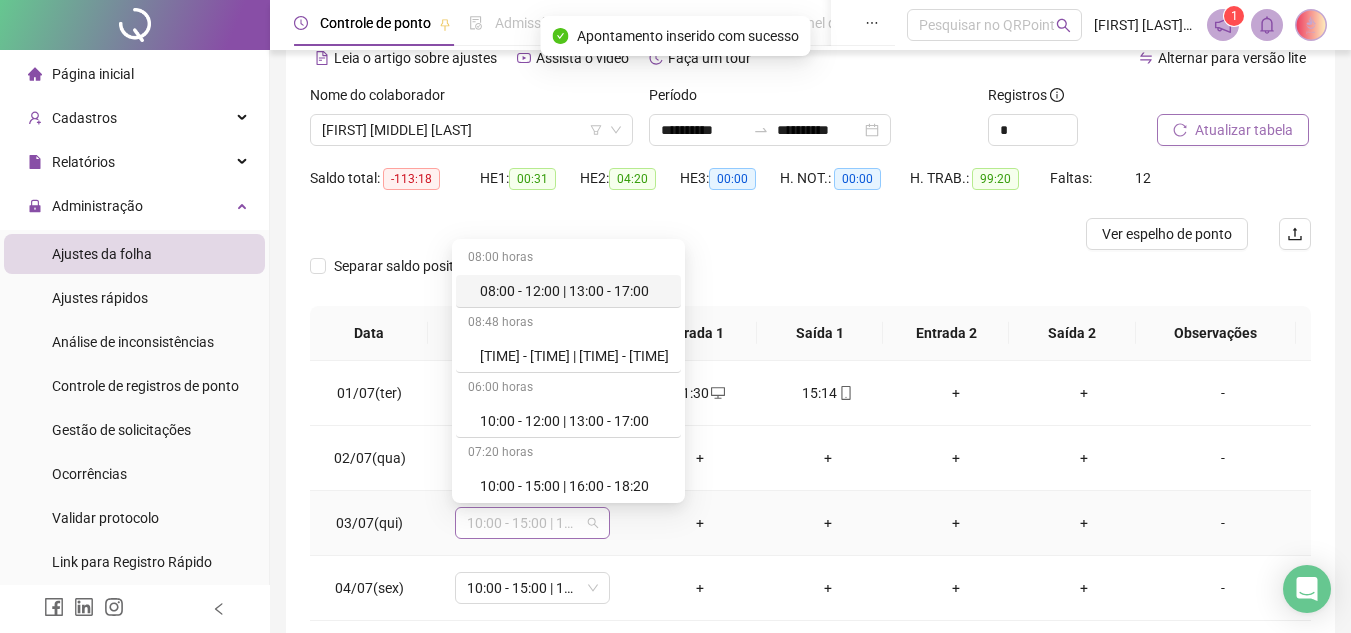 click on "10:00 - 15:00 | 16:00 - 18:20" at bounding box center (532, 523) 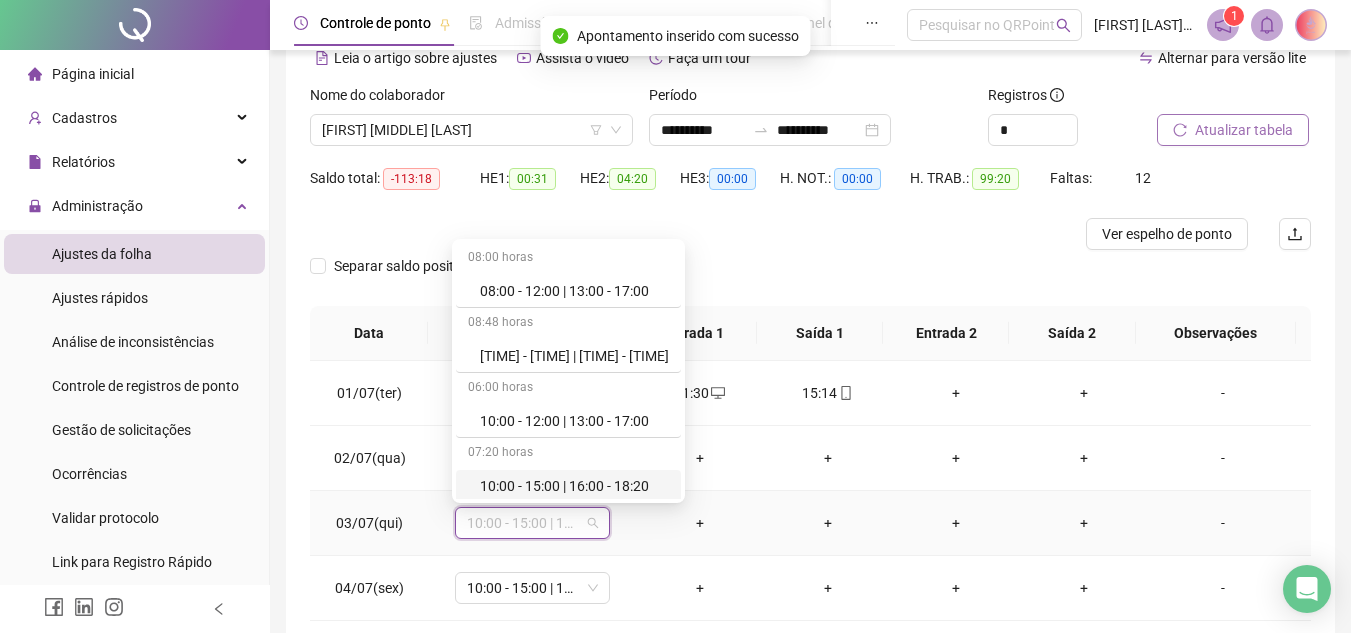 type on "*" 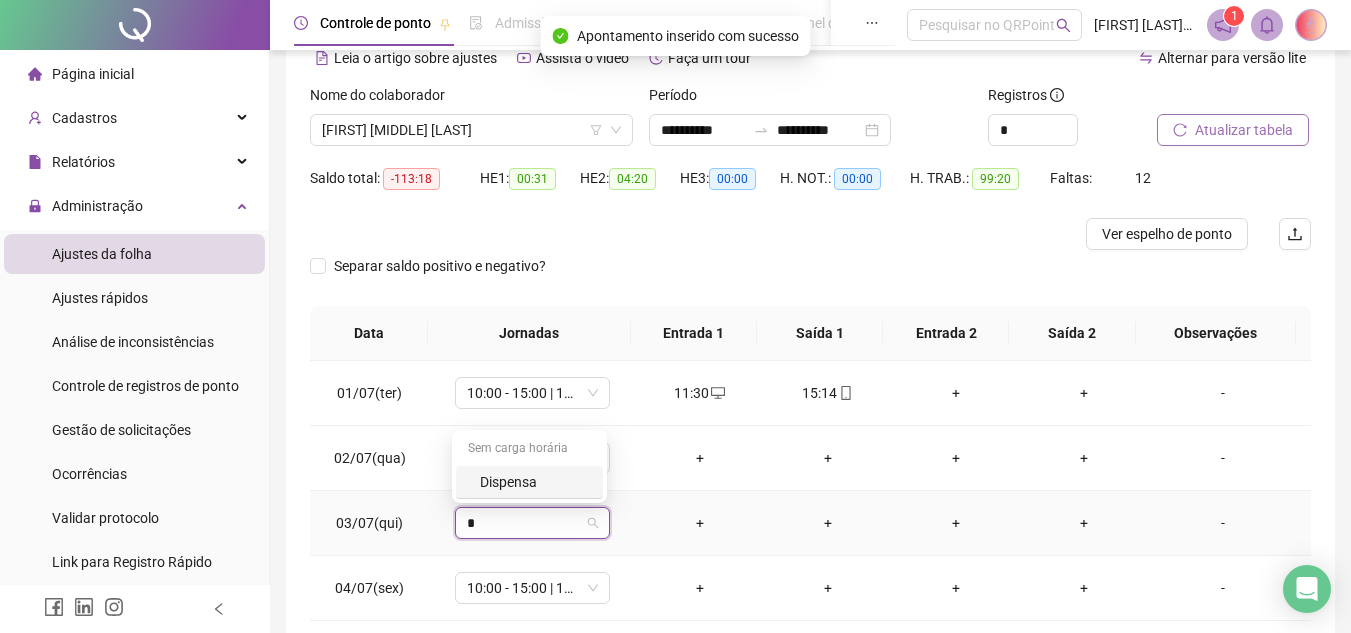 click on "Dispensa" at bounding box center (535, 482) 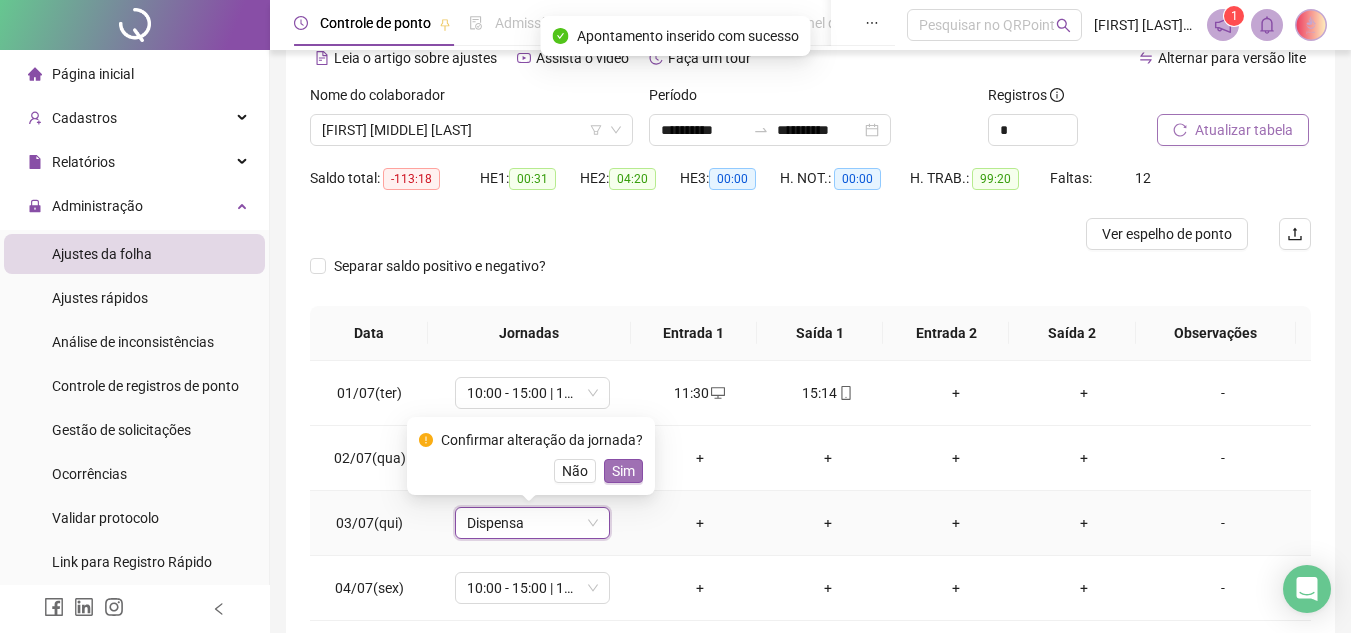 click on "Sim" at bounding box center (623, 471) 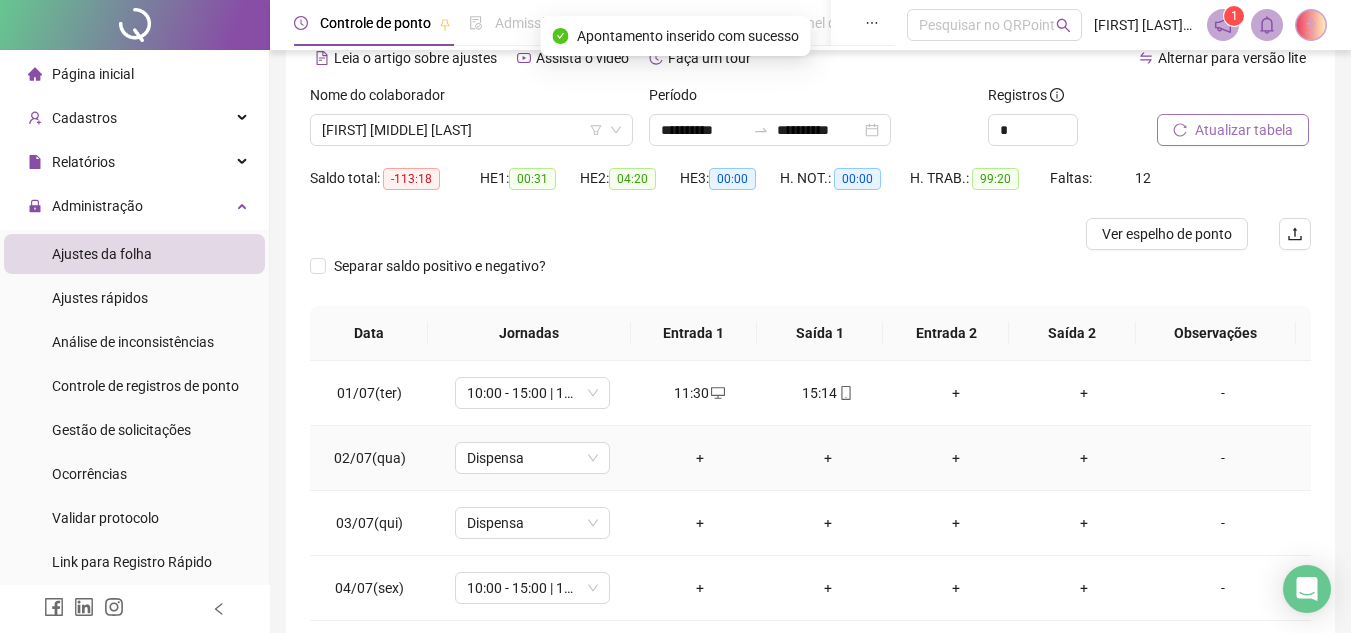 scroll, scrollTop: 100, scrollLeft: 0, axis: vertical 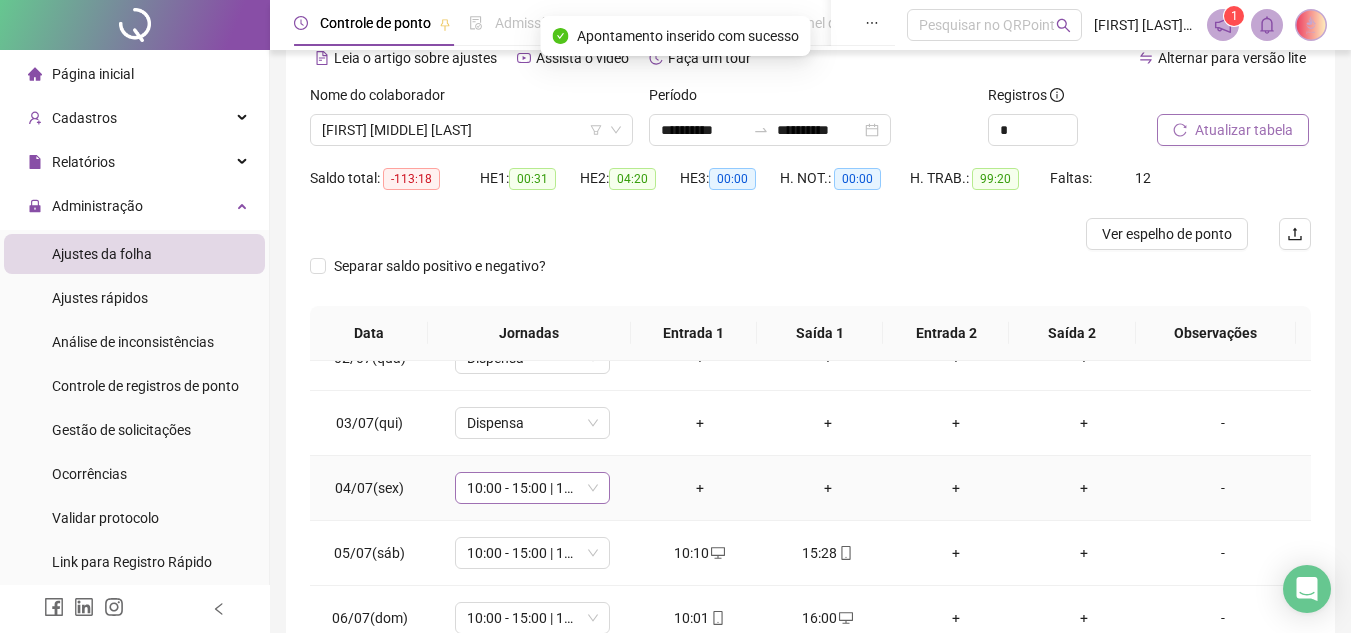 click on "10:00 - 15:00 | 16:00 - 18:20" at bounding box center [532, 488] 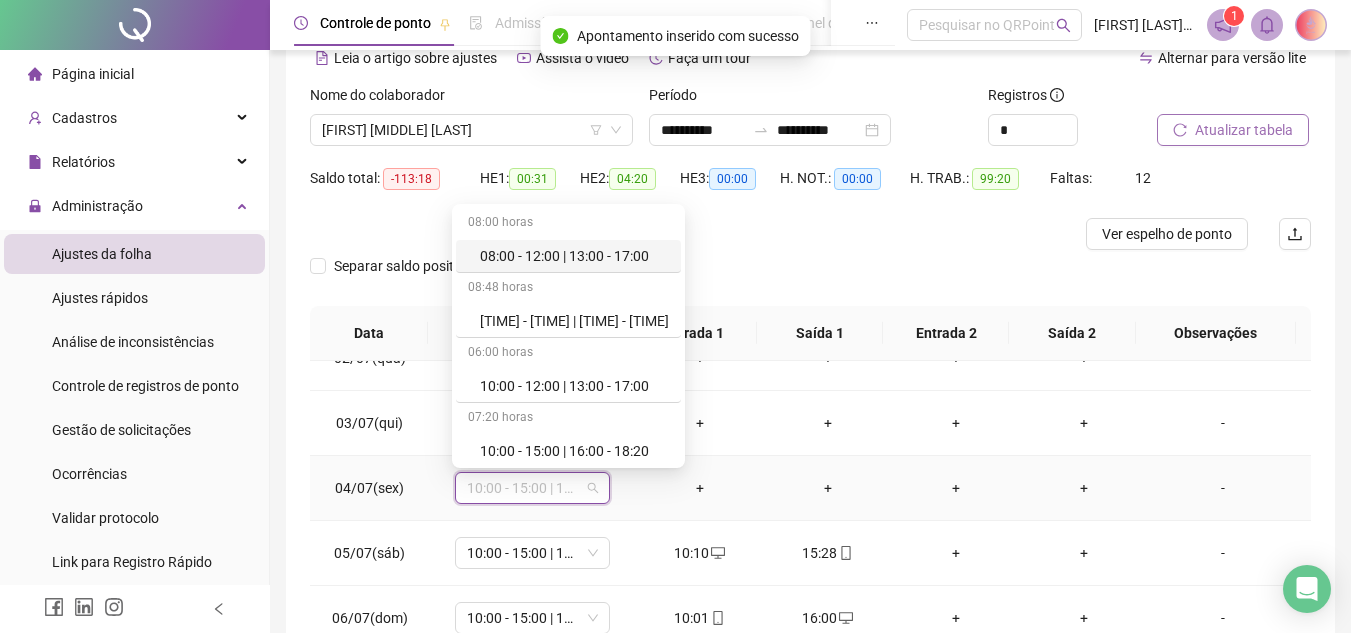 type on "*" 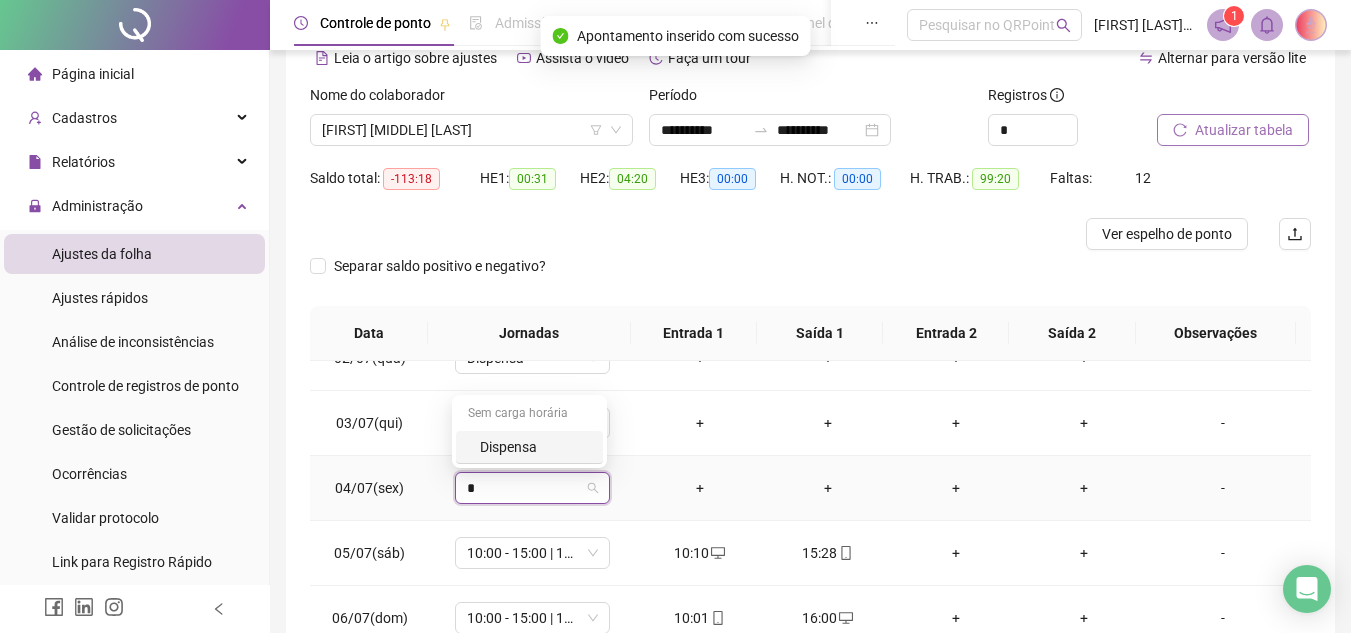 click on "Dispensa" at bounding box center (535, 447) 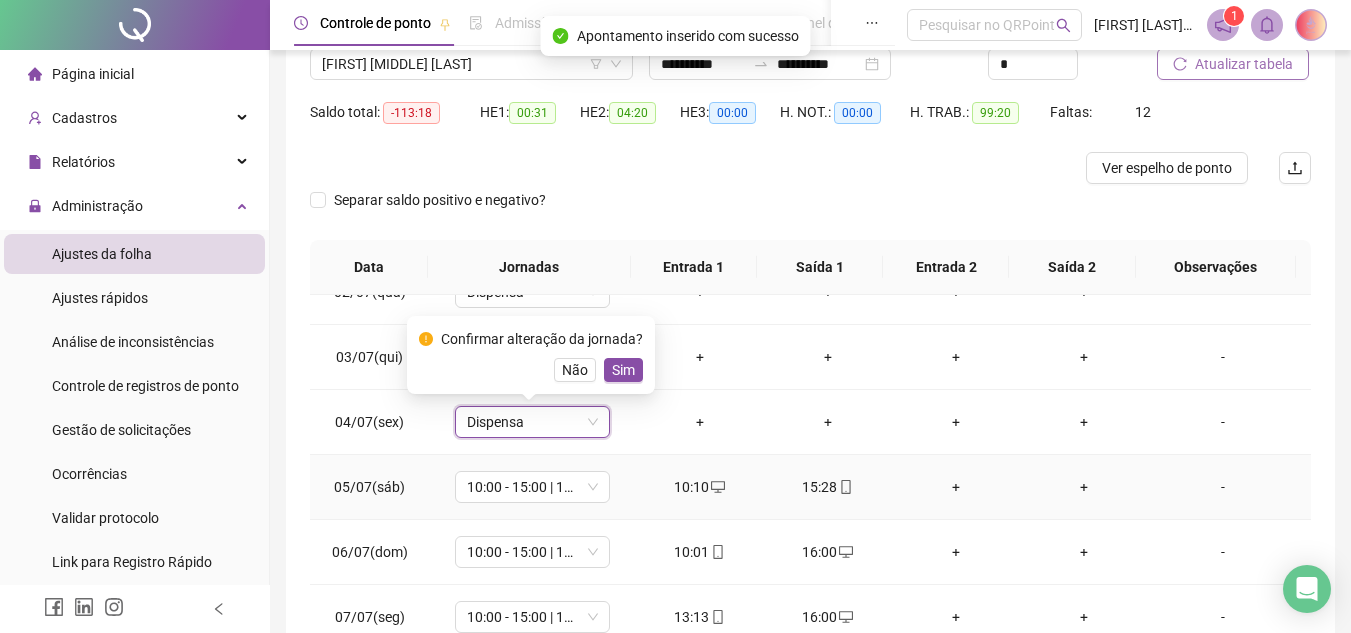 scroll, scrollTop: 200, scrollLeft: 0, axis: vertical 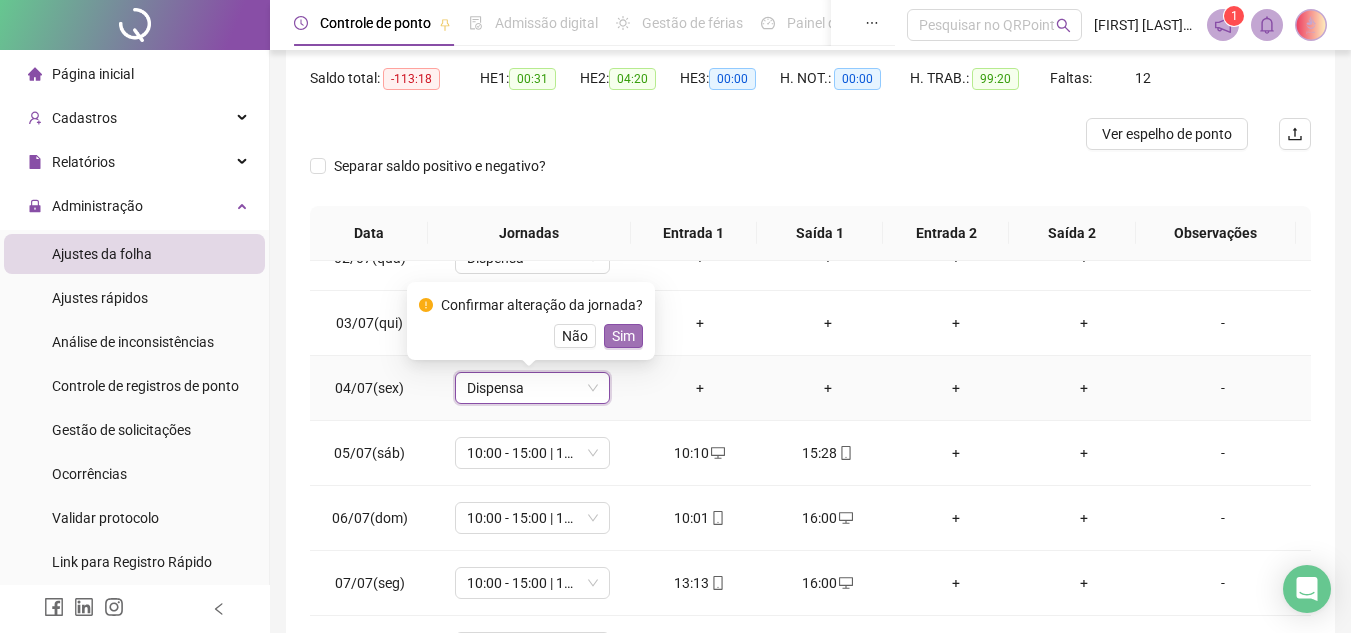 click on "Sim" at bounding box center (623, 336) 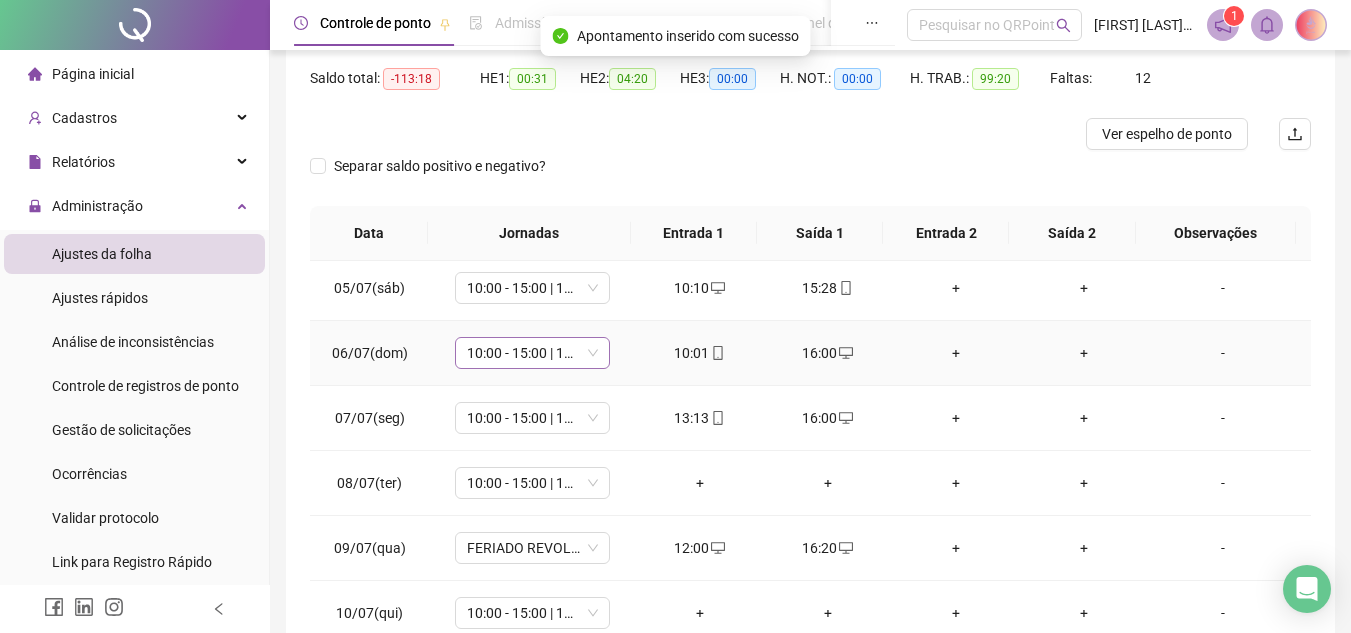 scroll, scrollTop: 300, scrollLeft: 0, axis: vertical 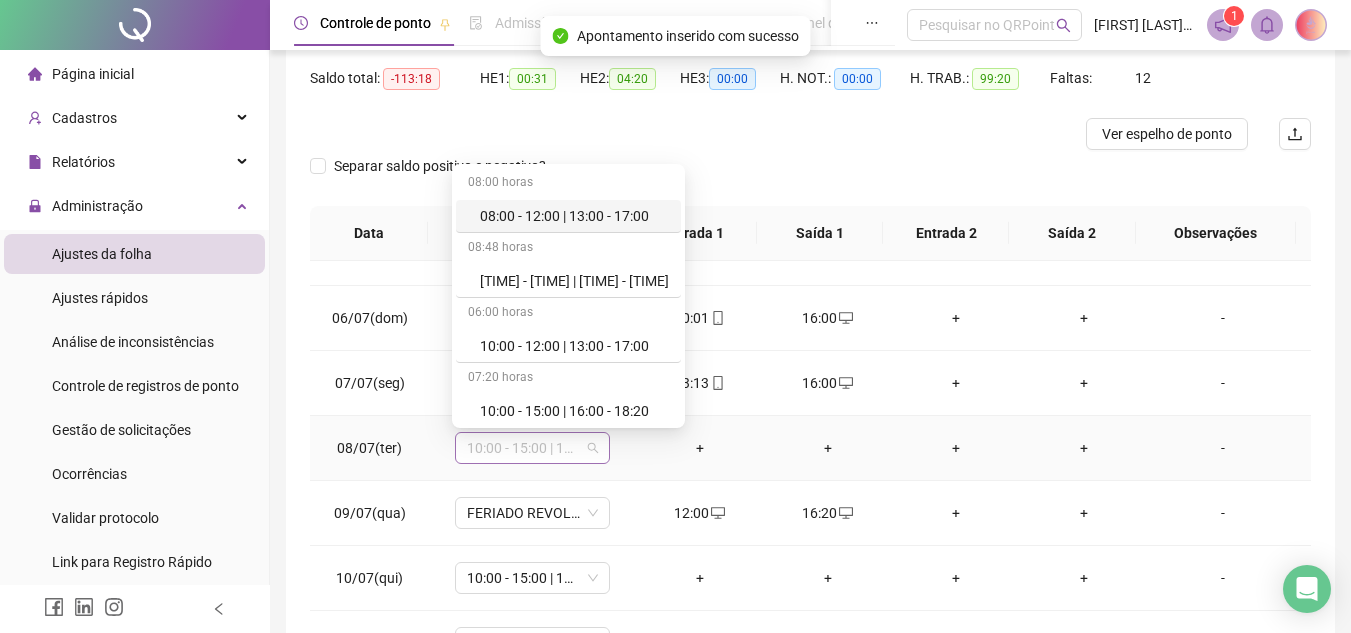 drag, startPoint x: 551, startPoint y: 461, endPoint x: 541, endPoint y: 460, distance: 10.049875 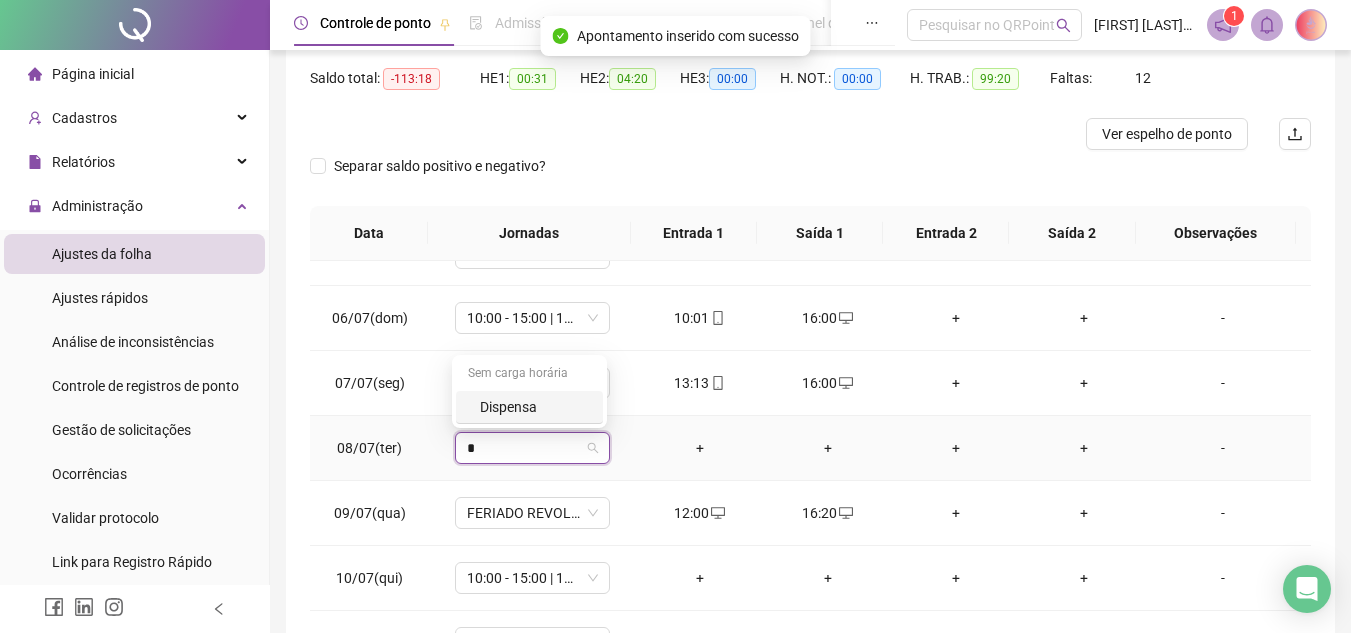 click on "Dispensa" at bounding box center (535, 407) 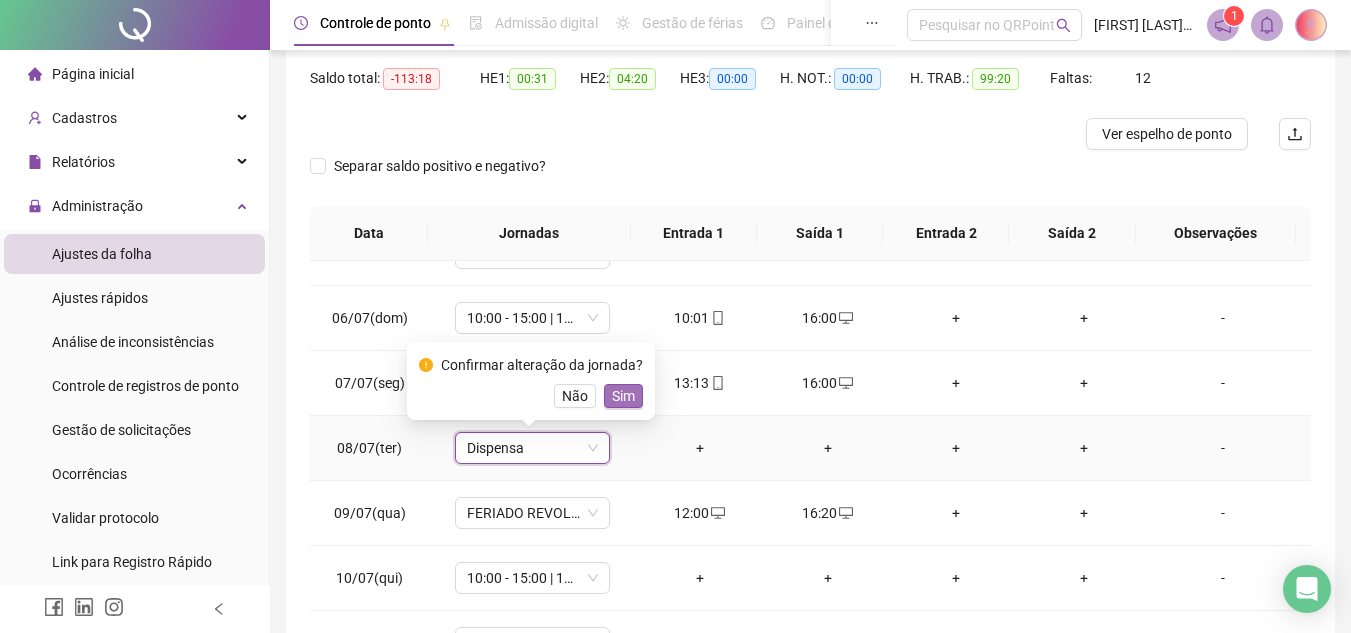 click on "Sim" at bounding box center [623, 396] 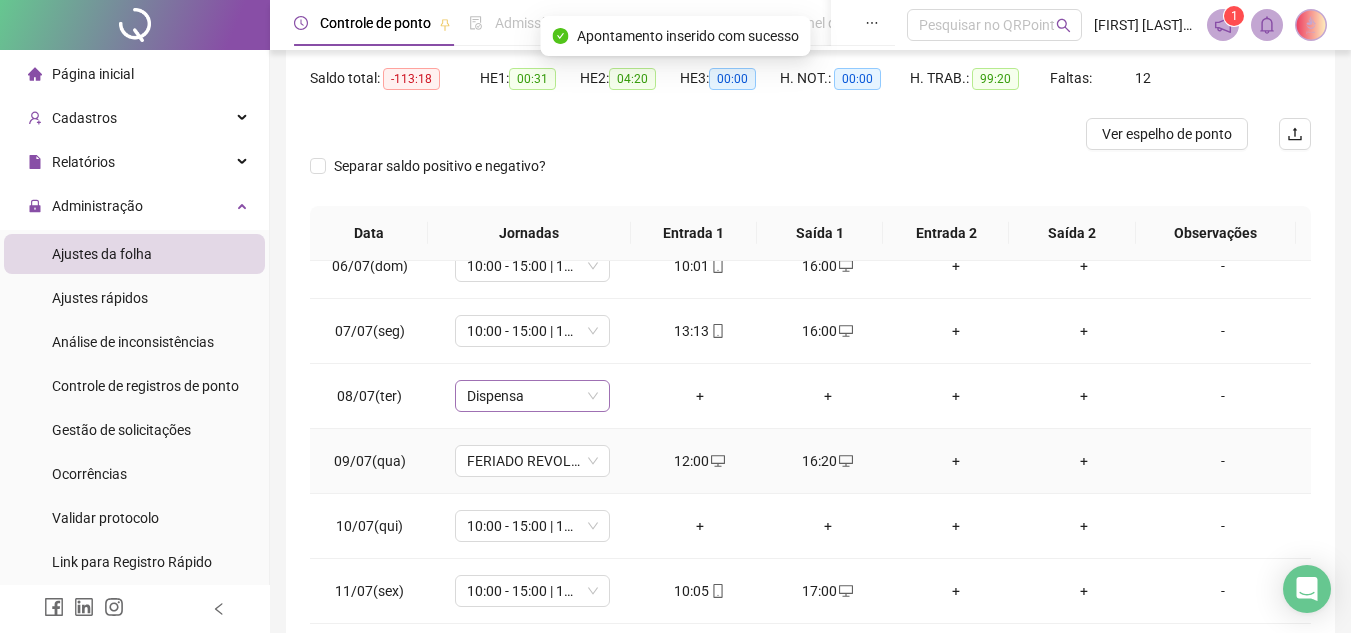 scroll, scrollTop: 400, scrollLeft: 0, axis: vertical 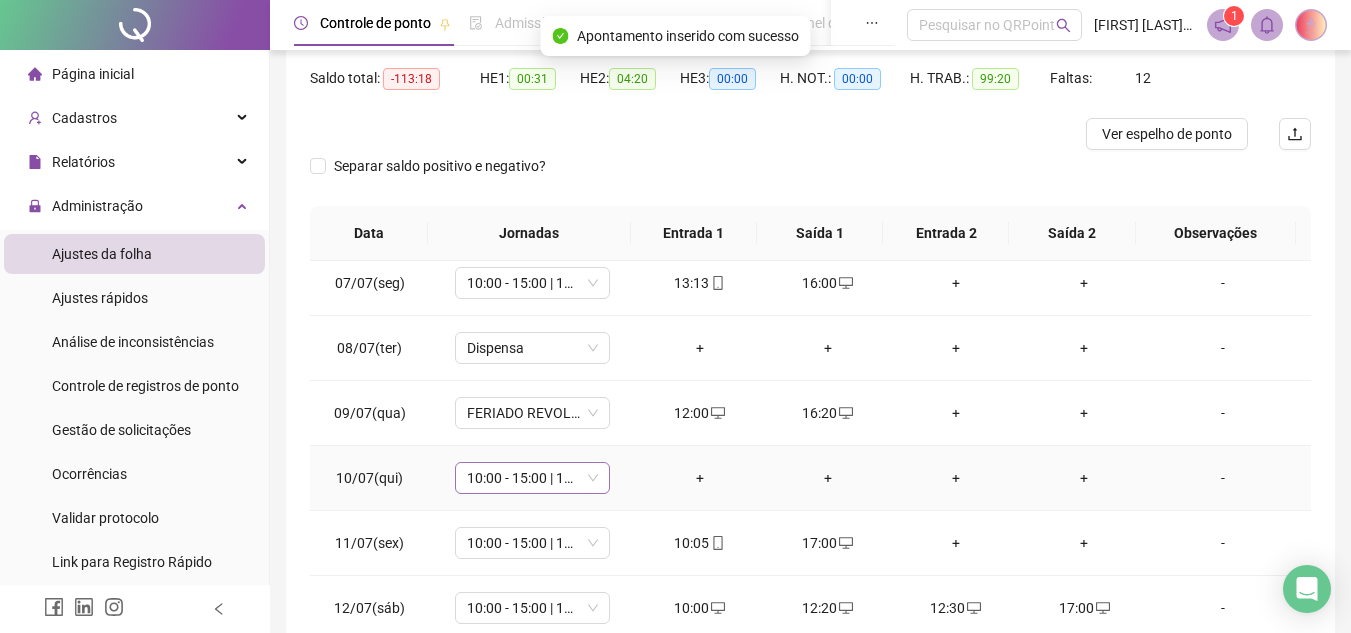 click on "10:00 - 15:00 | 16:00 - 18:20" at bounding box center [532, 478] 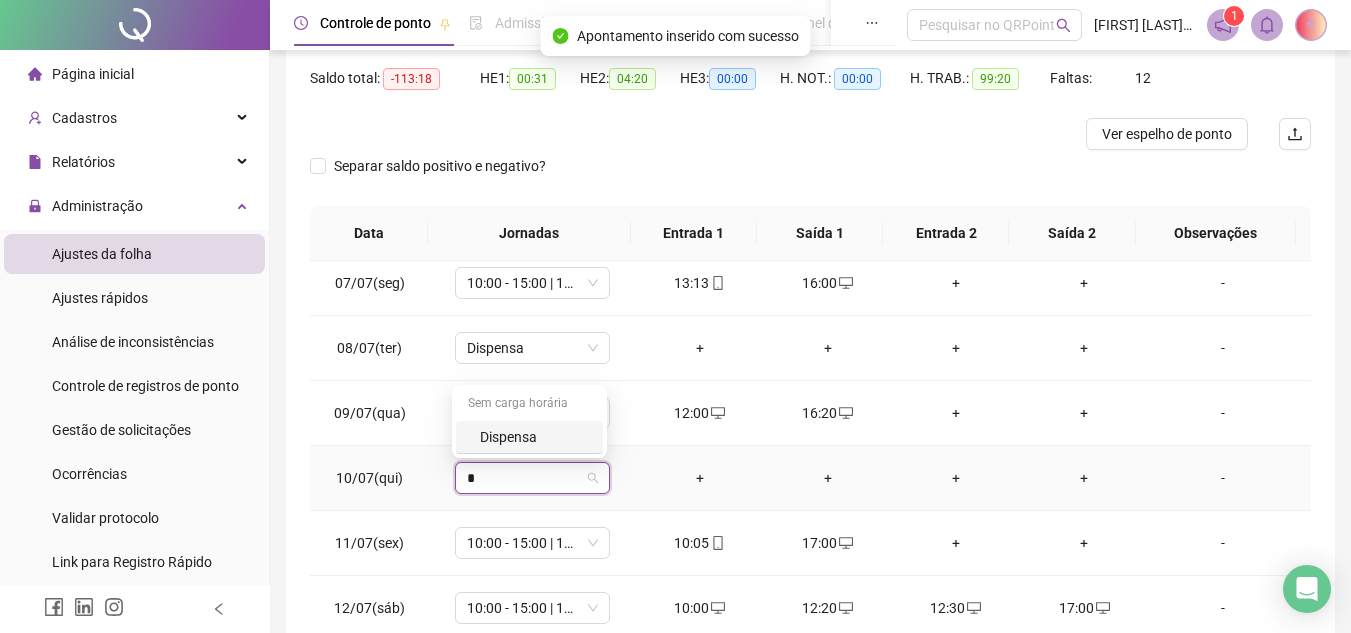 click on "Dispensa" at bounding box center (529, 437) 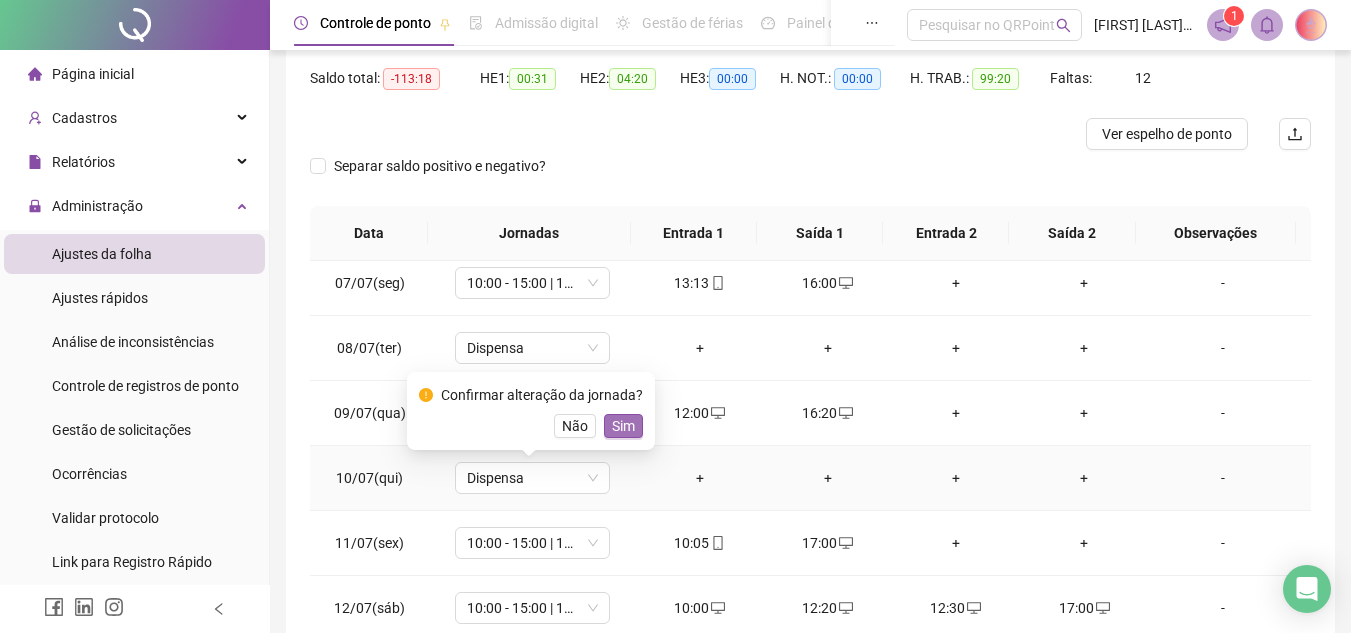click on "Sim" at bounding box center [623, 426] 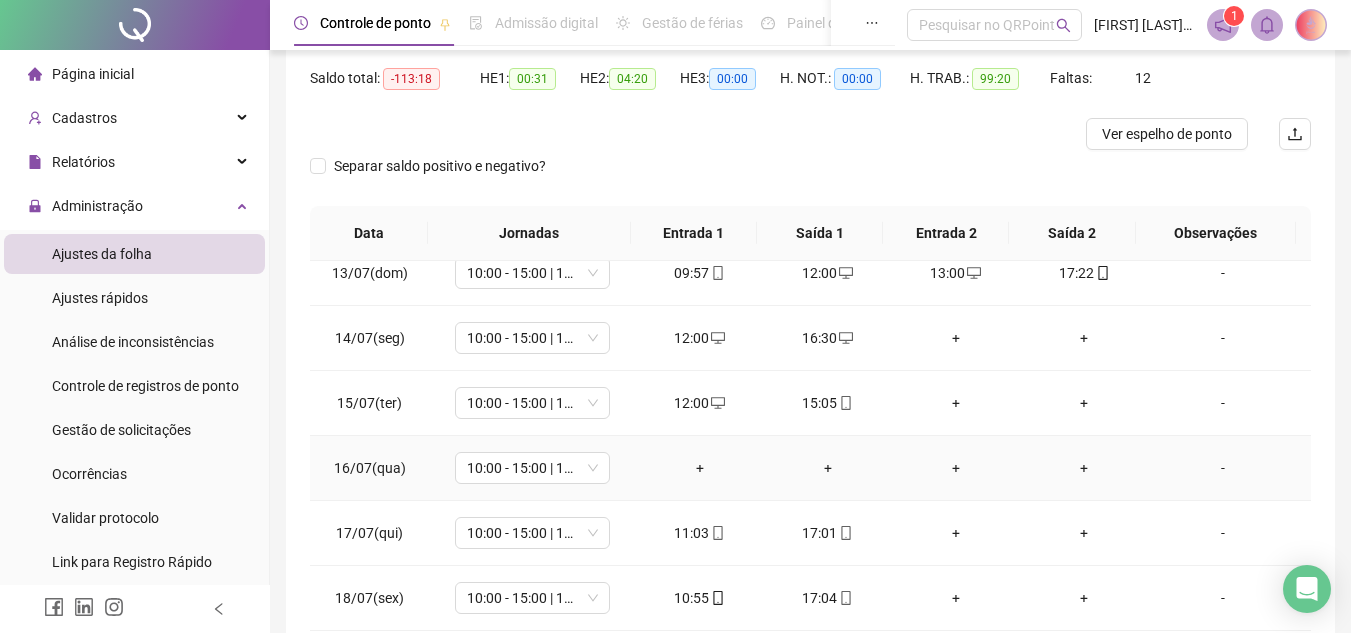 scroll, scrollTop: 900, scrollLeft: 0, axis: vertical 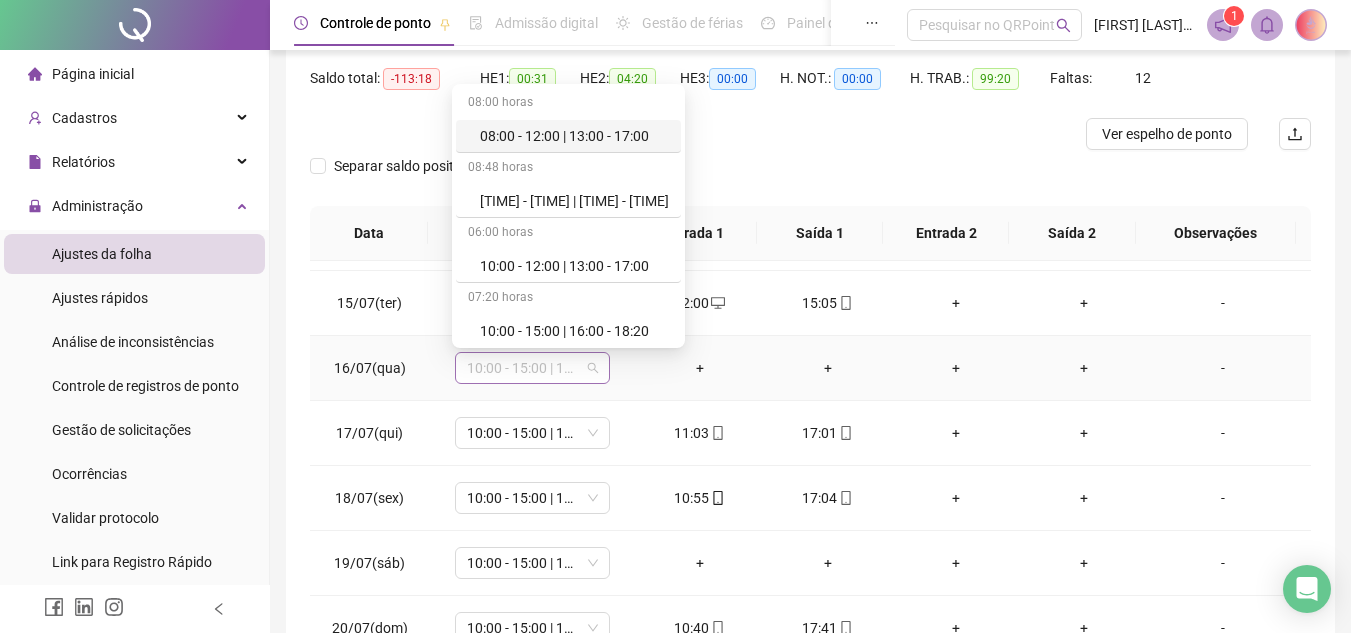 click on "10:00 - 15:00 | 16:00 - 18:20" at bounding box center (532, 368) 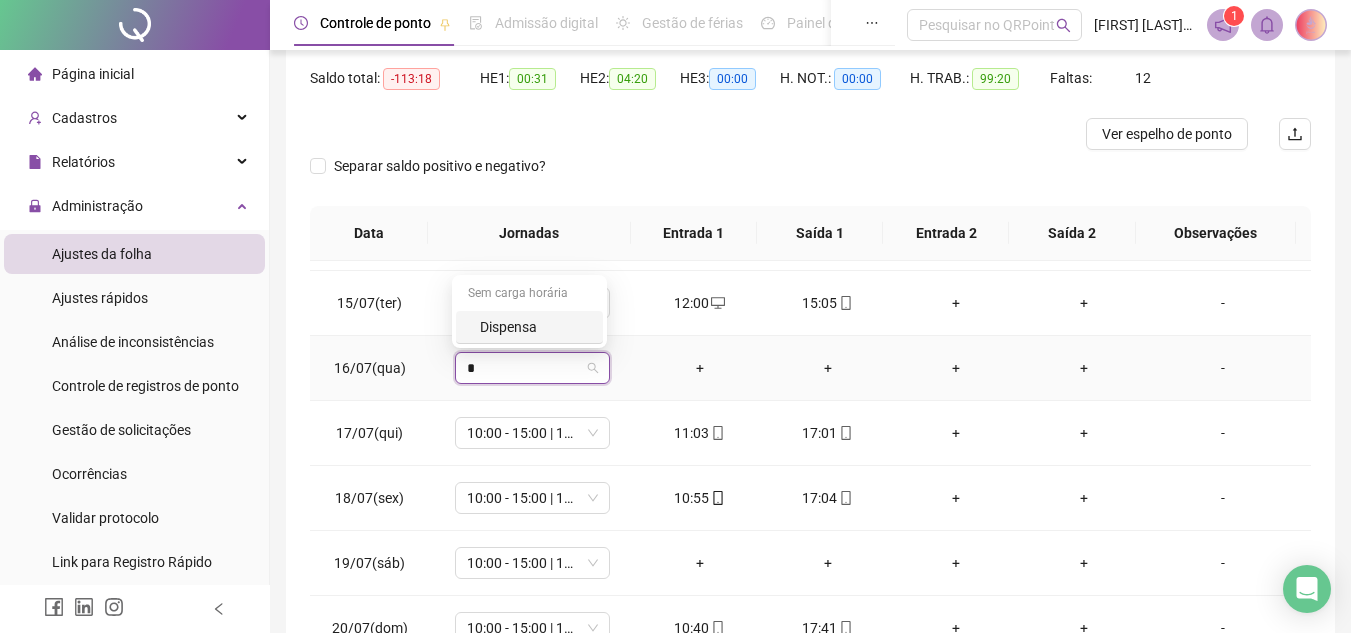 click on "Dispensa" at bounding box center [535, 327] 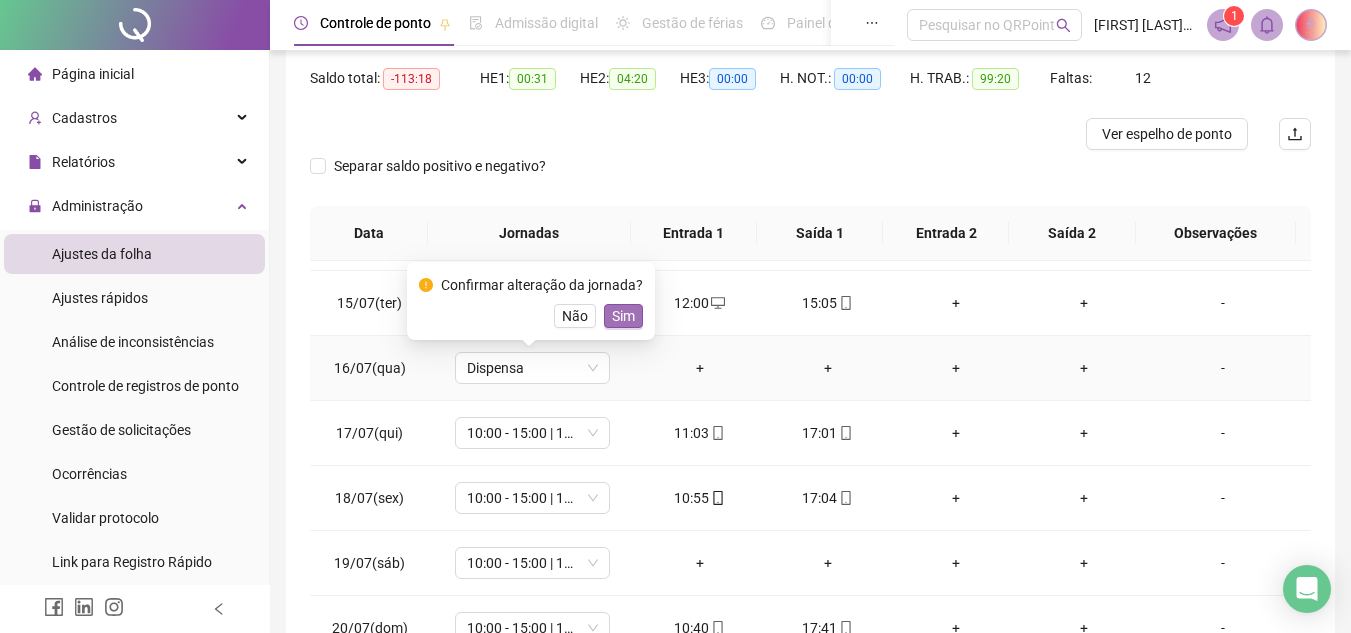 click on "Sim" at bounding box center [623, 316] 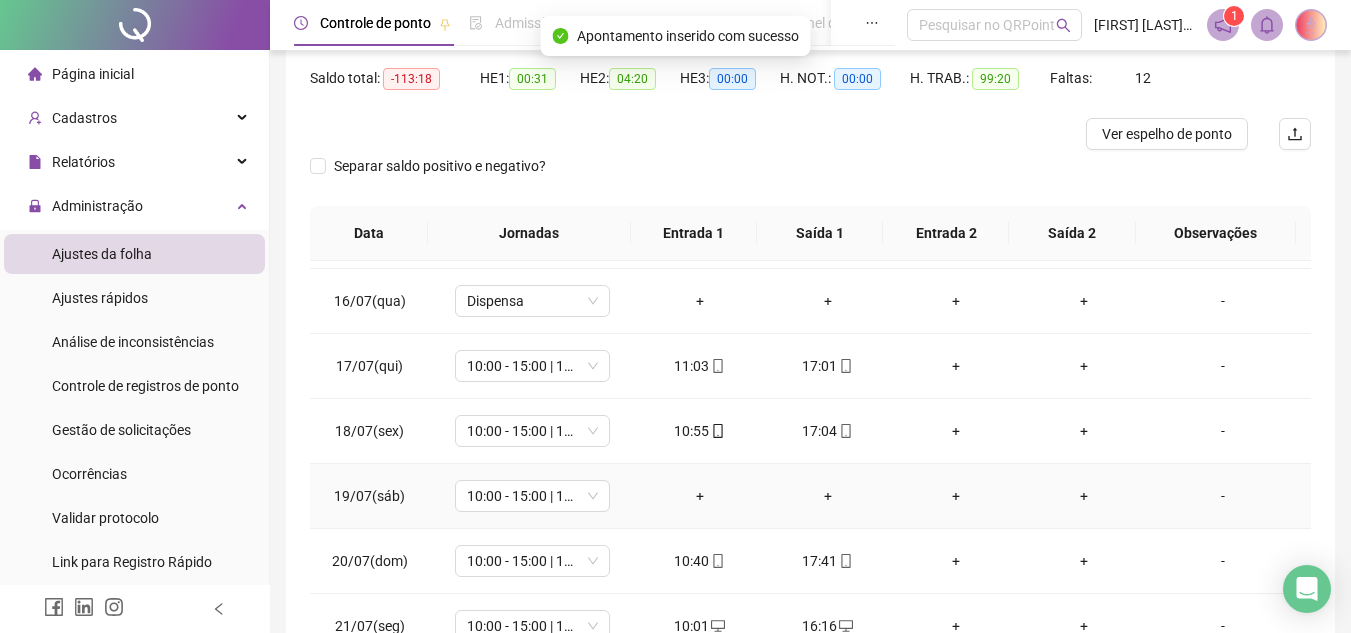 scroll, scrollTop: 1000, scrollLeft: 0, axis: vertical 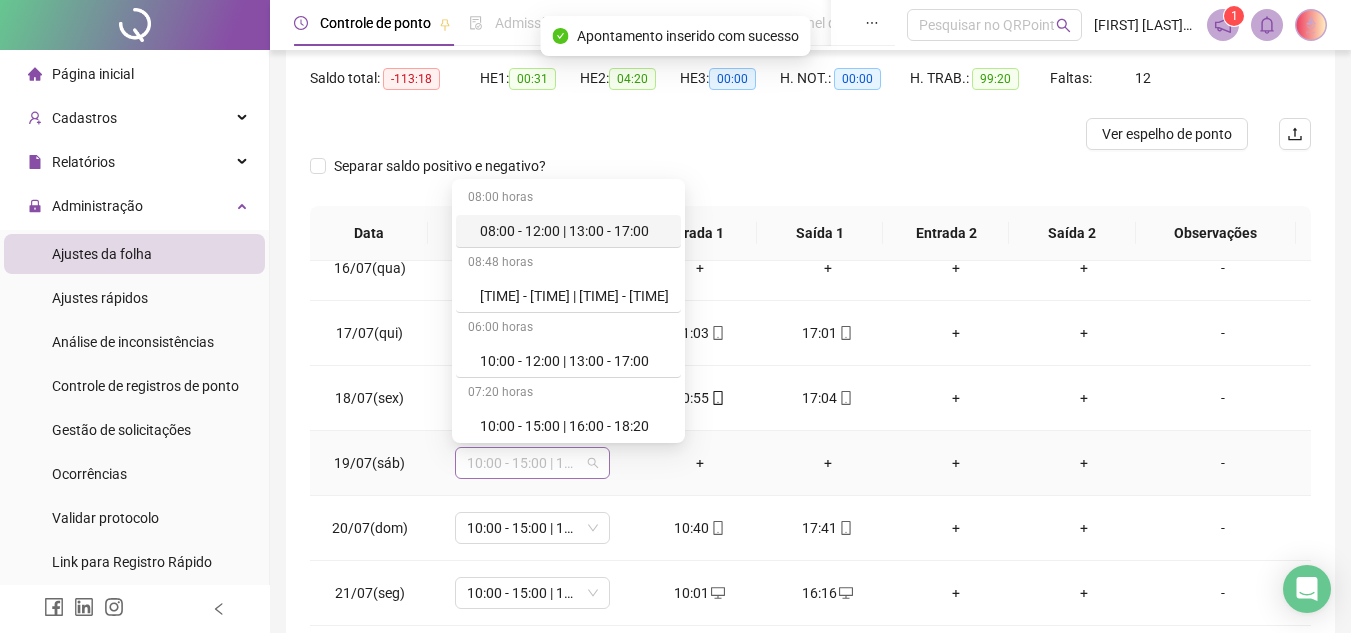 click on "10:00 - 15:00 | 16:00 - 18:20" at bounding box center (532, 463) 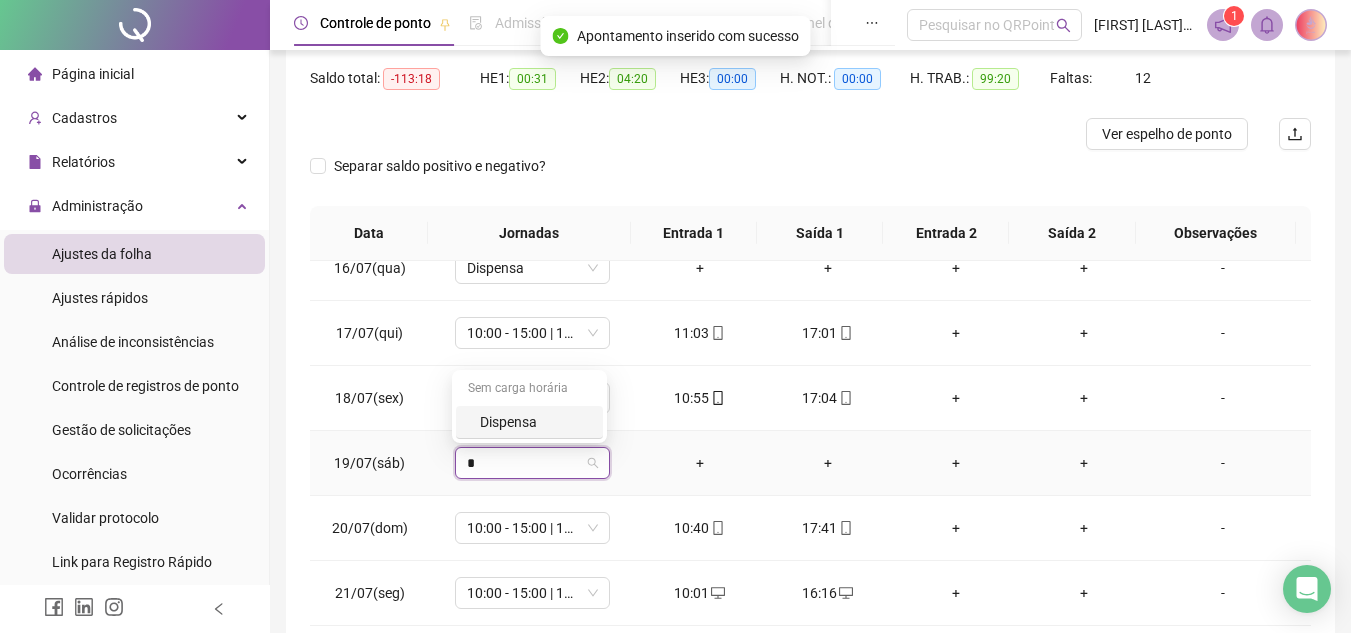 click on "Dispensa" at bounding box center (535, 422) 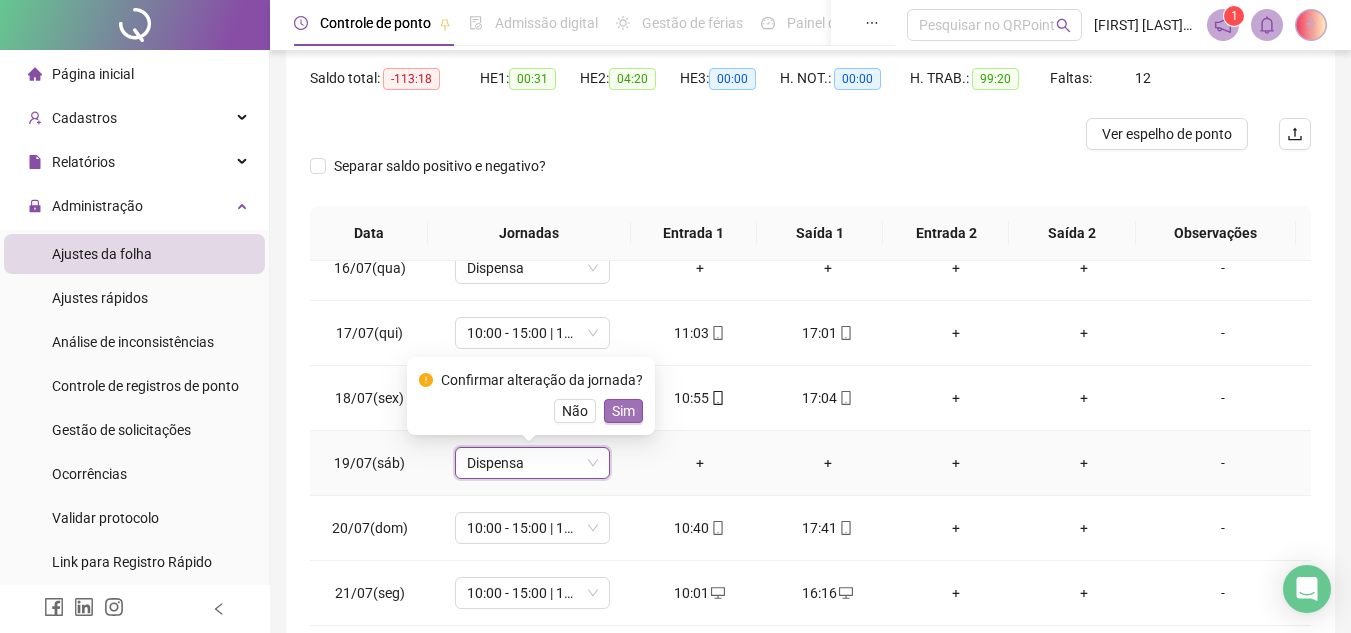 click on "Sim" at bounding box center (623, 411) 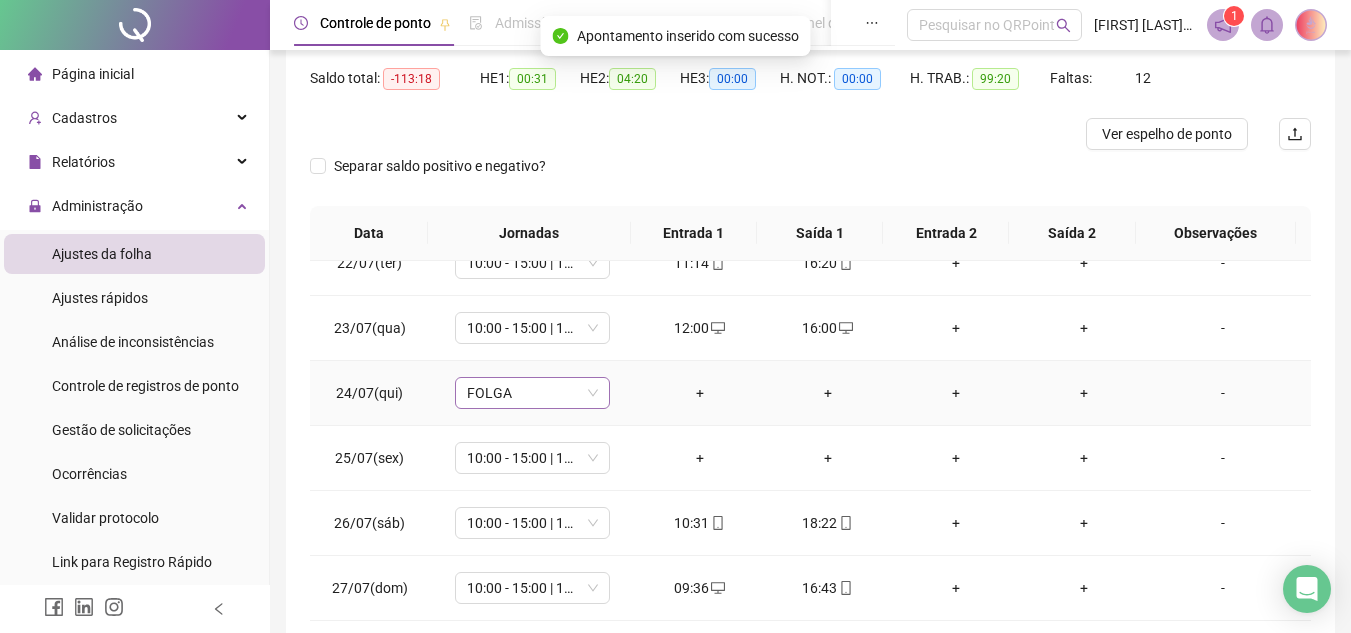 scroll, scrollTop: 1400, scrollLeft: 0, axis: vertical 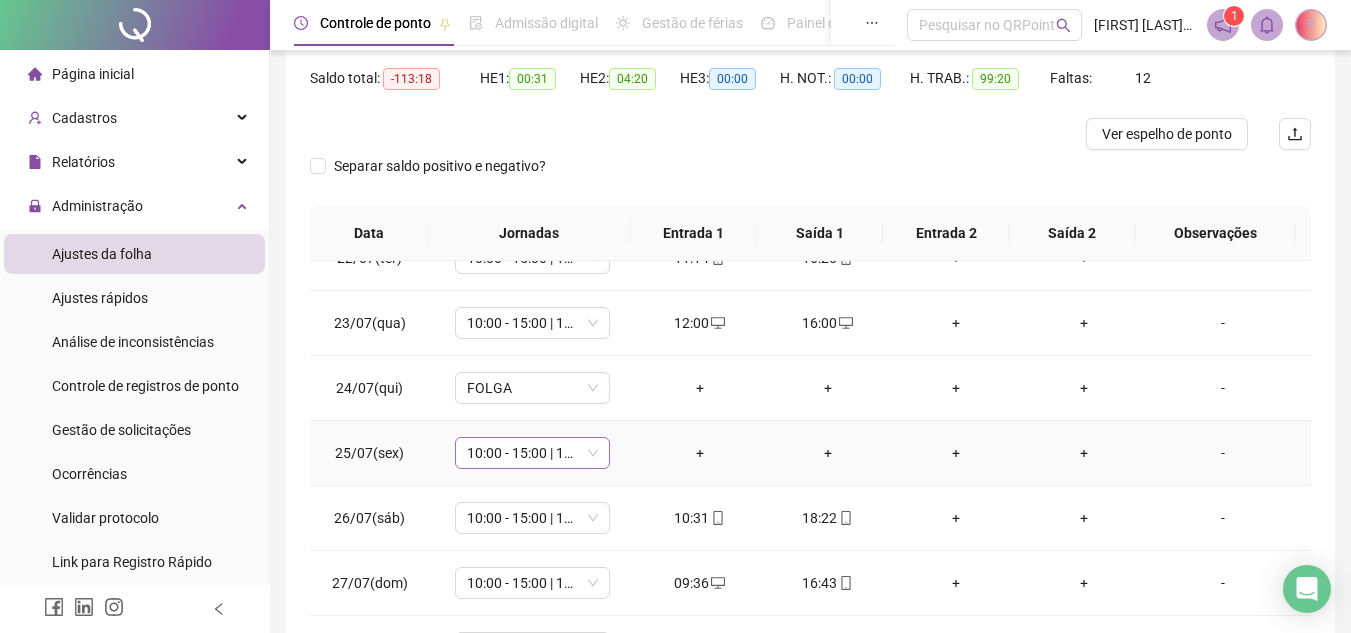 click on "10:00 - 15:00 | 16:00 - 18:20" at bounding box center [532, 453] 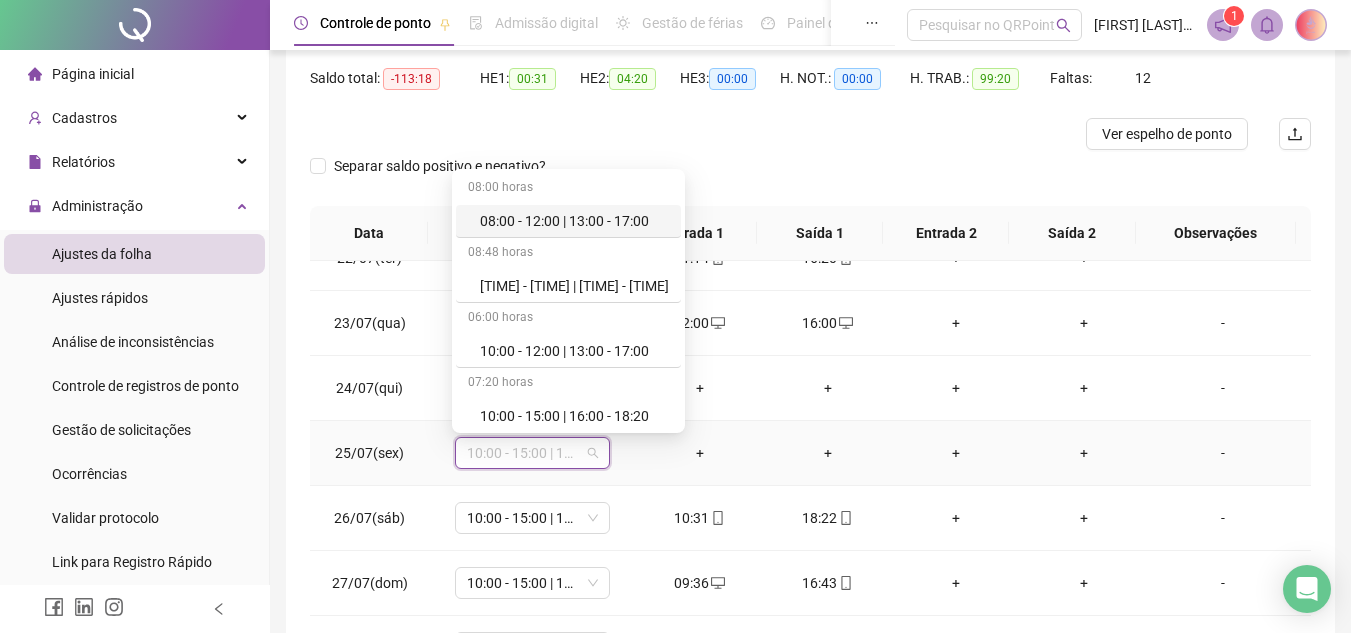type on "*" 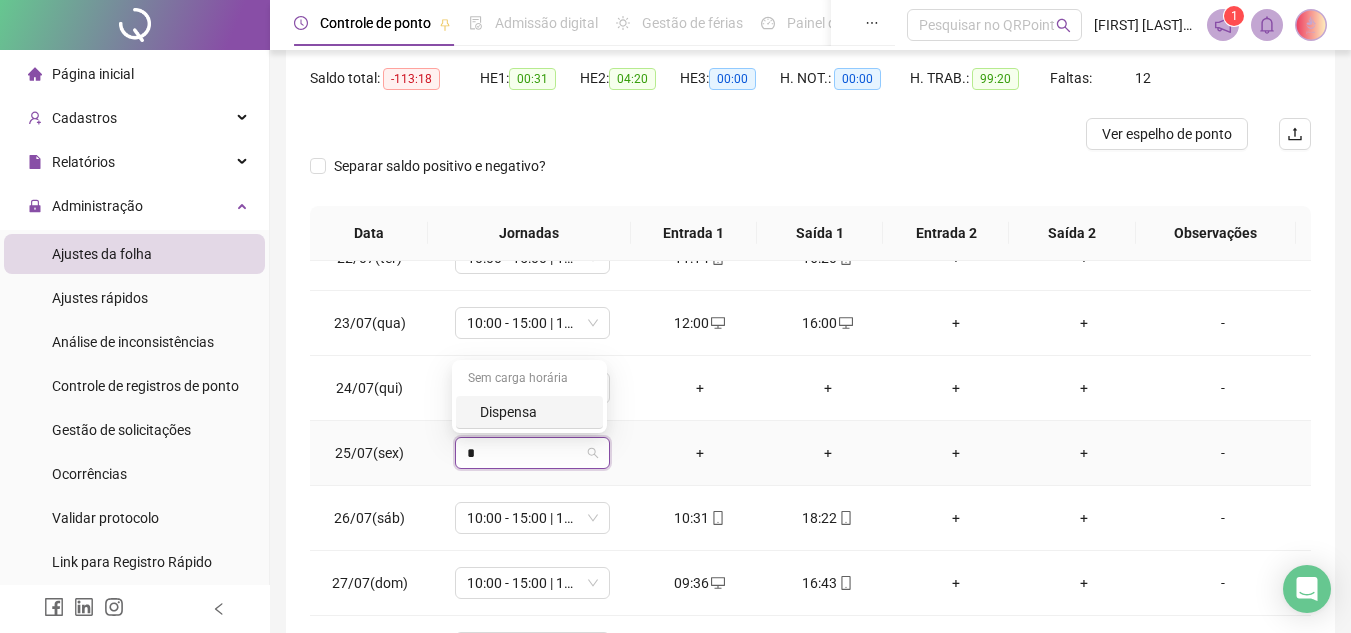 click on "Dispensa" at bounding box center (535, 412) 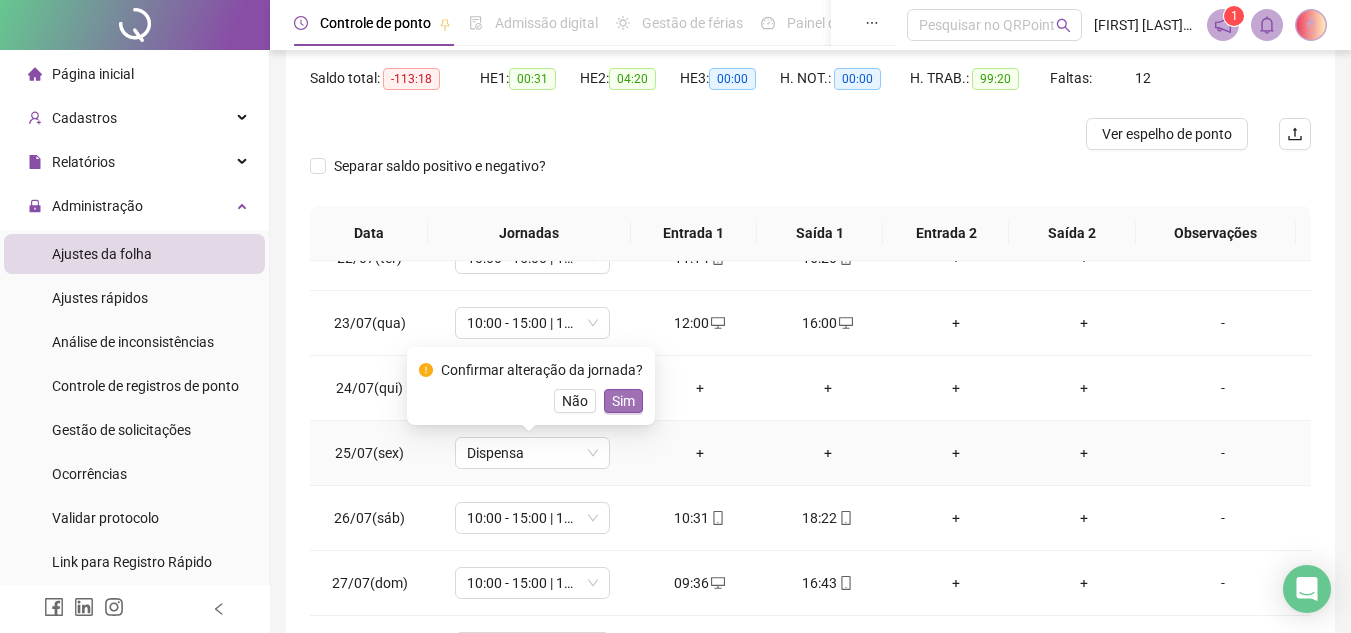 click on "Sim" at bounding box center [623, 401] 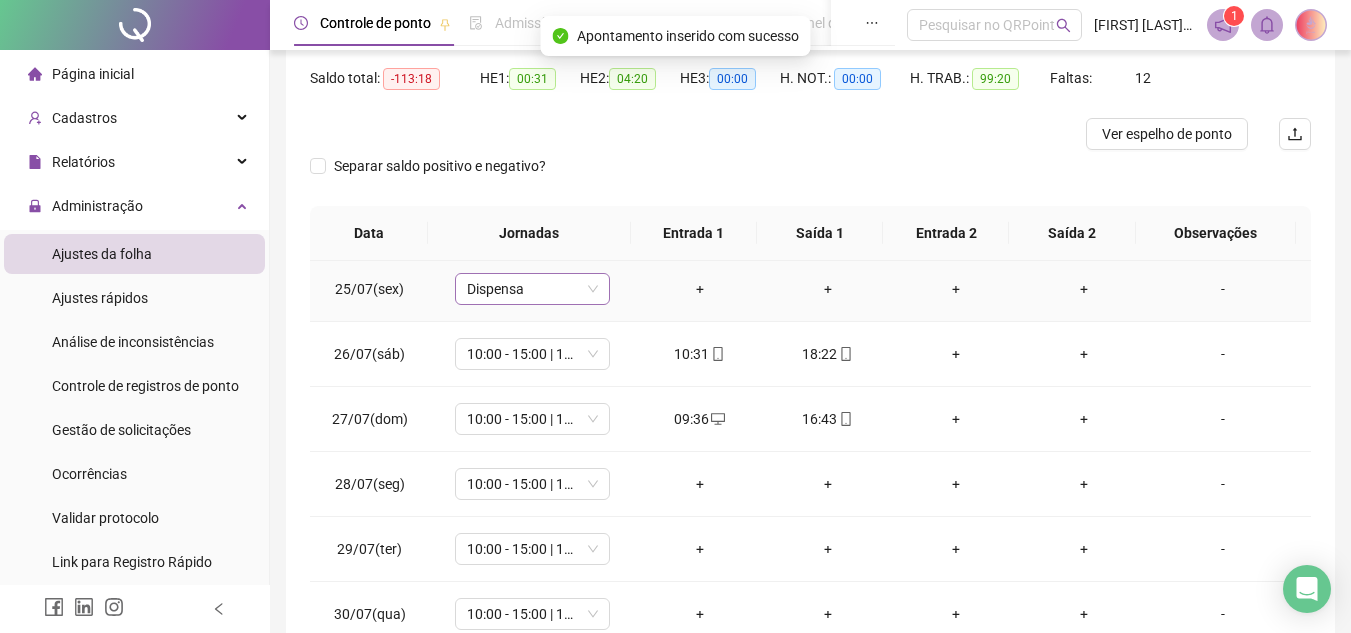 scroll, scrollTop: 1588, scrollLeft: 0, axis: vertical 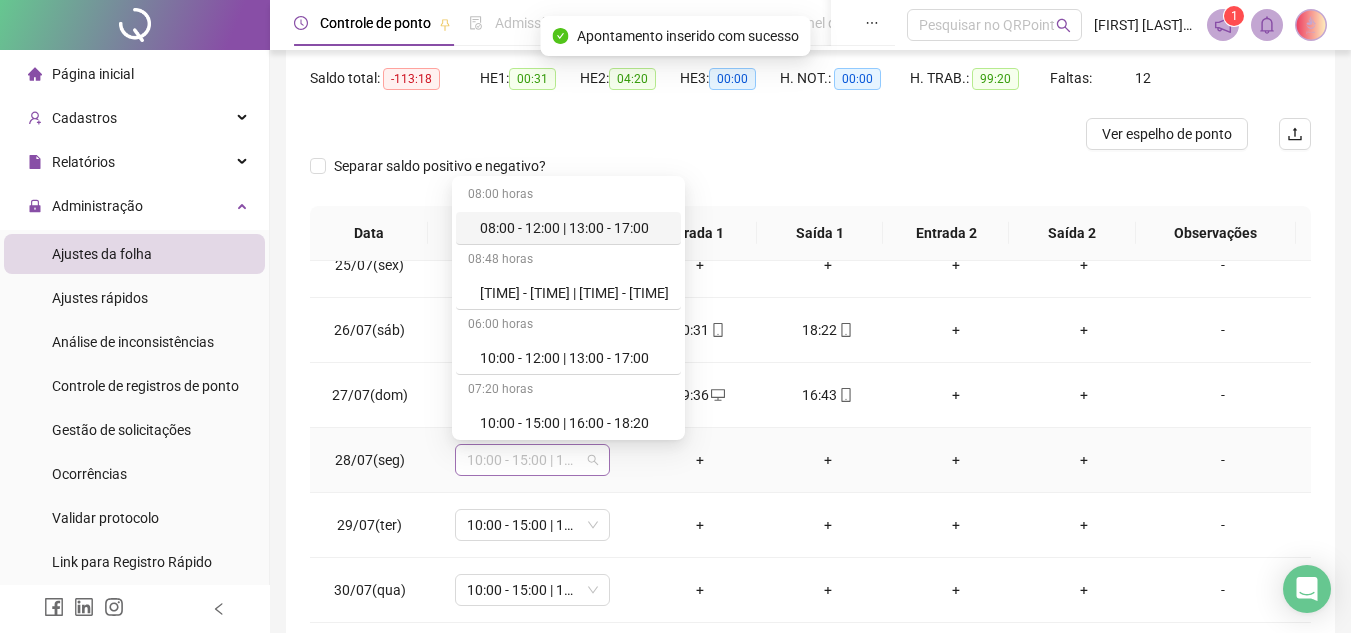 click on "10:00 - 15:00 | 16:00 - 18:20" at bounding box center [532, 460] 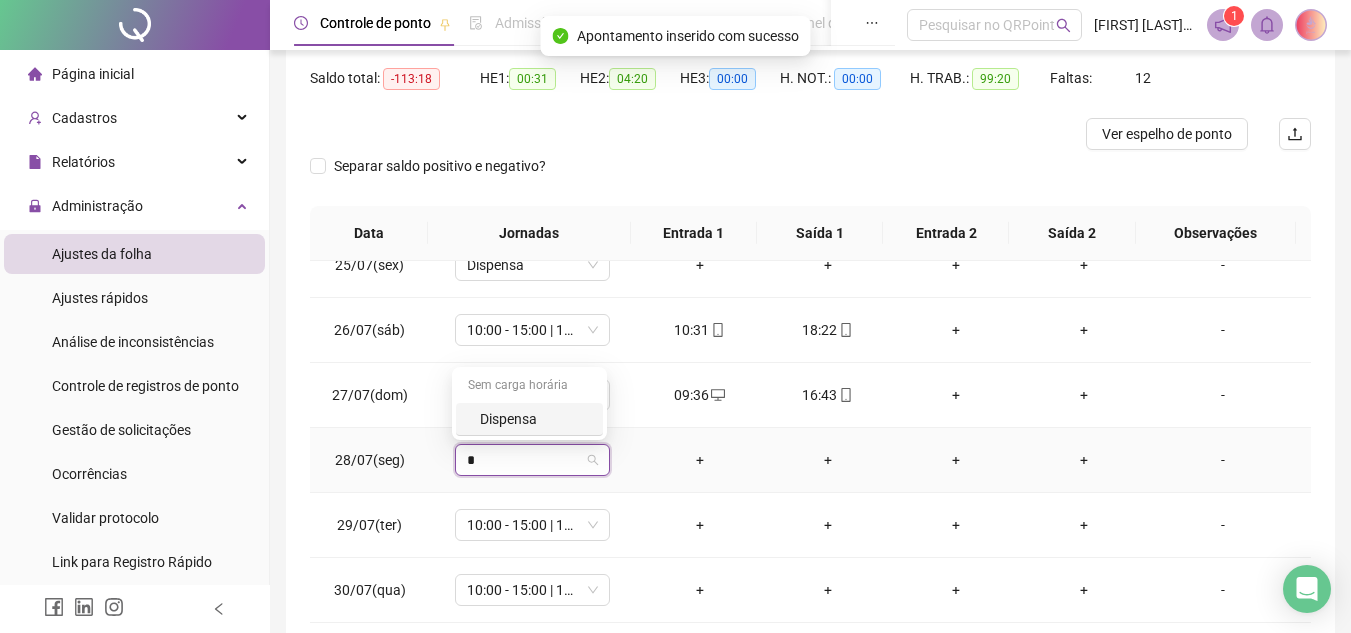 click on "Dispensa" at bounding box center (535, 419) 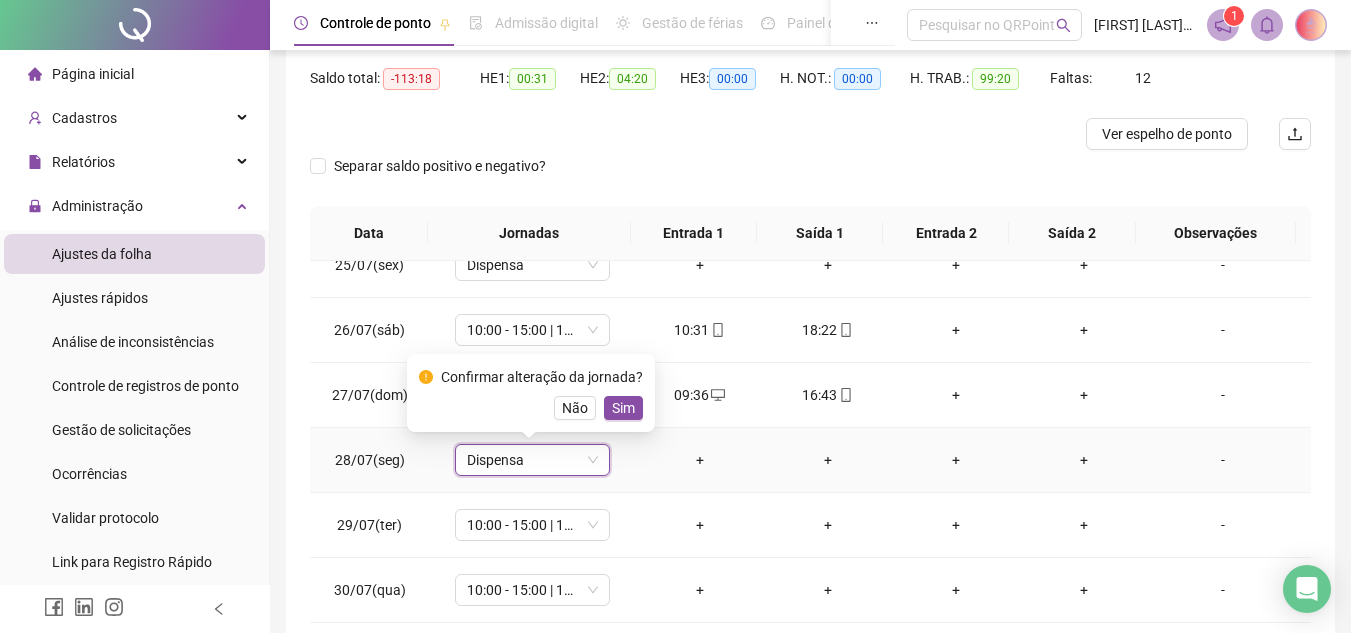 click on "Sim" at bounding box center (623, 408) 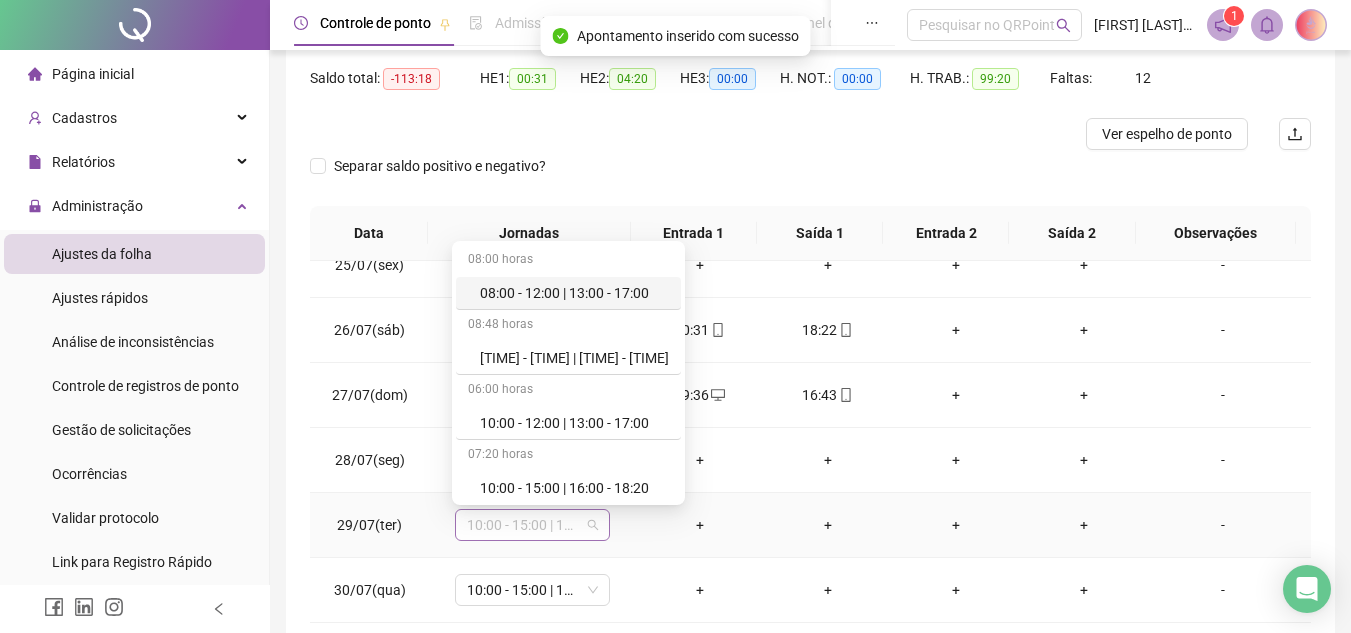click on "10:00 - 15:00 | 16:00 - 18:20" at bounding box center (532, 525) 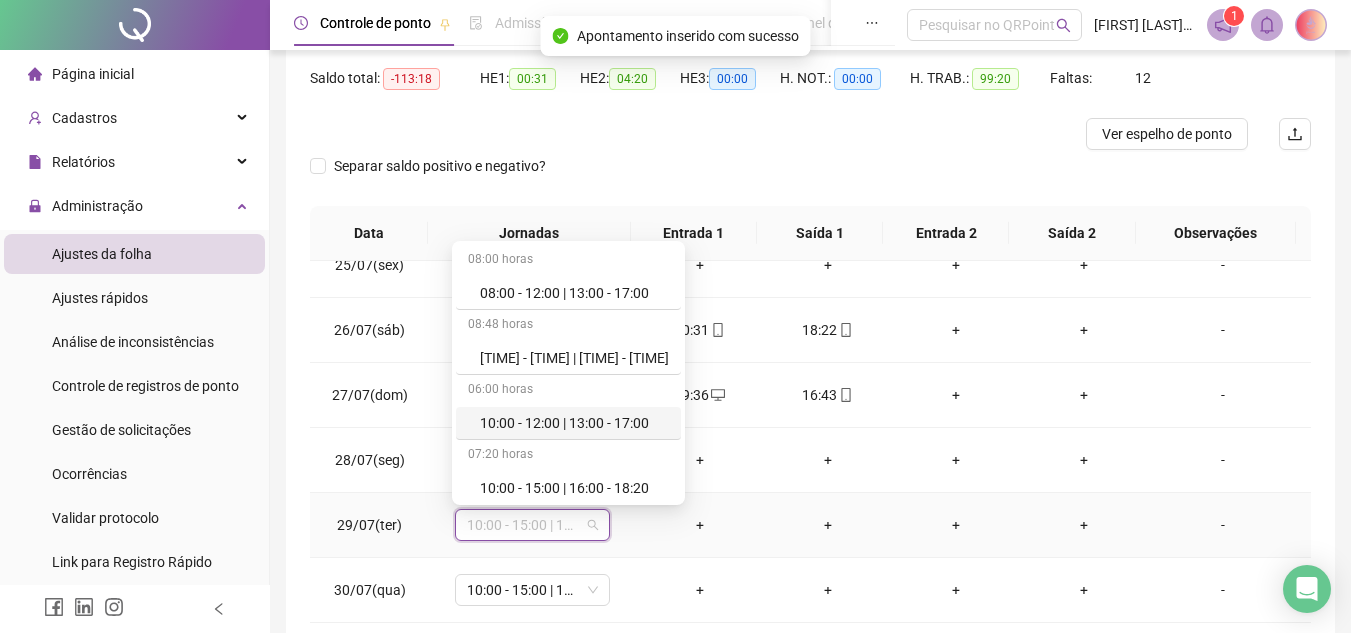 type on "*" 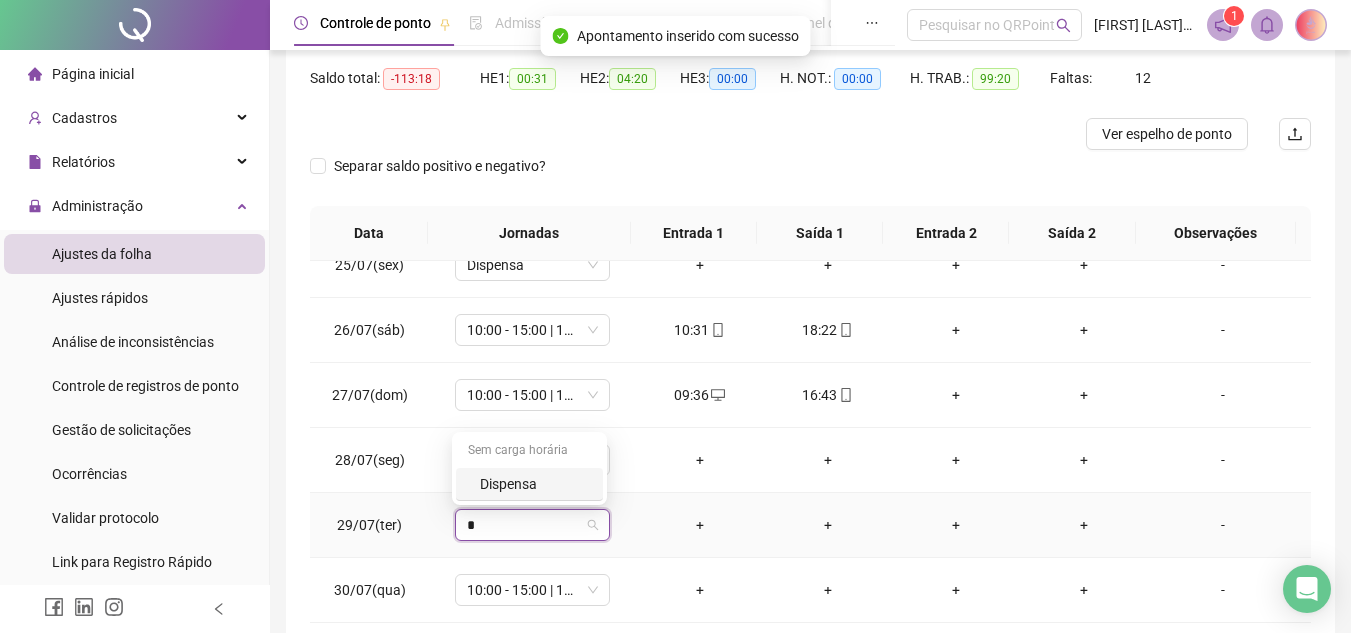 click on "Dispensa" at bounding box center (535, 484) 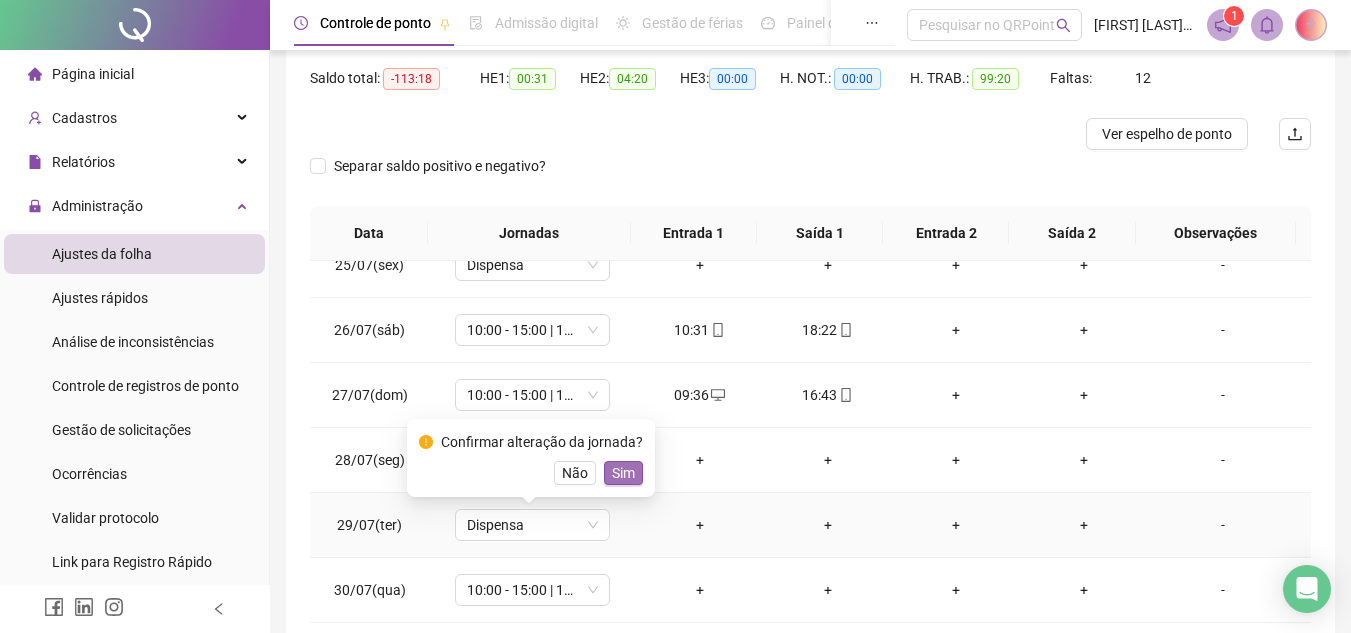 click on "Sim" at bounding box center (623, 473) 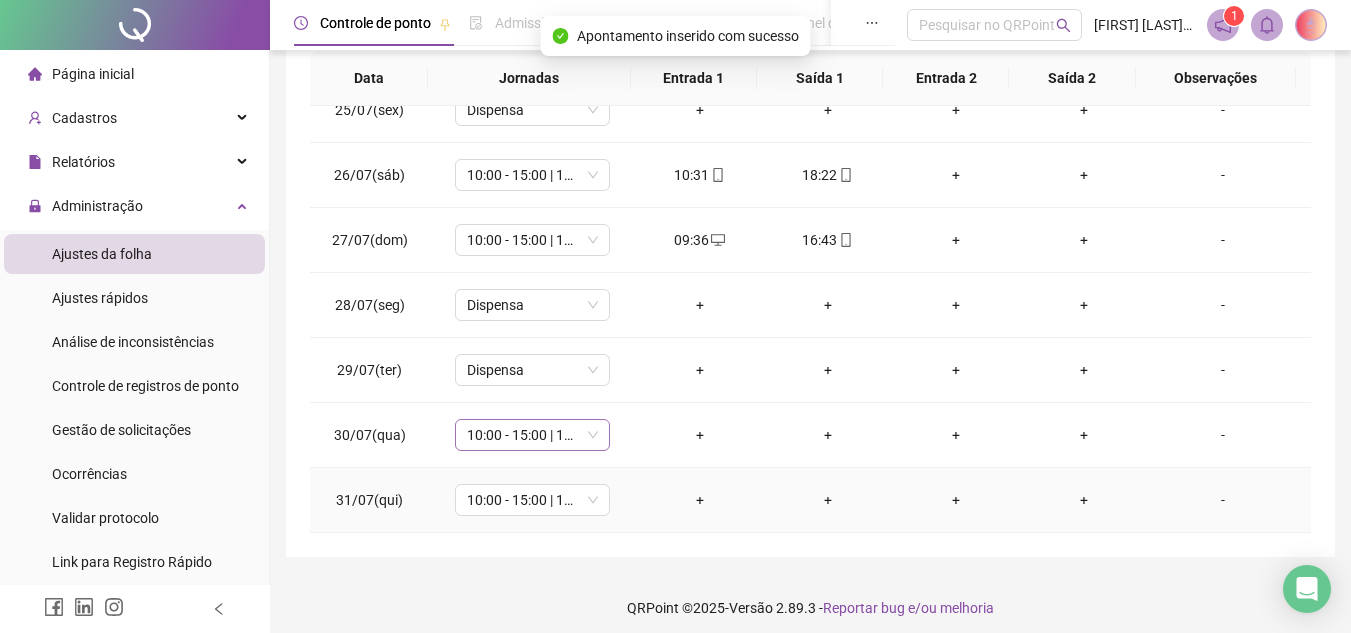 scroll, scrollTop: 365, scrollLeft: 0, axis: vertical 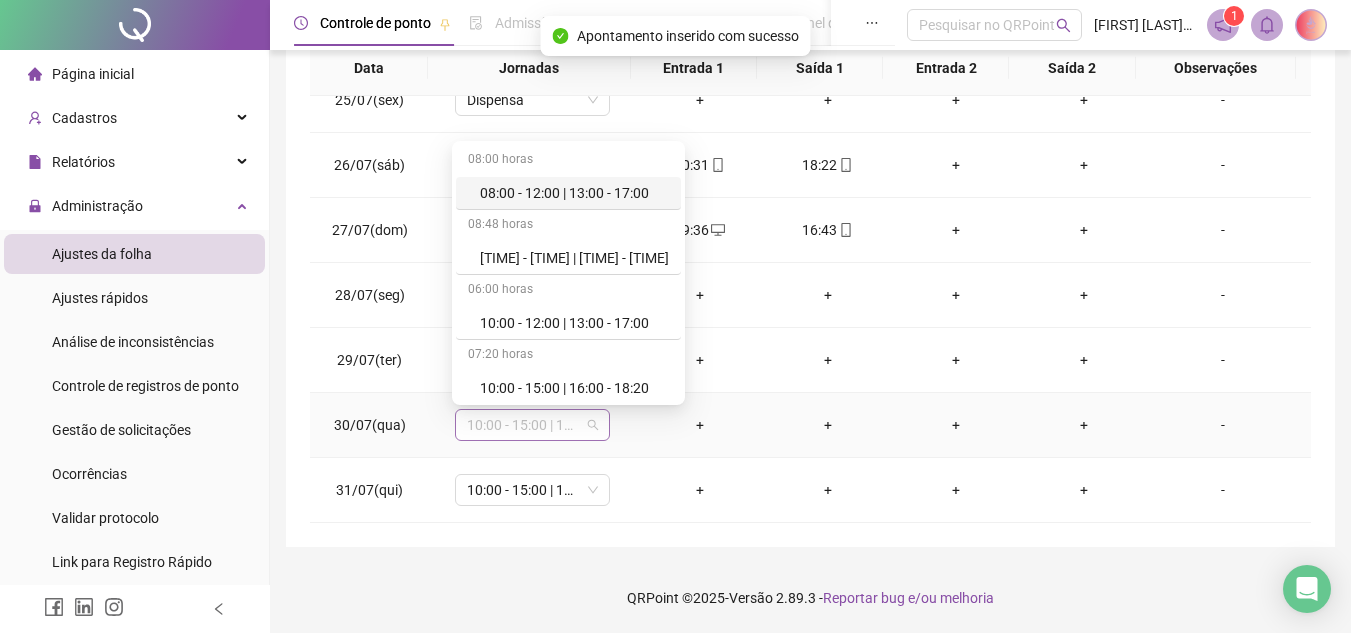 click on "10:00 - 15:00 | 16:00 - 18:20" at bounding box center [532, 425] 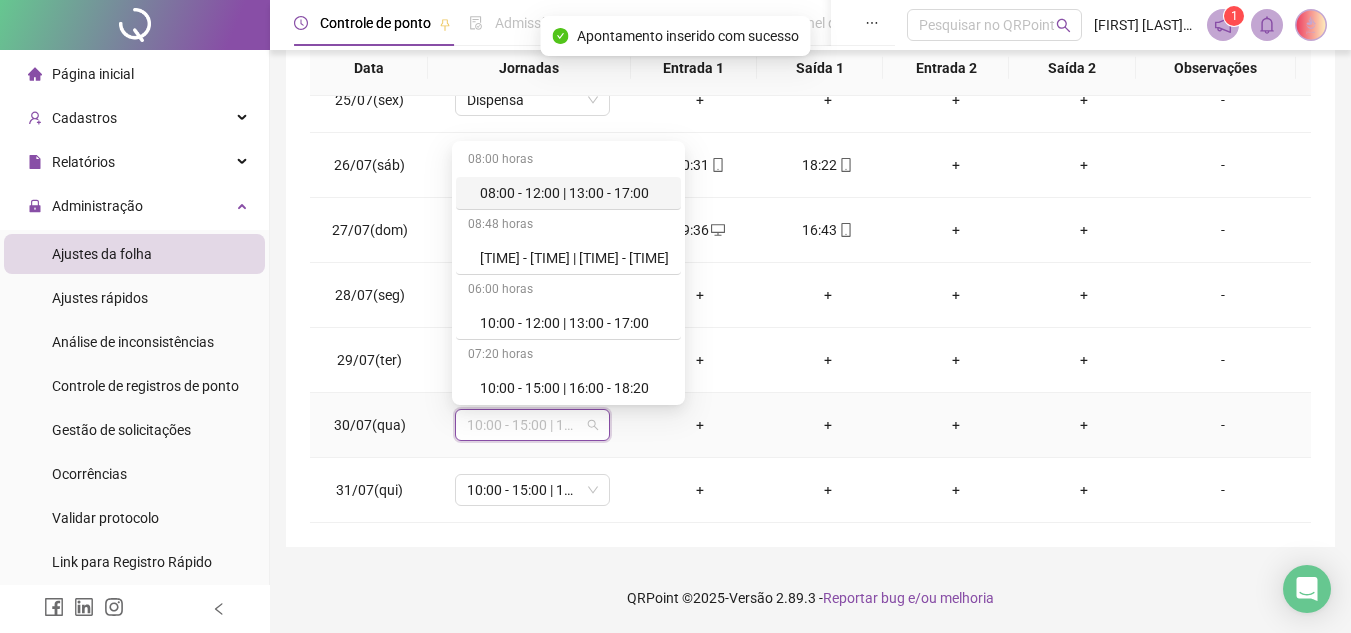 type on "*" 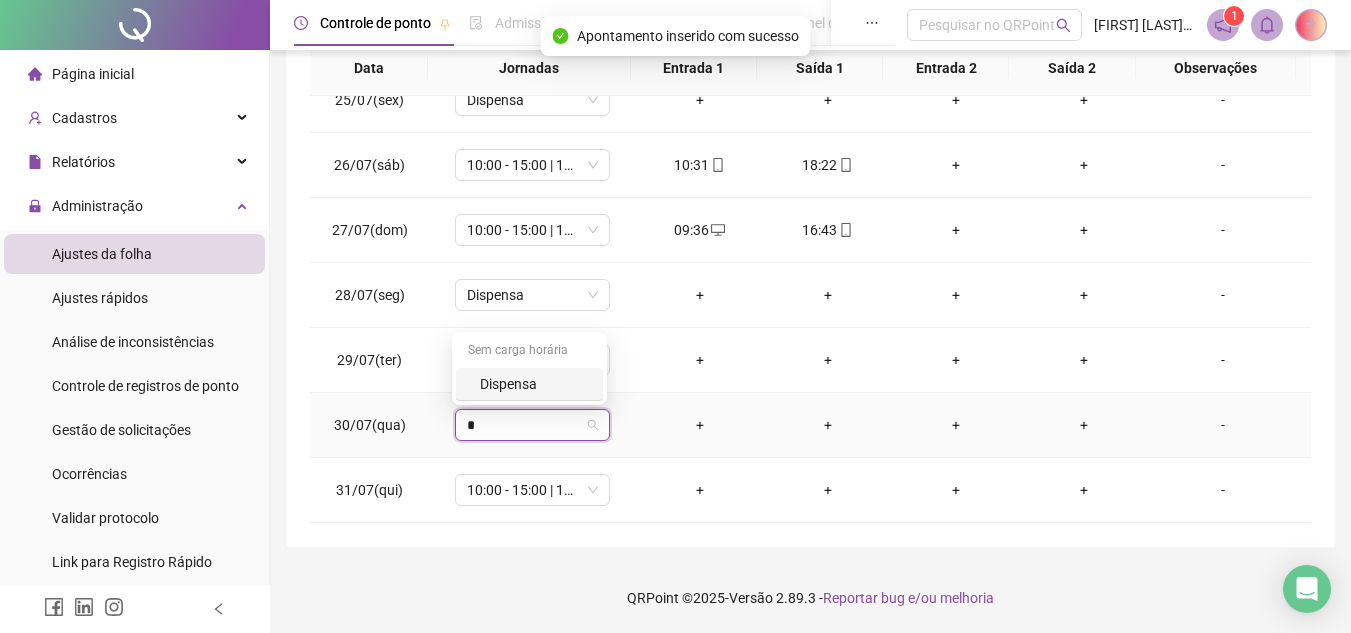 click on "Sem carga horária" at bounding box center (529, 352) 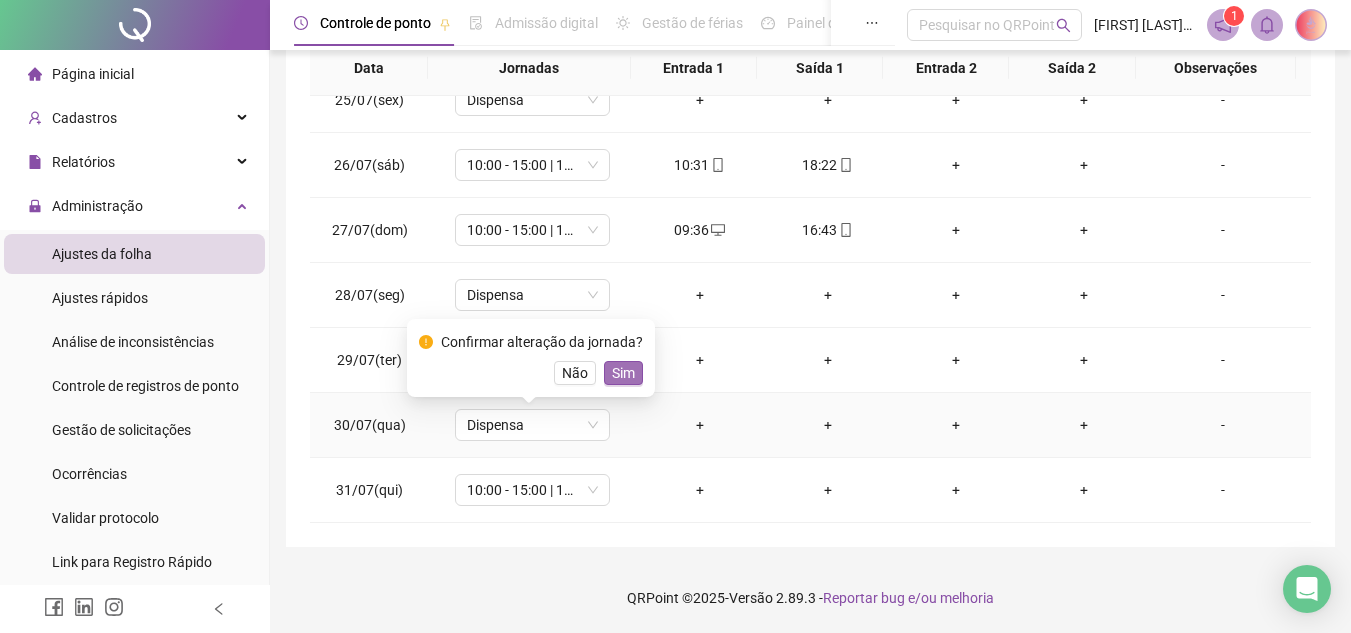 click on "Sim" at bounding box center (623, 373) 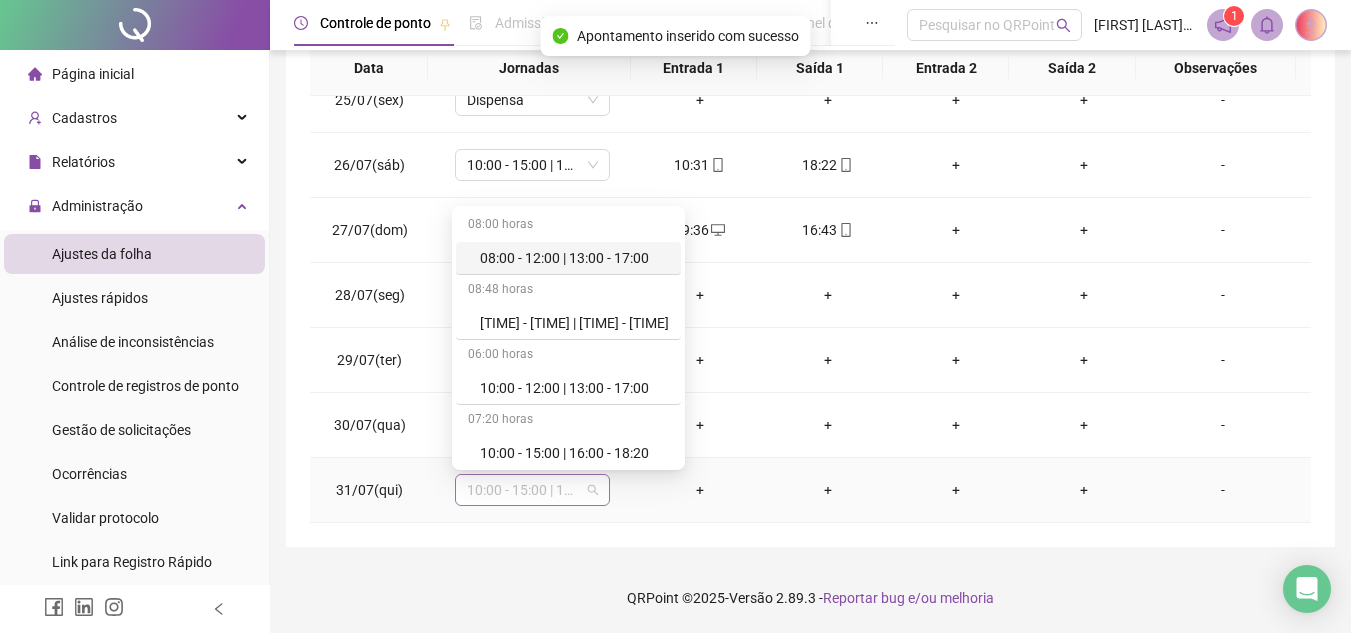 click on "10:00 - 15:00 | 16:00 - 18:20" at bounding box center [532, 490] 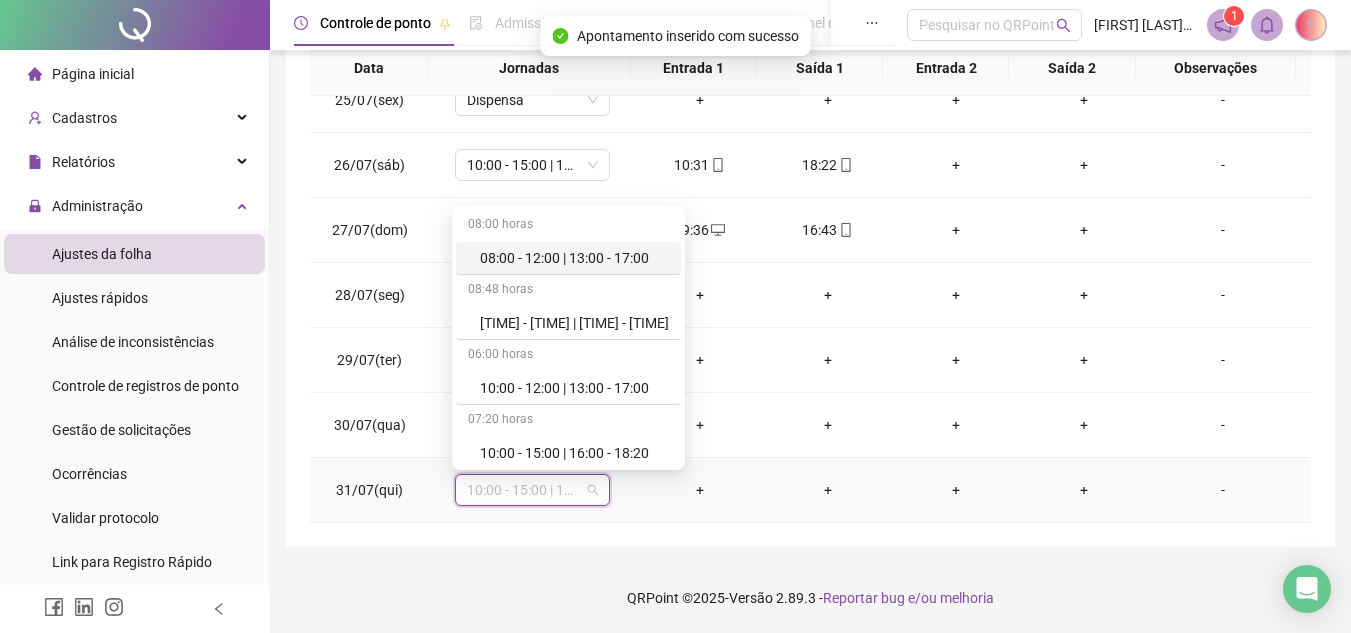 type on "*" 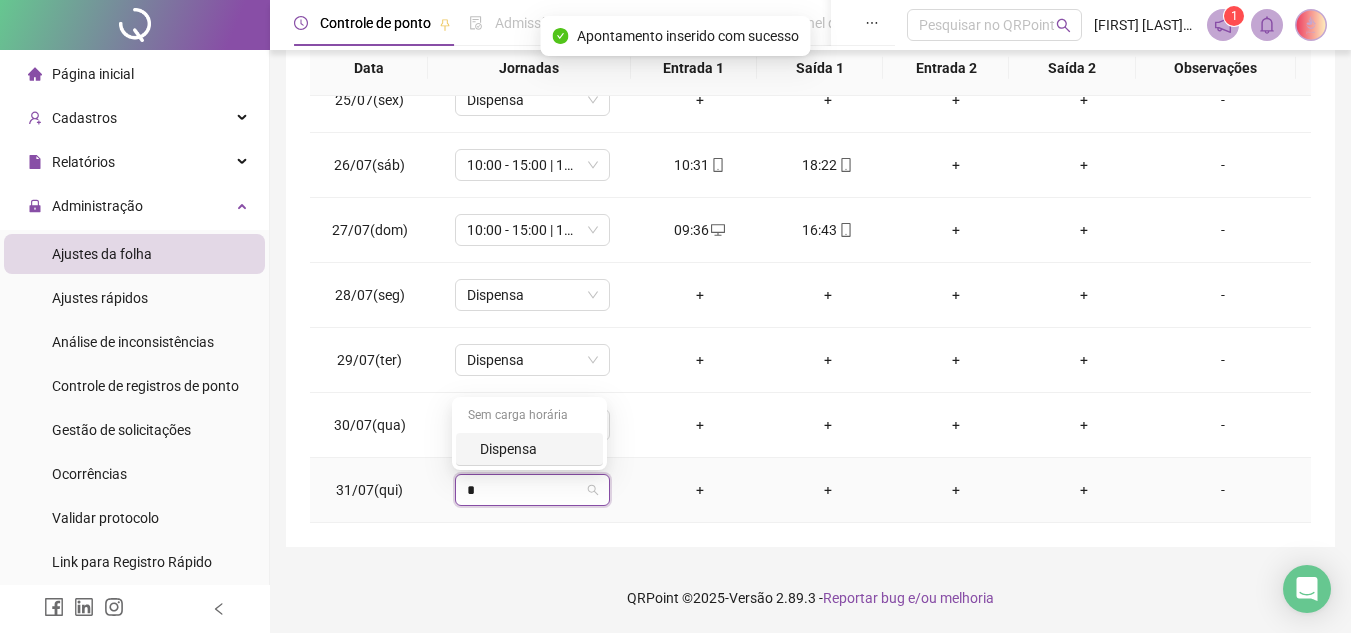 click on "Dispensa" at bounding box center (535, 449) 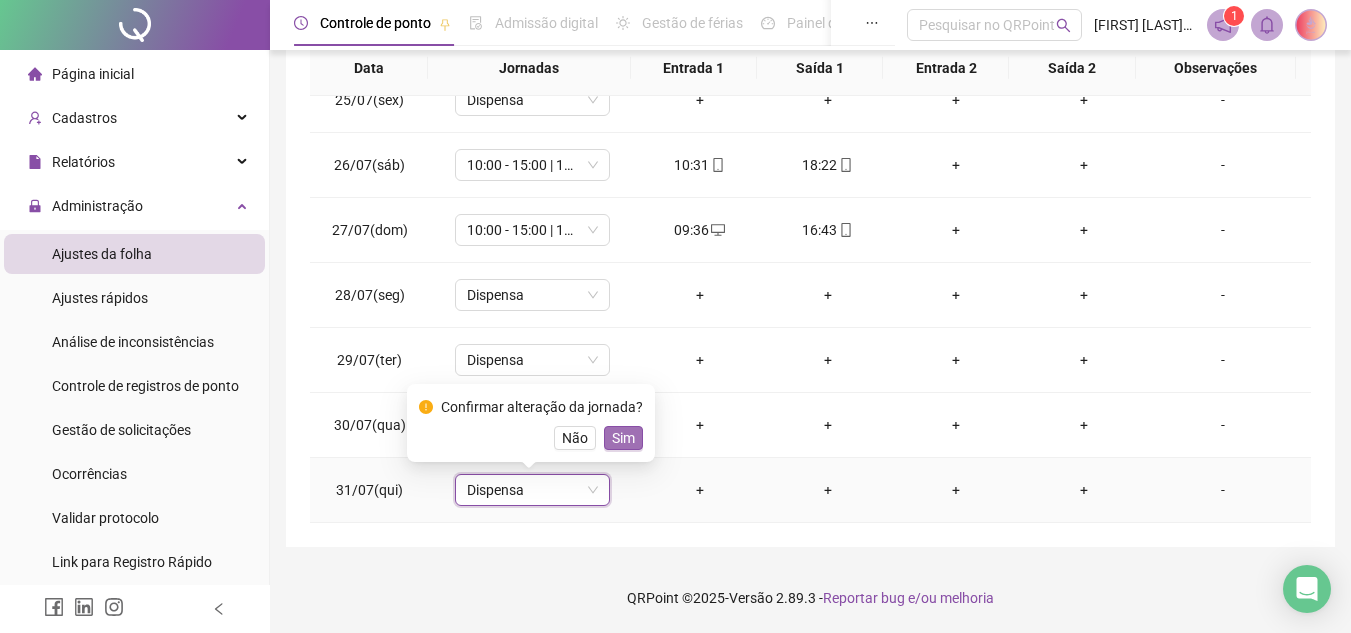 click on "Sim" at bounding box center [623, 438] 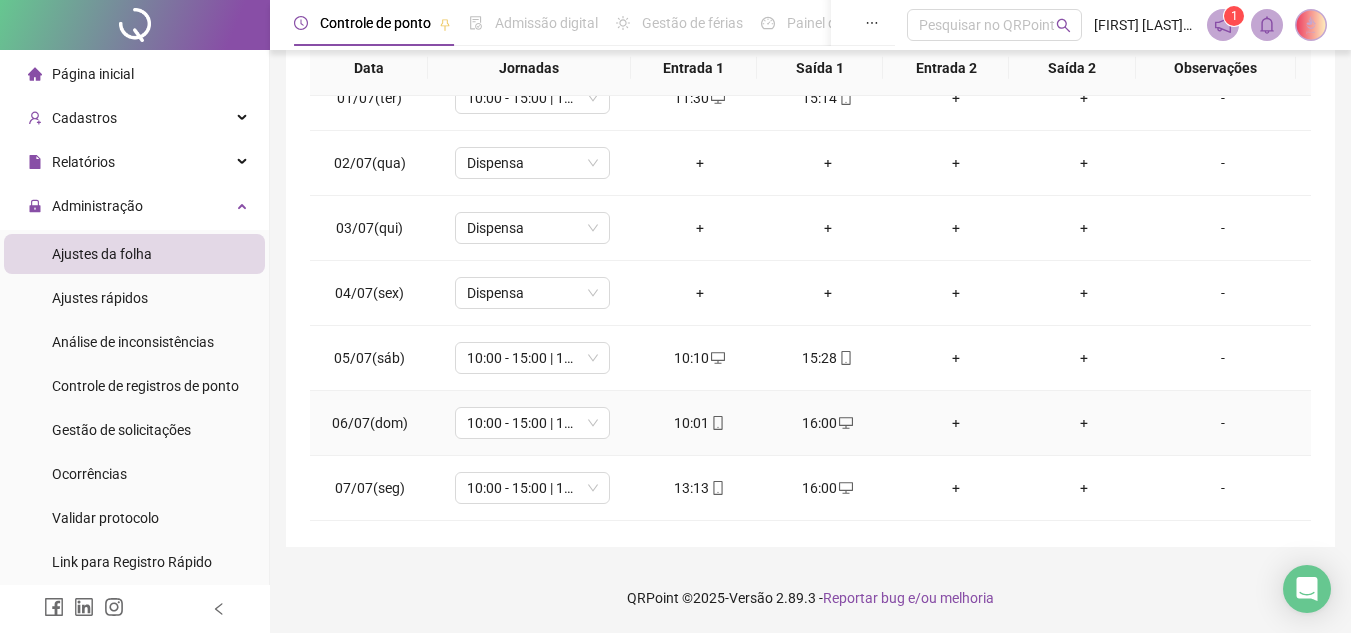 scroll, scrollTop: 0, scrollLeft: 0, axis: both 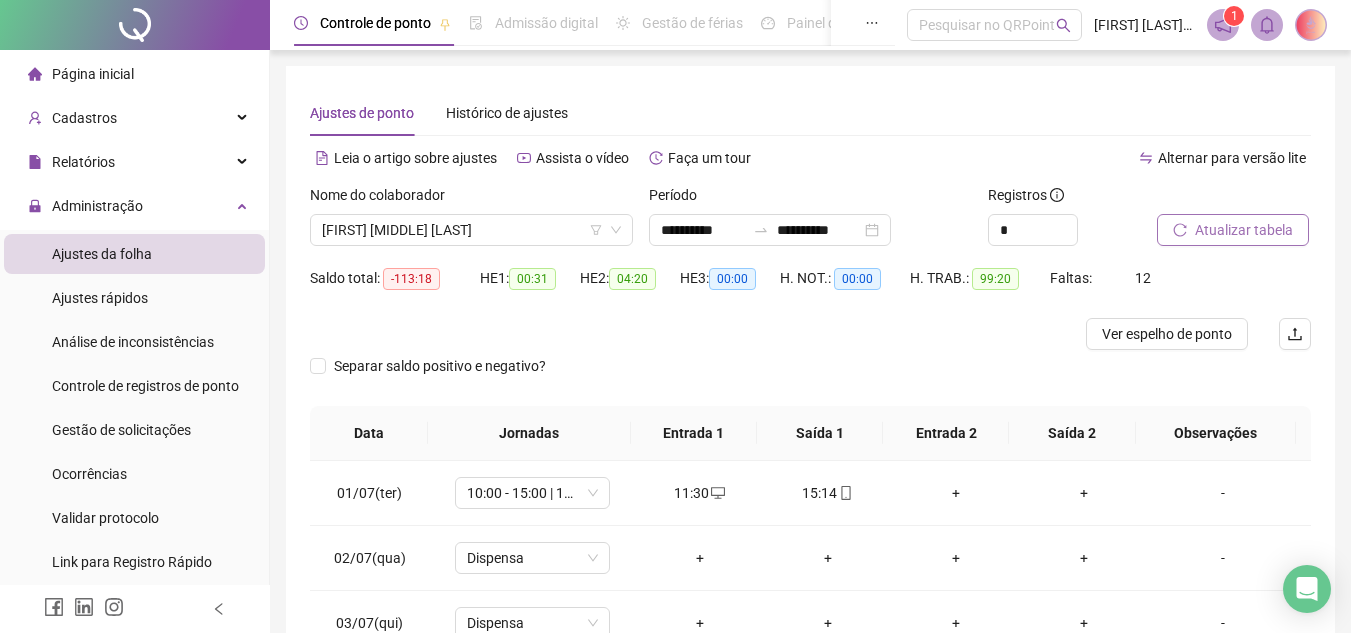 click on "Atualizar tabela" at bounding box center (1244, 230) 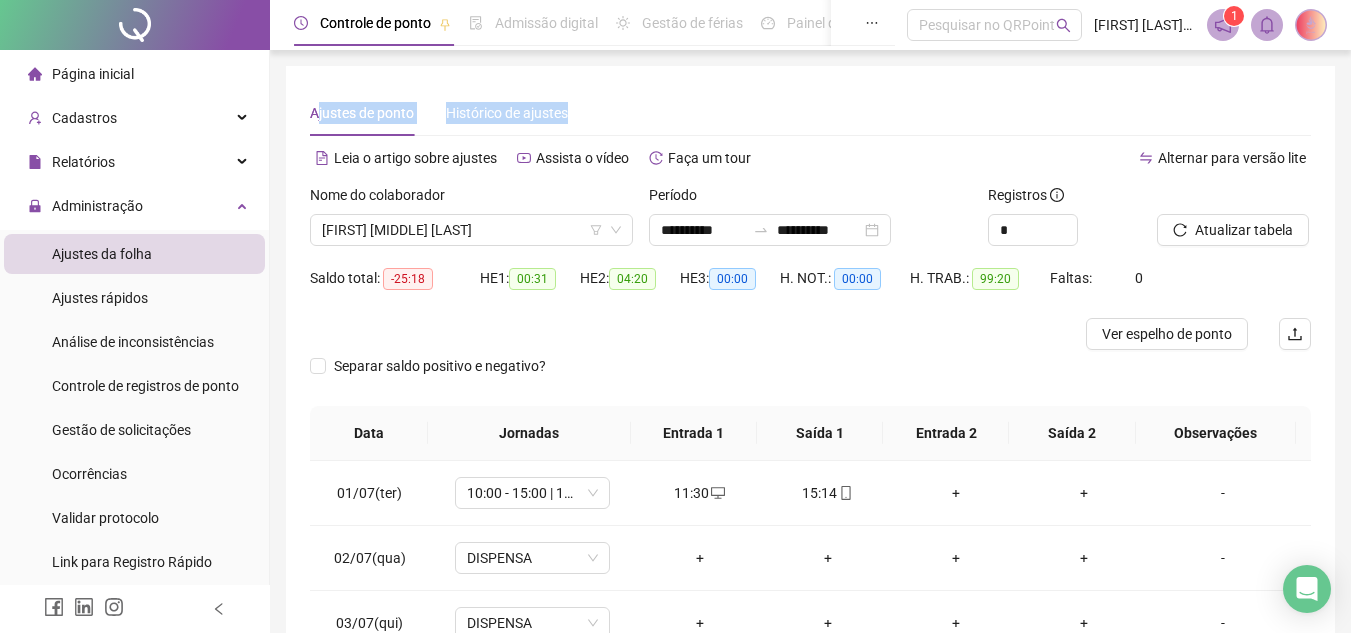 drag, startPoint x: 320, startPoint y: 87, endPoint x: 612, endPoint y: 98, distance: 292.20712 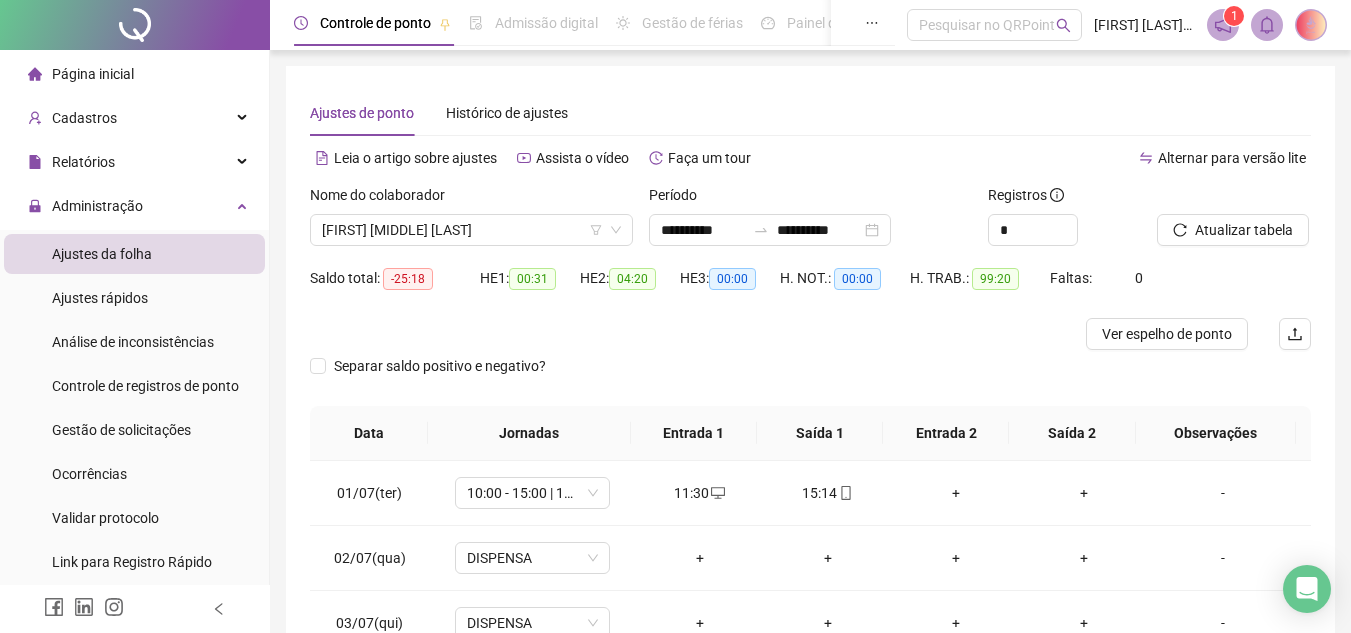 click on "**********" at bounding box center [810, 489] 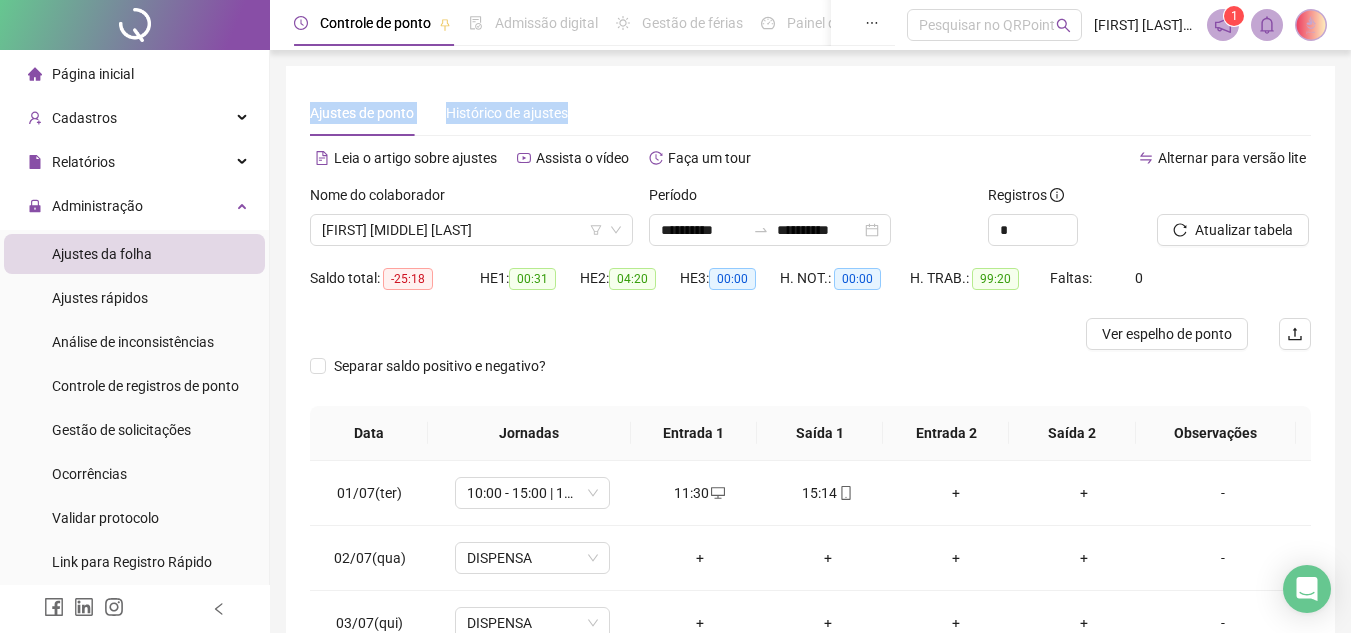 drag, startPoint x: 290, startPoint y: 74, endPoint x: 650, endPoint y: 115, distance: 362.3272 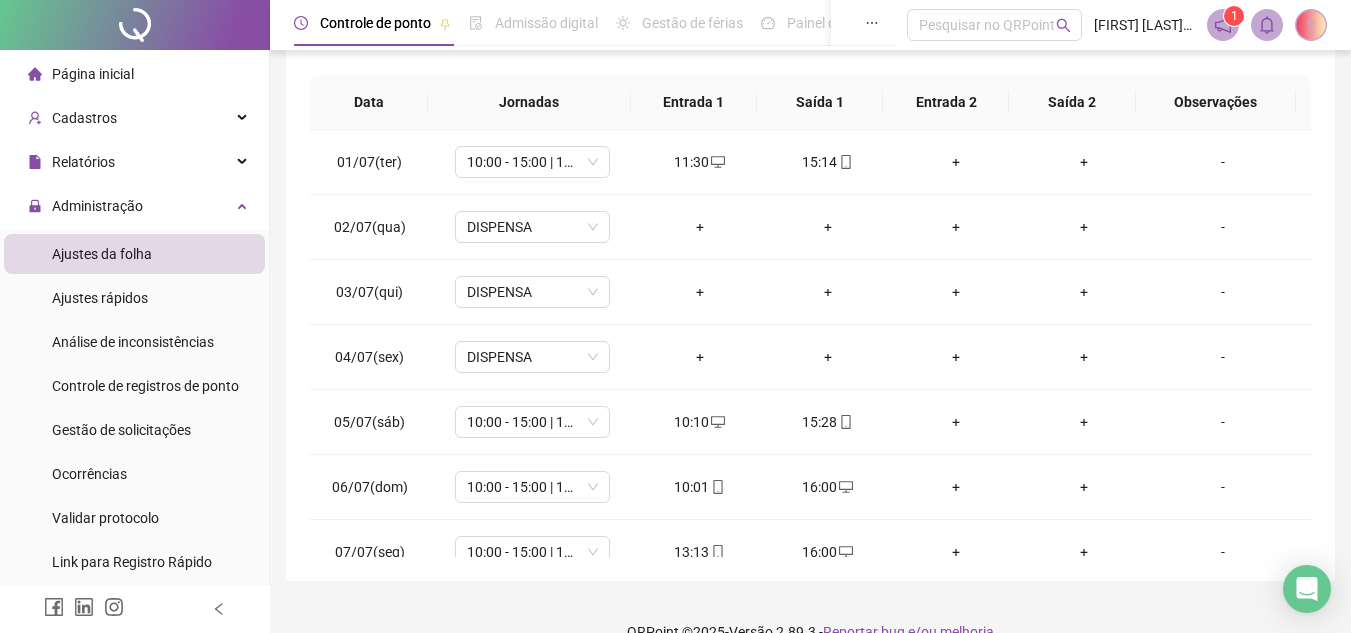 scroll, scrollTop: 365, scrollLeft: 0, axis: vertical 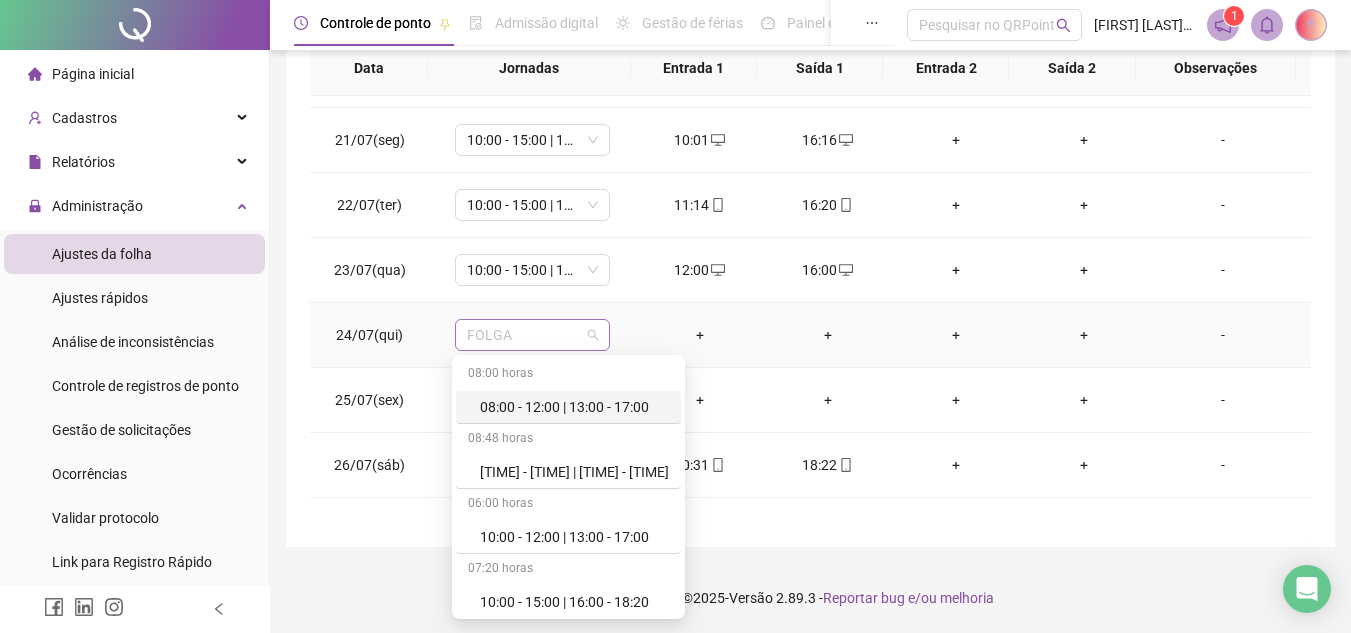 click on "FOLGA" at bounding box center (532, 335) 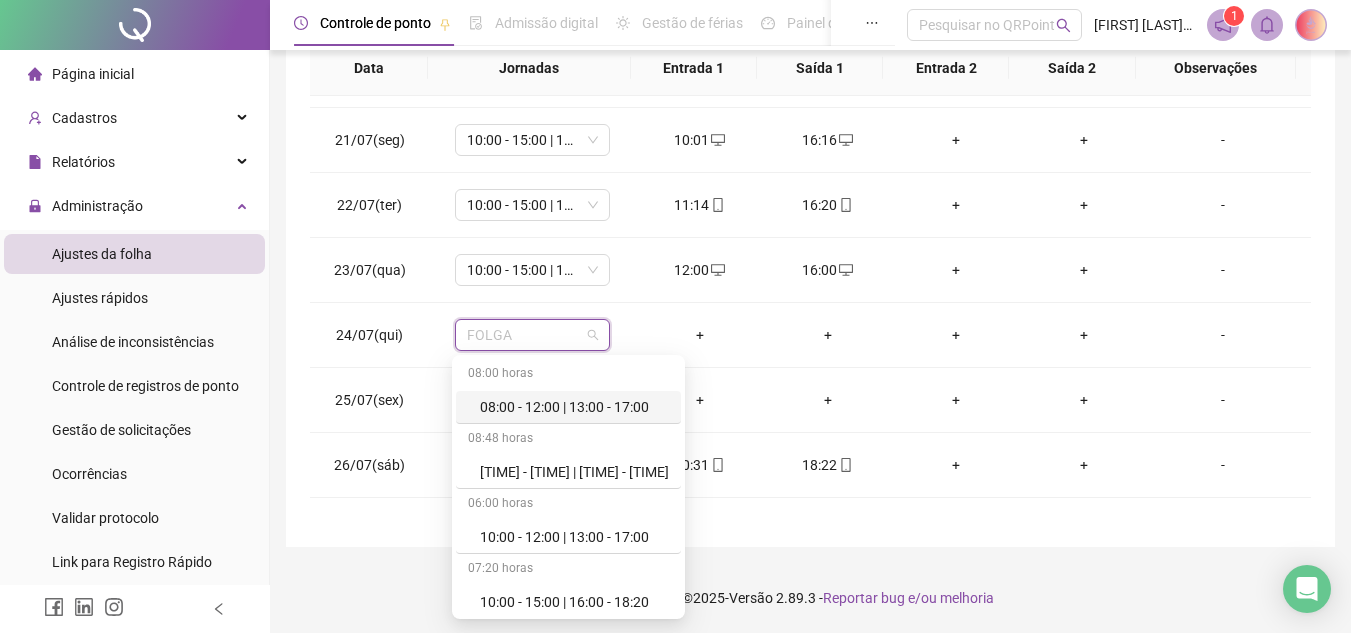 click on "**********" at bounding box center [810, 124] 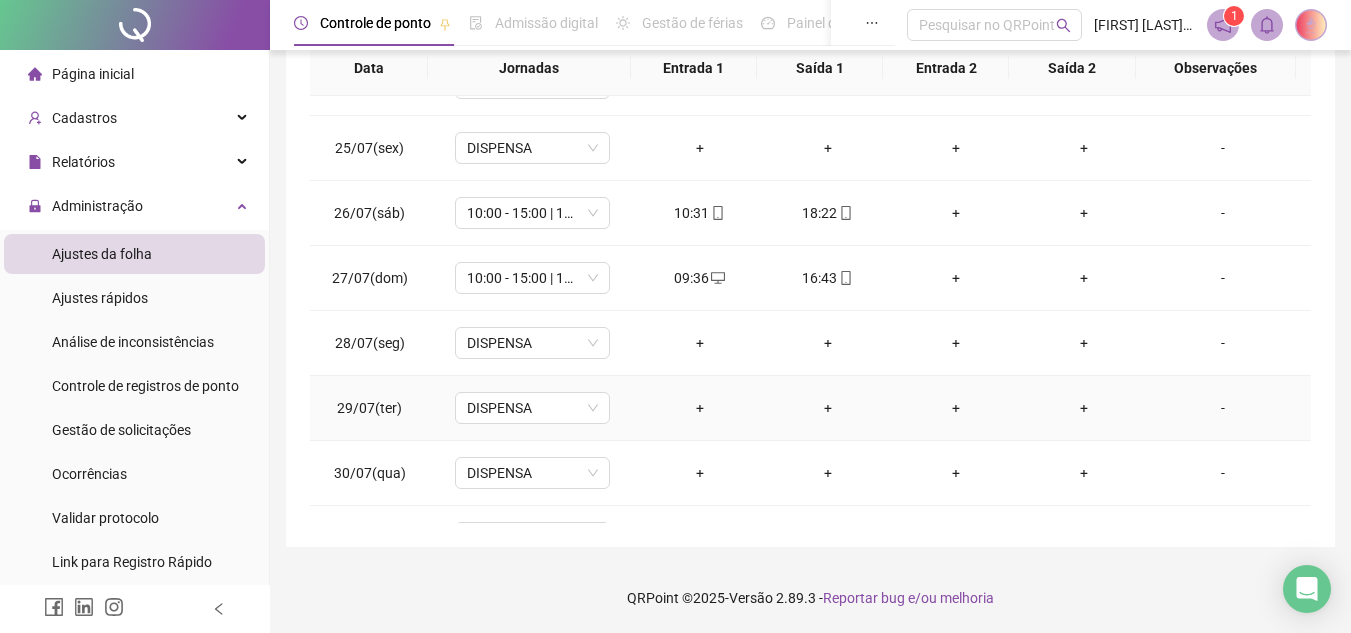 scroll, scrollTop: 1588, scrollLeft: 0, axis: vertical 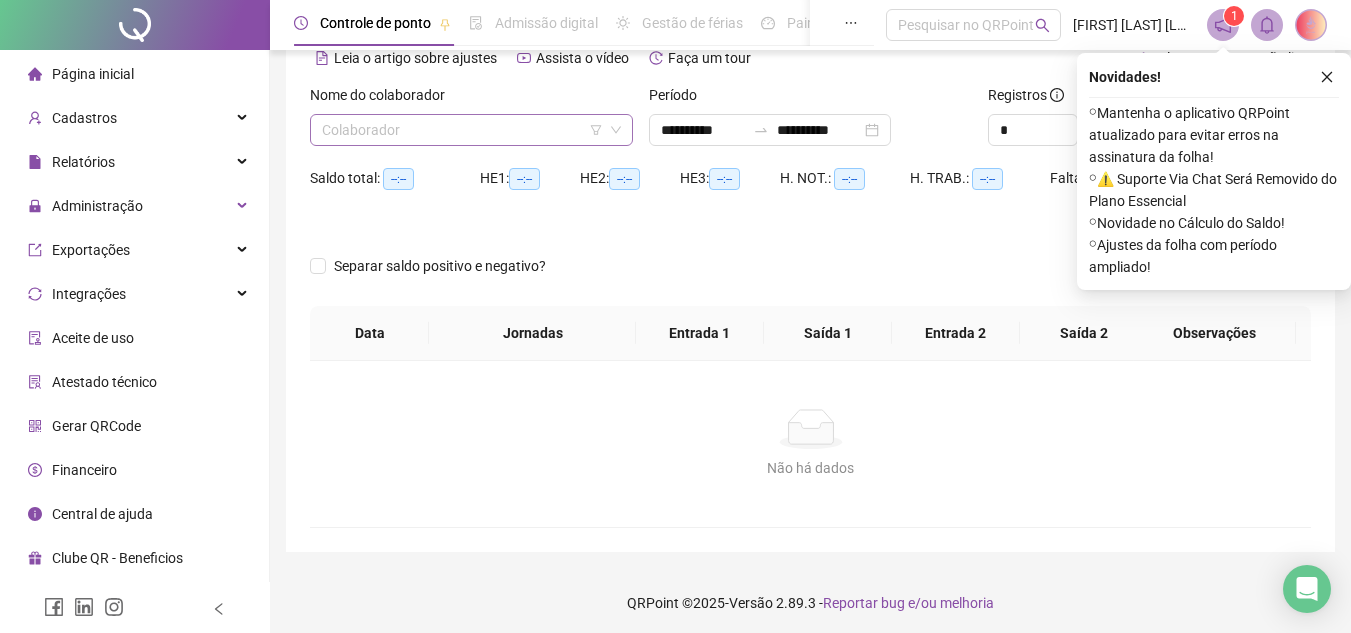 click at bounding box center (462, 130) 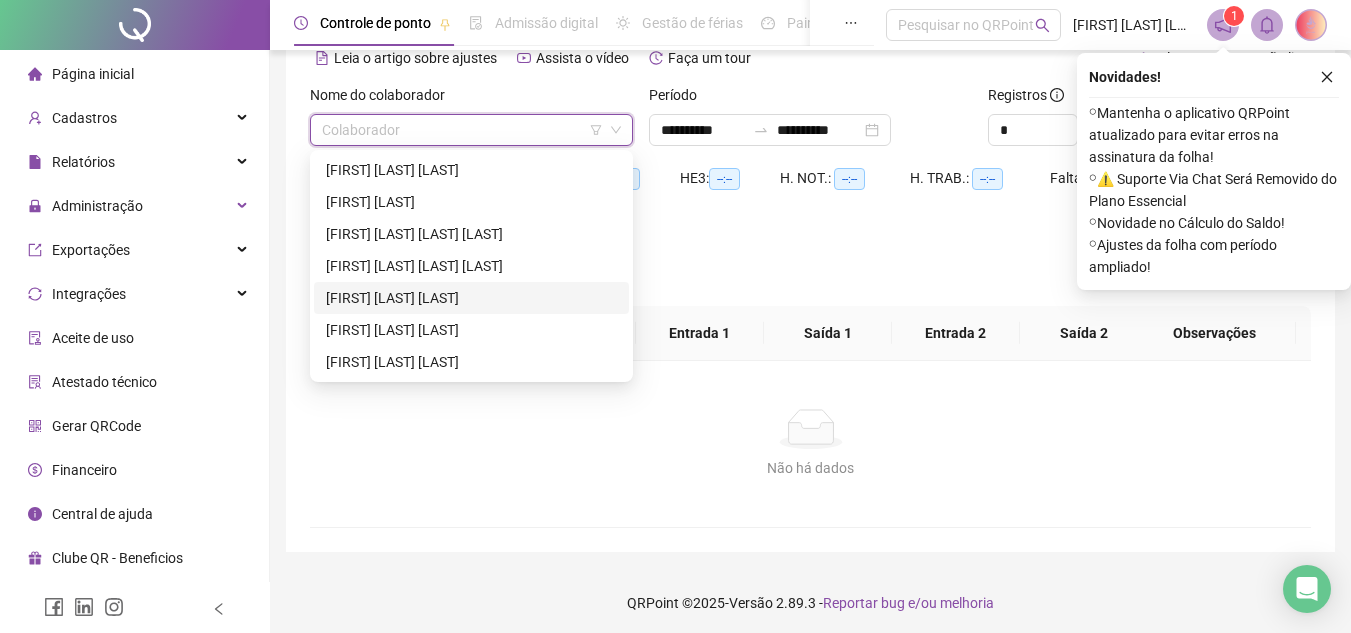click on "[FIRST] [MIDDLE] [LAST]" at bounding box center (471, 298) 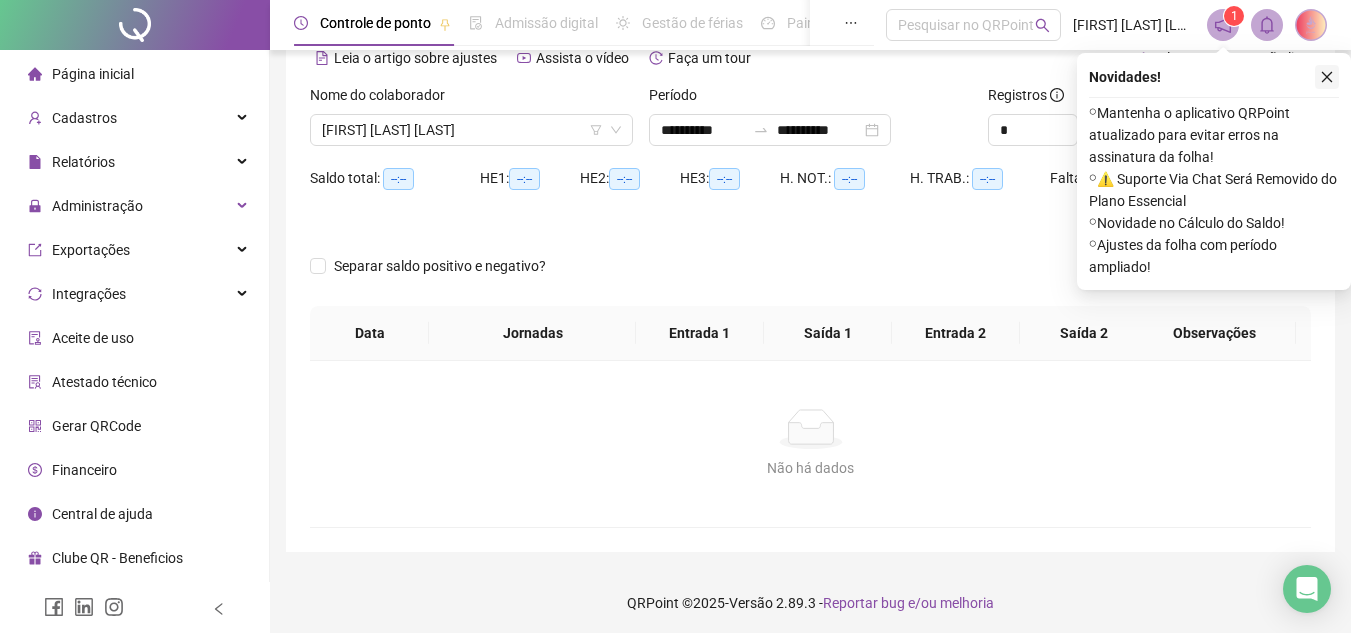 click 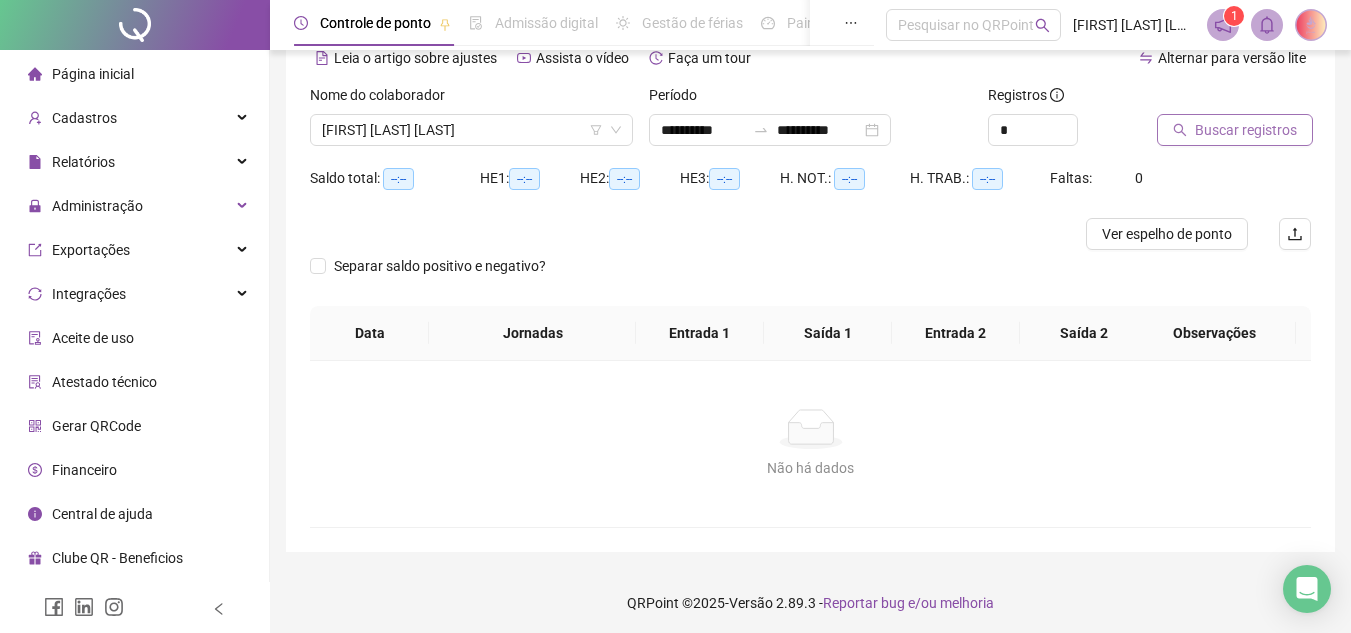 click on "Buscar registros" at bounding box center (1246, 130) 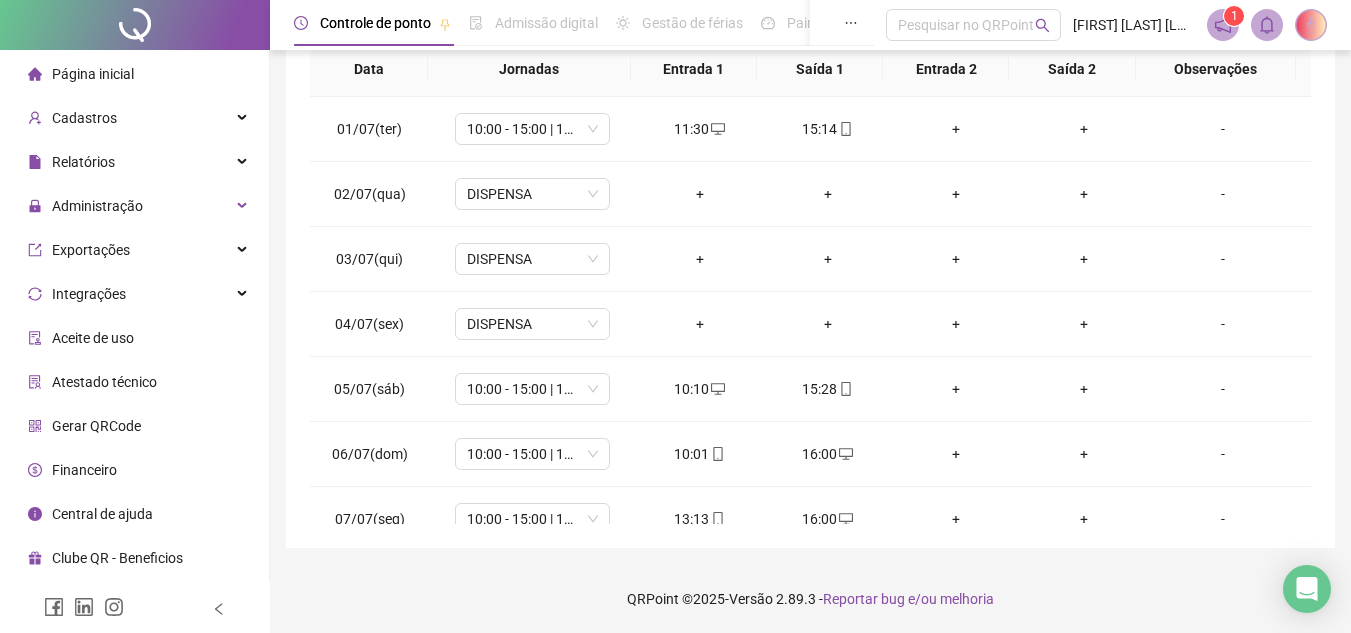 scroll, scrollTop: 365, scrollLeft: 0, axis: vertical 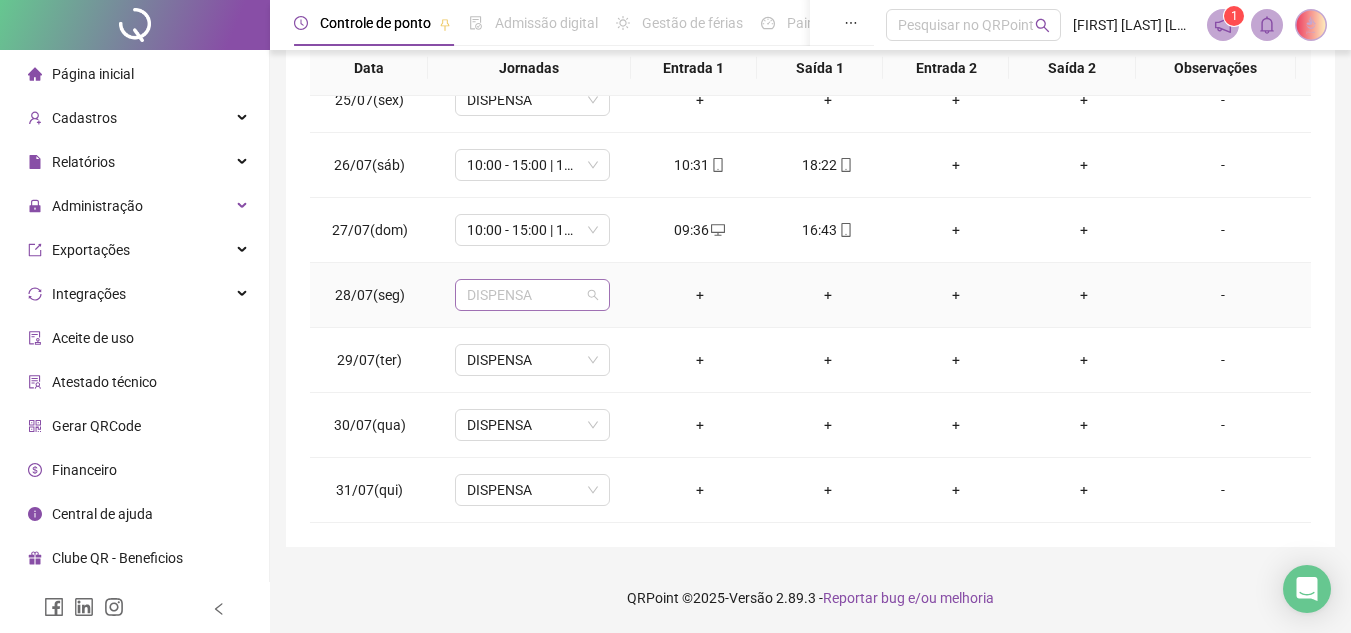 click on "DISPENSA" at bounding box center [532, 295] 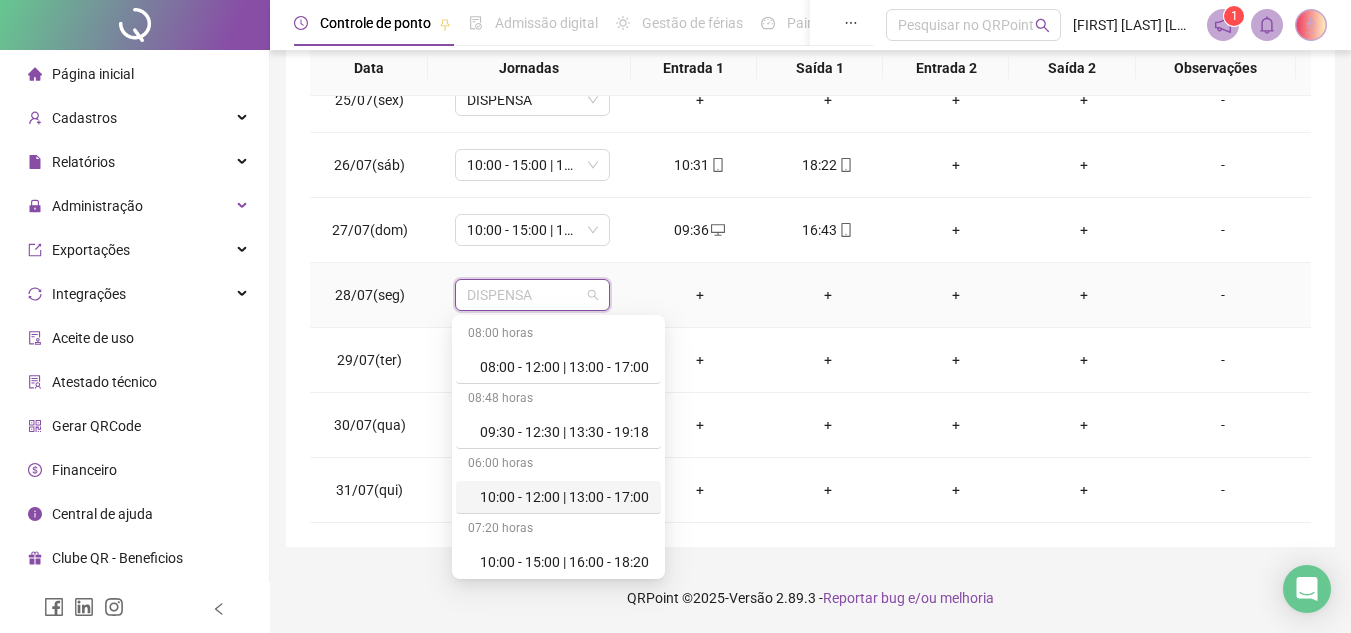 click on "10:00 - 12:00 | 13:00 - 17:00" at bounding box center (564, 497) 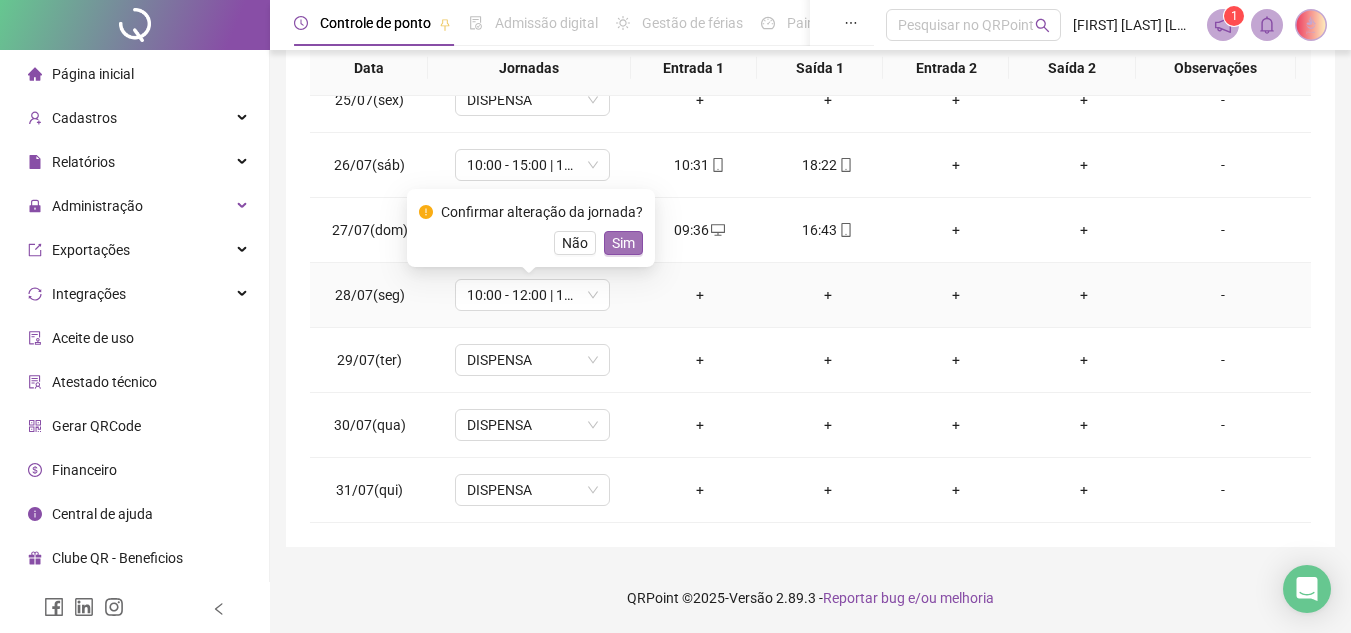 click on "Sim" at bounding box center [623, 243] 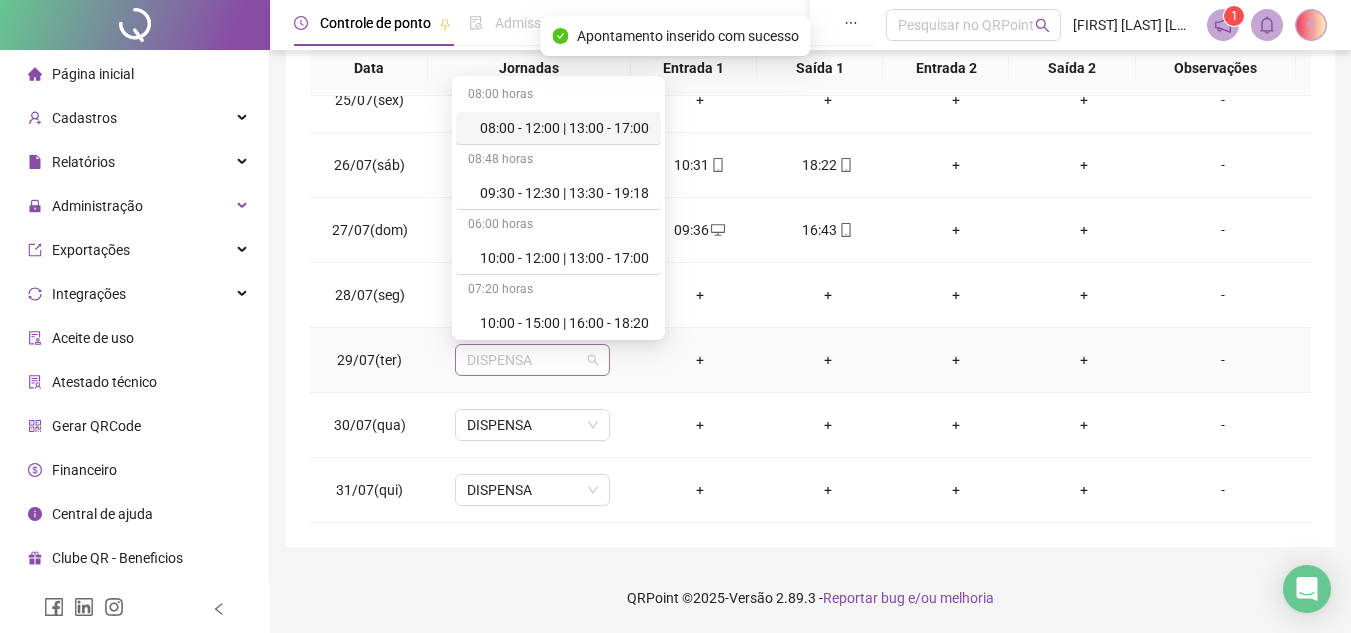 click on "DISPENSA" at bounding box center (532, 360) 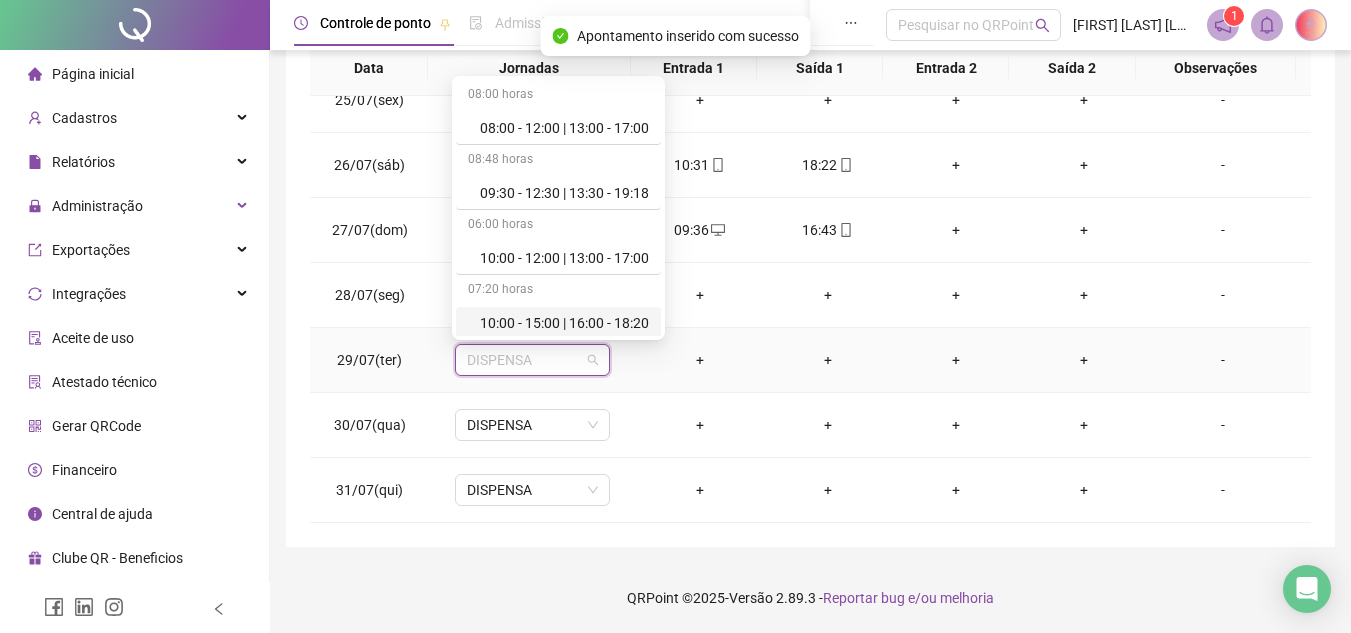 click on "10:00 - 15:00 | 16:00 - 18:20" at bounding box center [564, 323] 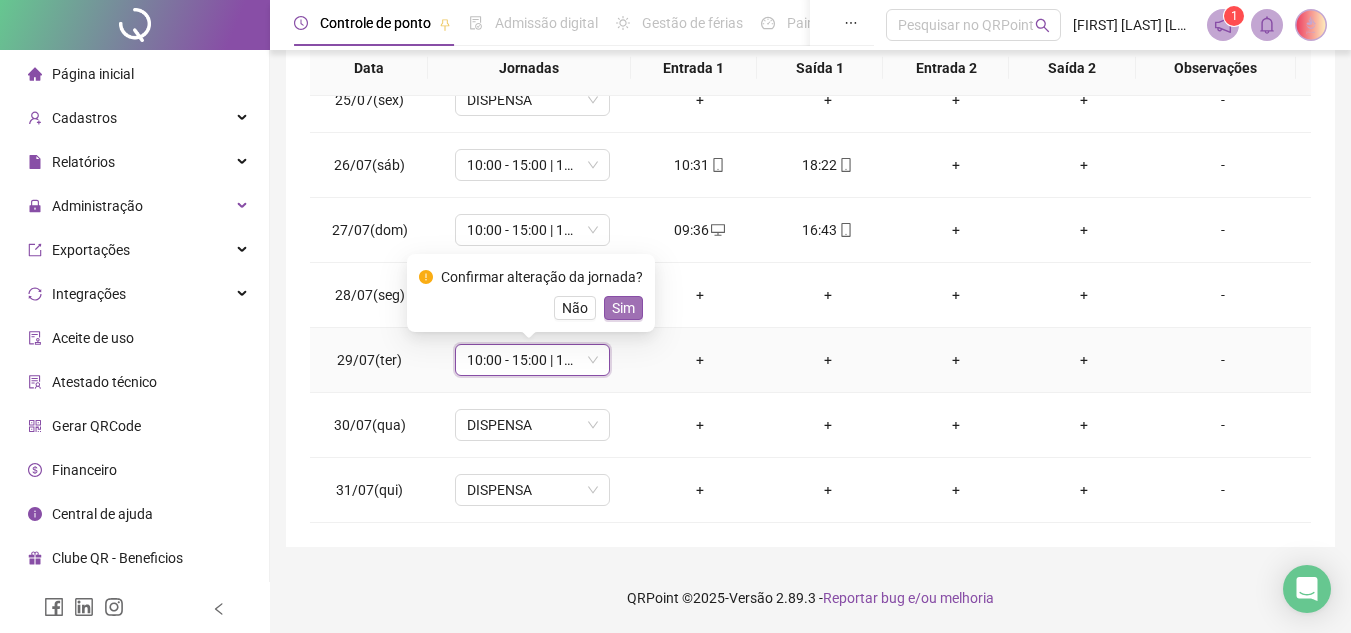 click on "Sim" at bounding box center (623, 308) 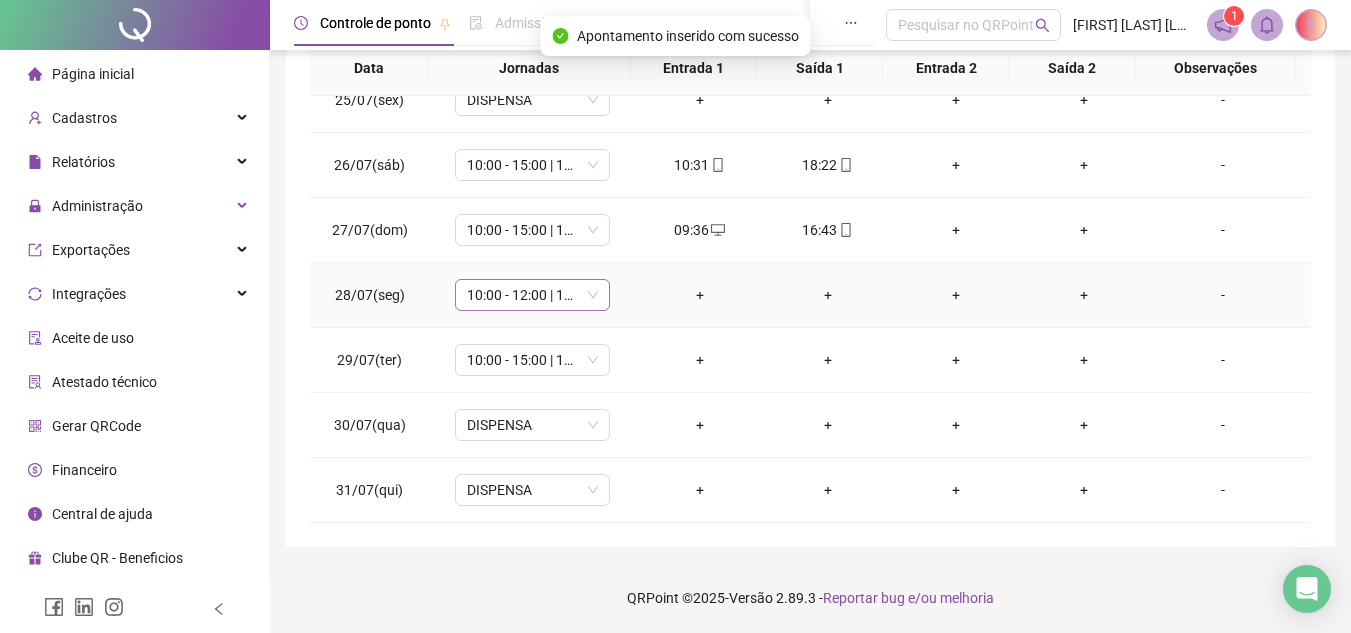 click on "10:00 - 12:00 | 13:00 - 17:00" at bounding box center [532, 295] 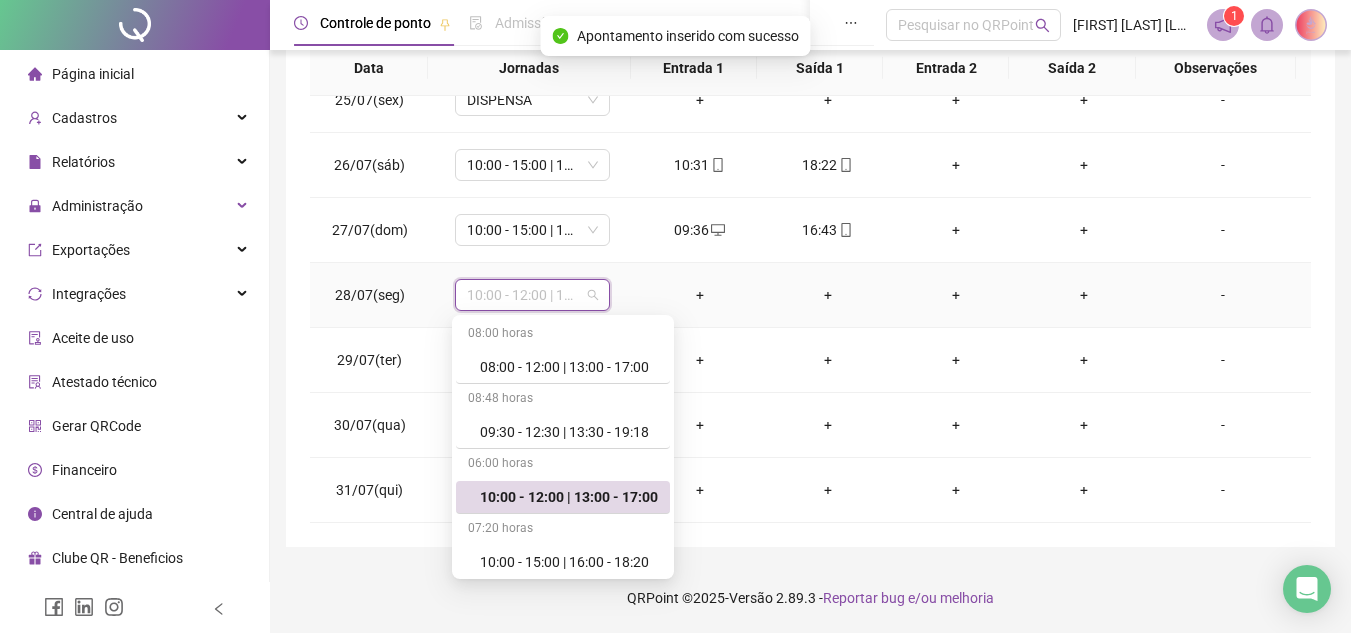 click on "10:00 - 12:00 | 13:00 - 17:00" at bounding box center [569, 497] 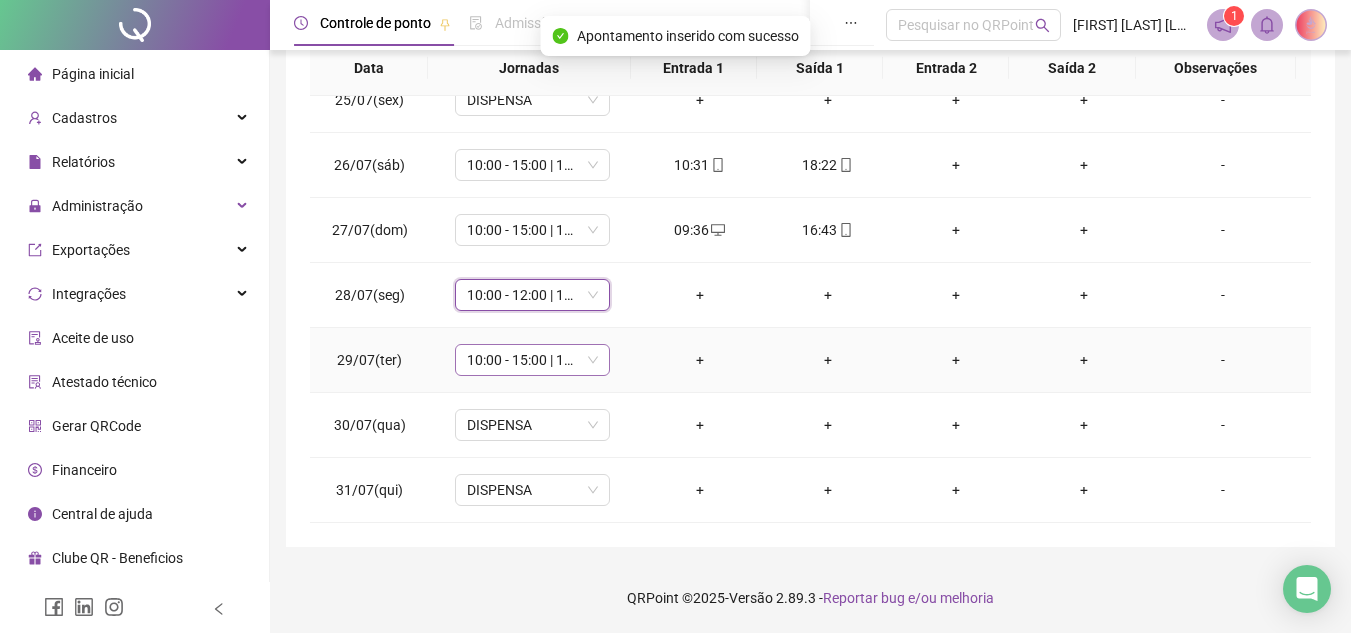 drag, startPoint x: 518, startPoint y: 375, endPoint x: 512, endPoint y: 346, distance: 29.614185 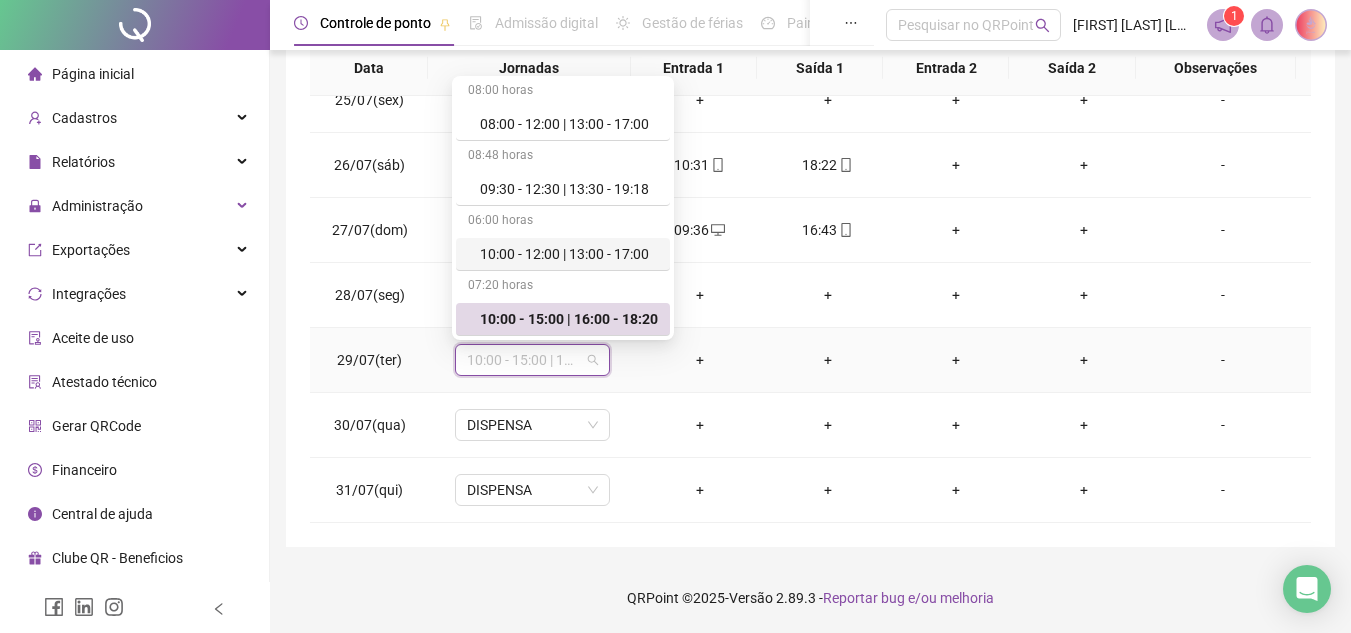 click on "10:00 - 12:00 | 13:00 - 17:00" at bounding box center [563, 254] 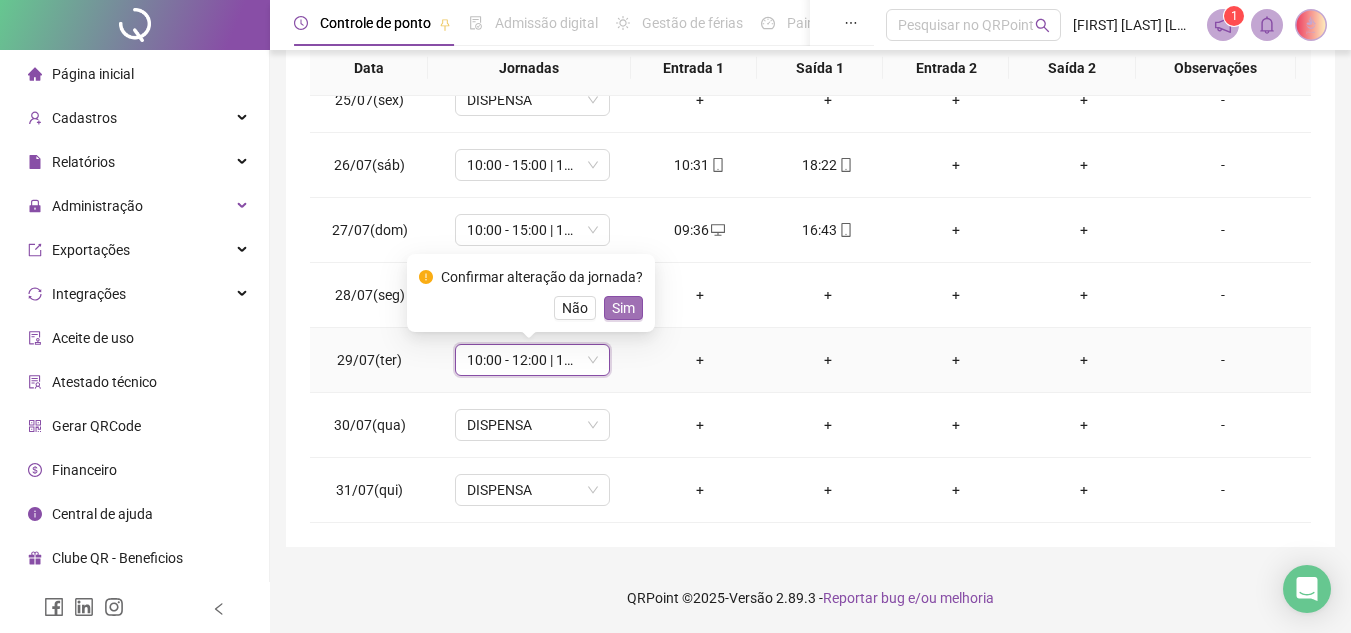 click on "Sim" at bounding box center [623, 308] 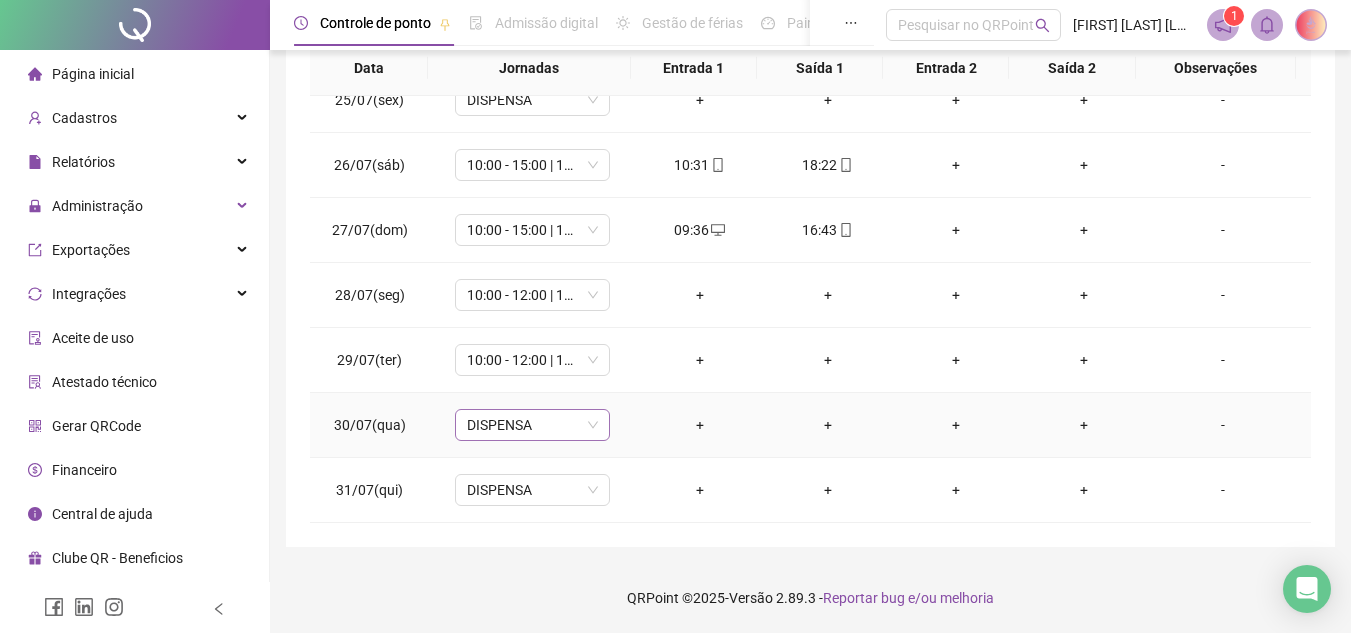 click on "DISPENSA" at bounding box center [532, 425] 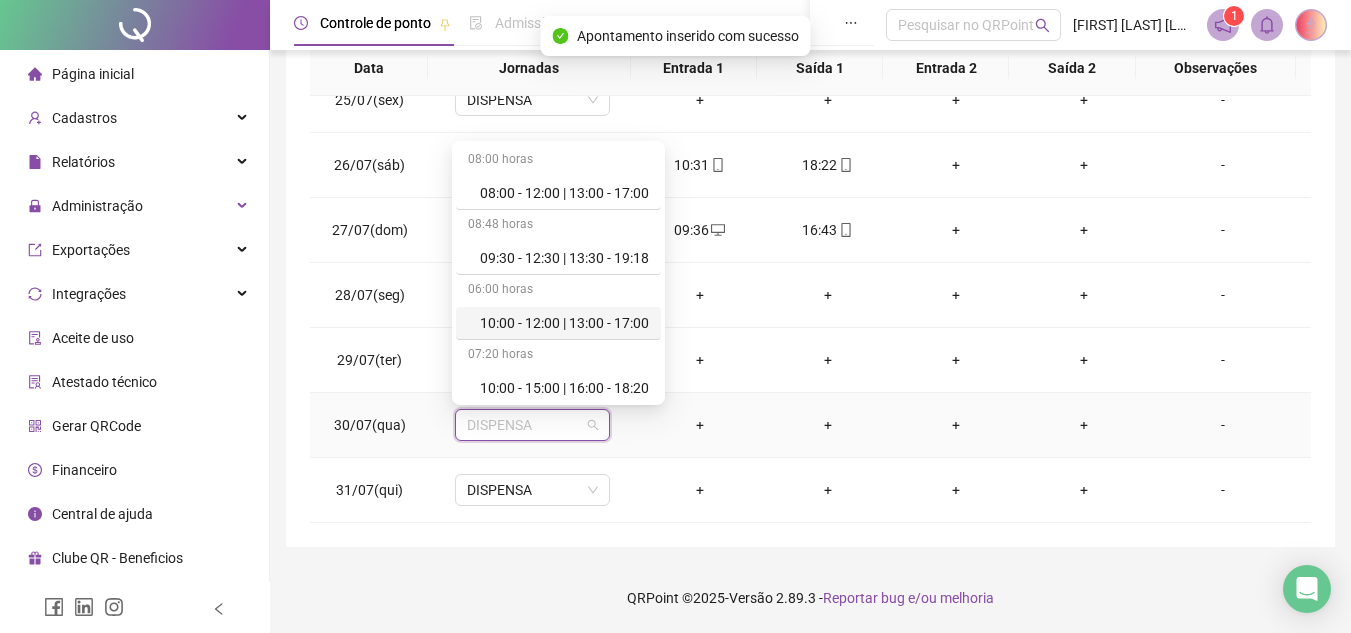click on "10:00 - 12:00 | 13:00 - 17:00" at bounding box center (564, 323) 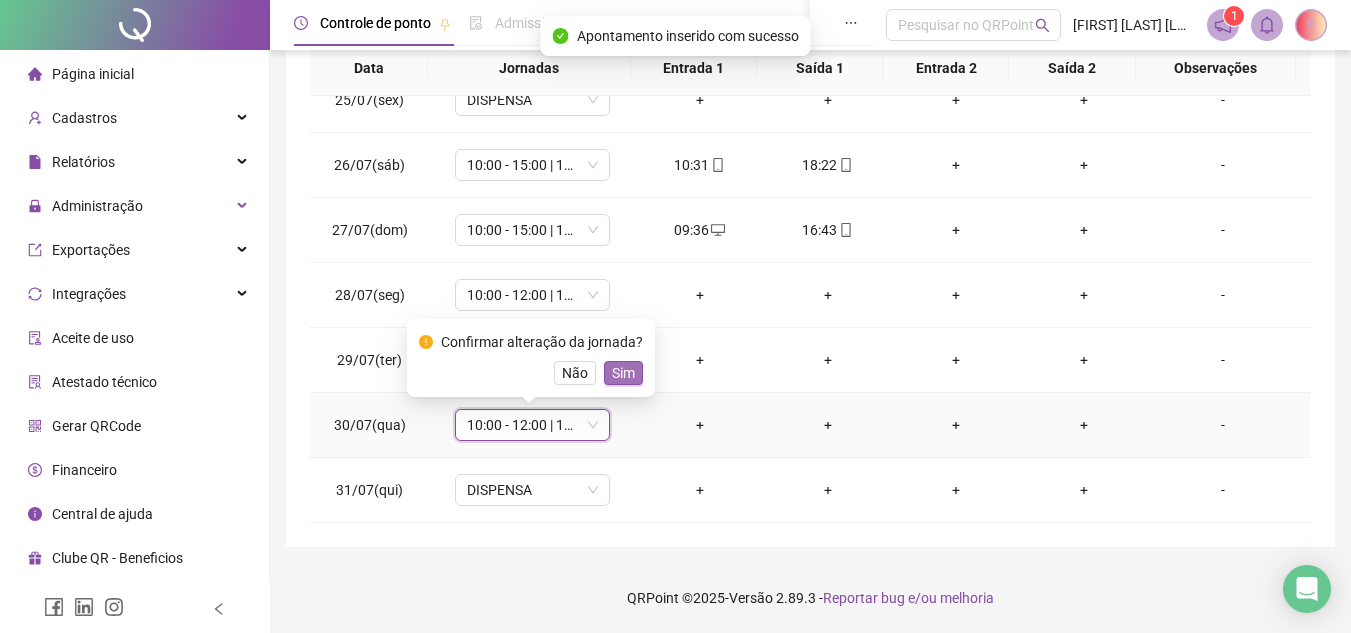 click on "Sim" at bounding box center [623, 373] 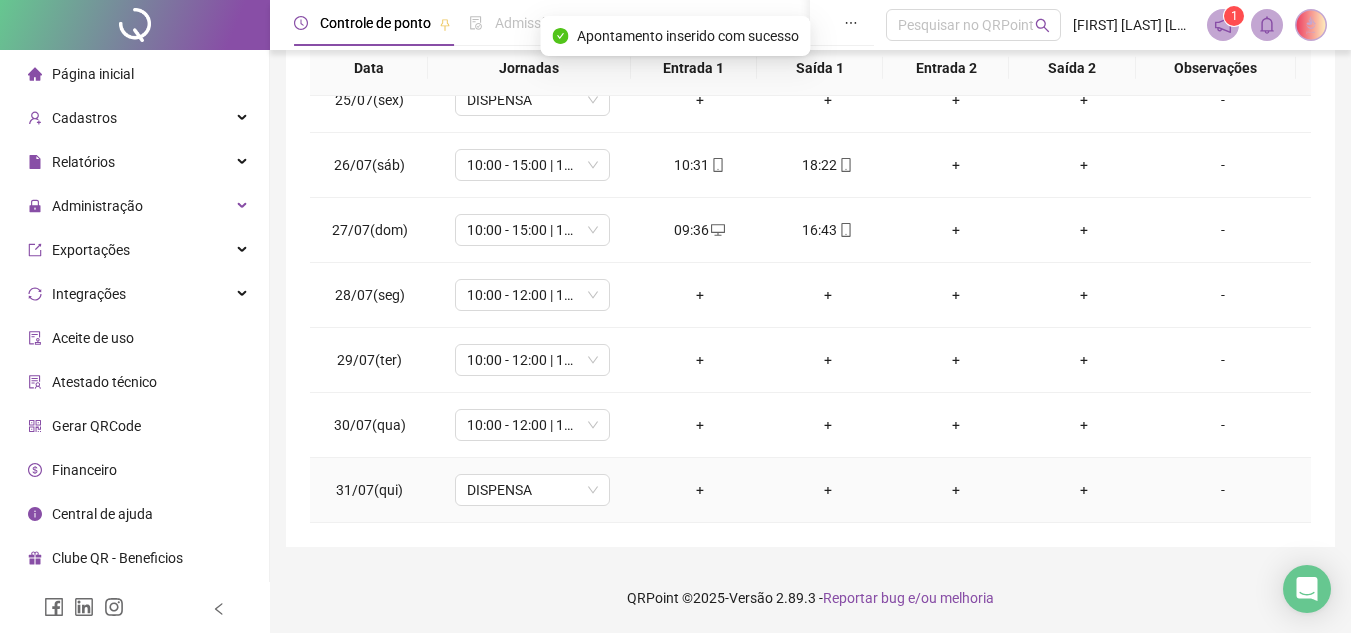 click on "DISPENSA" at bounding box center [532, 490] 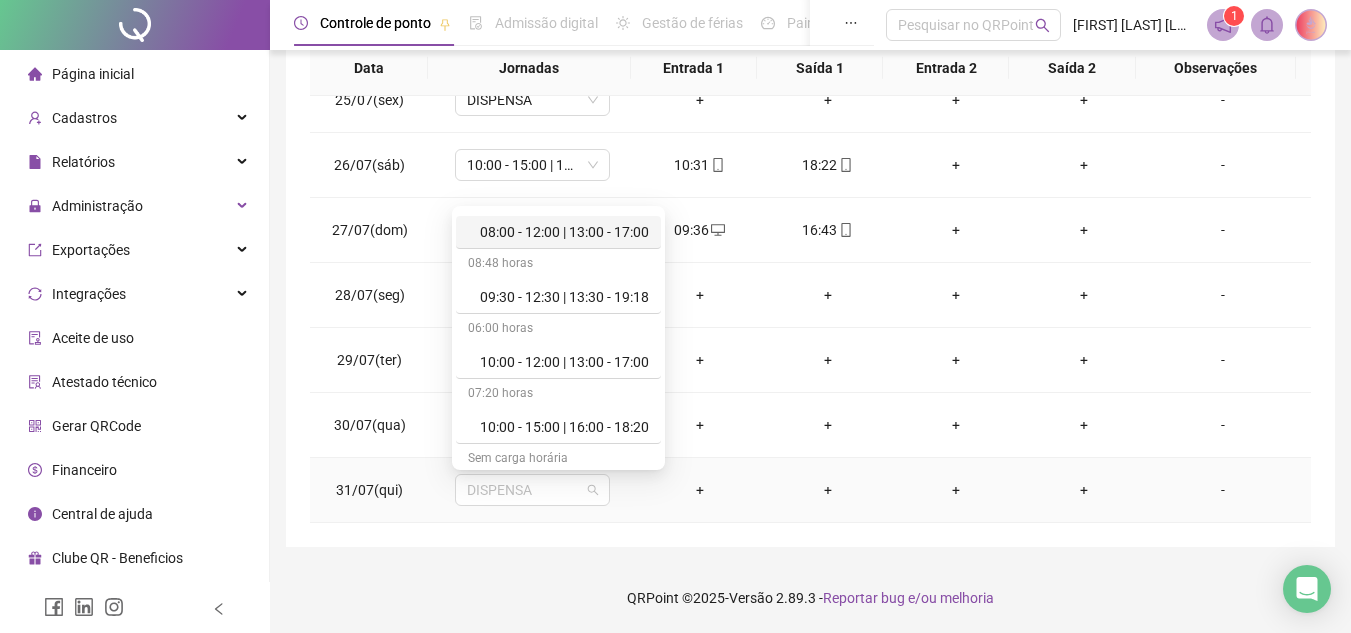 scroll, scrollTop: 0, scrollLeft: 0, axis: both 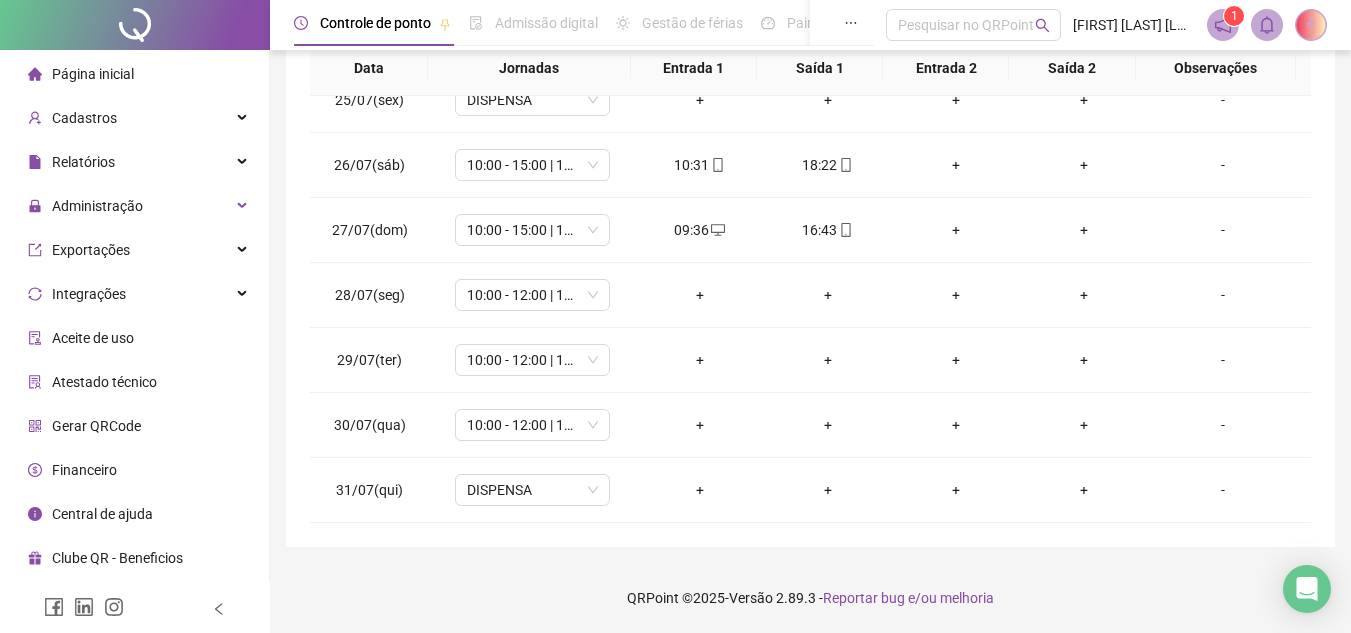 click on "**********" at bounding box center (810, 134) 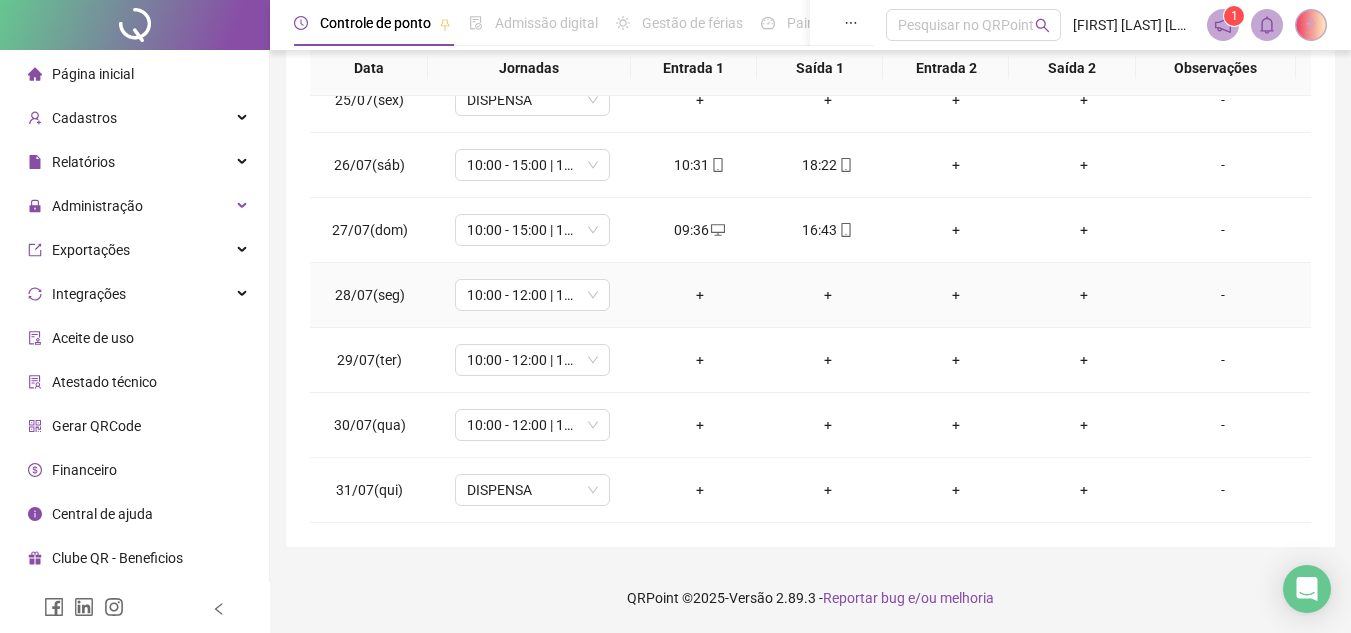 click on "+" at bounding box center (700, 295) 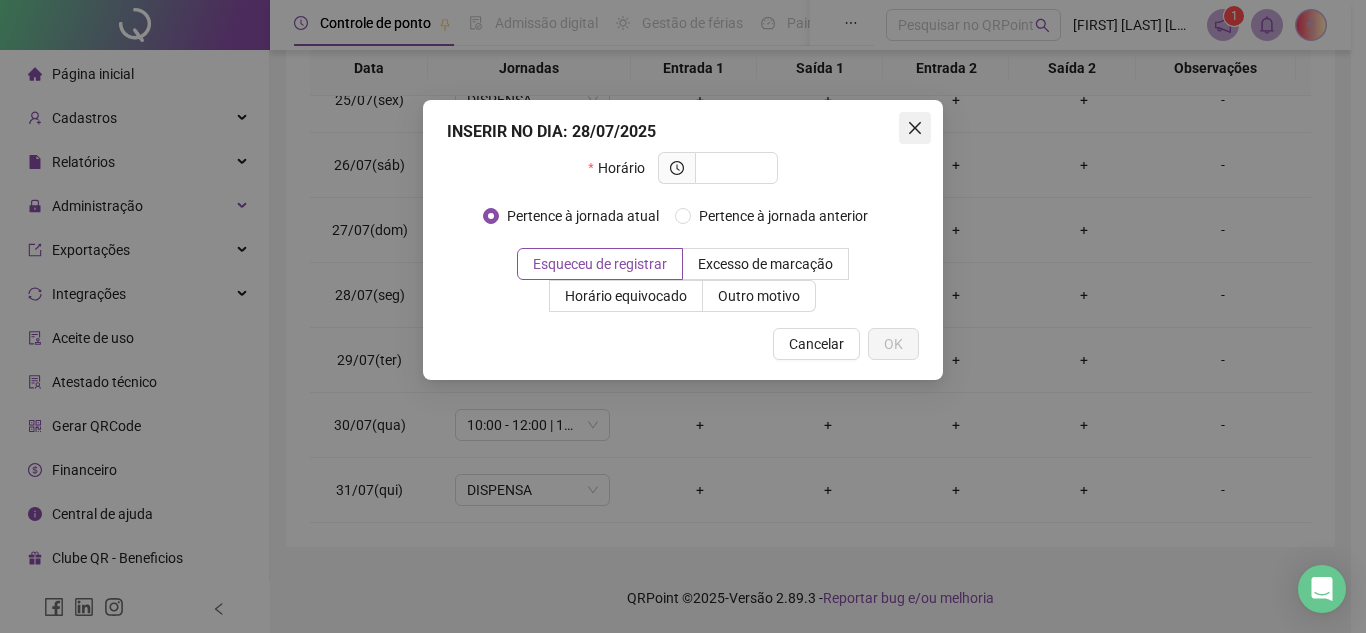 click 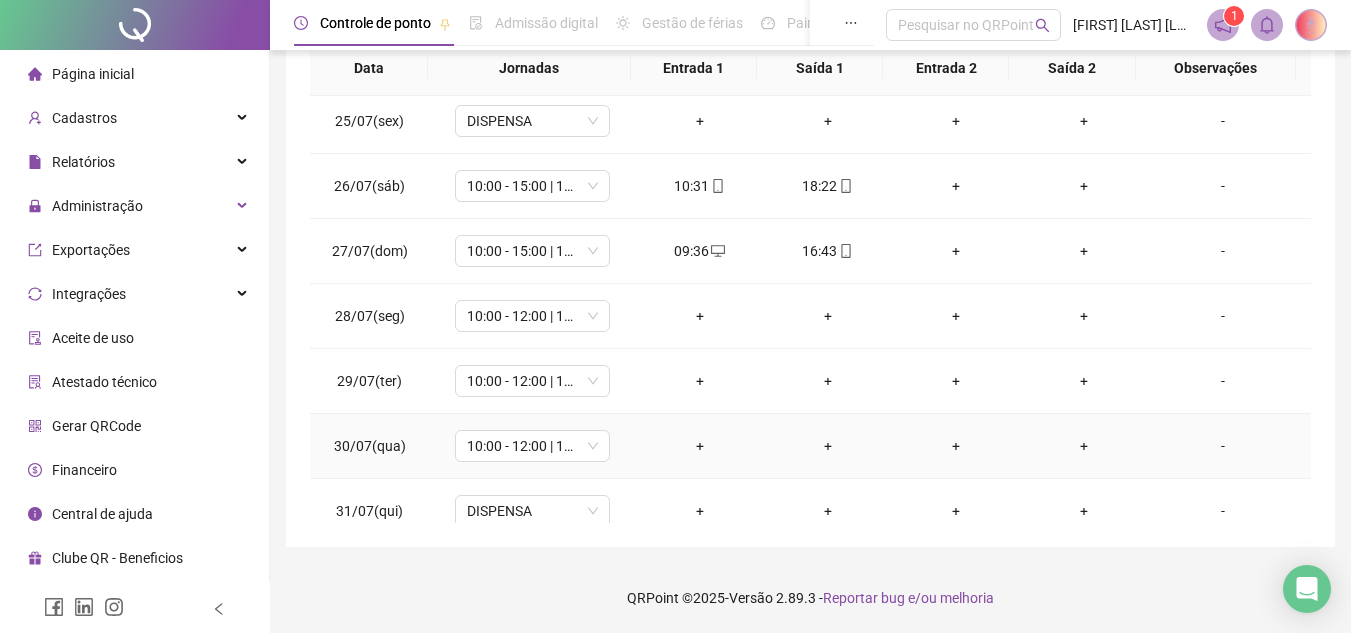 scroll, scrollTop: 1588, scrollLeft: 0, axis: vertical 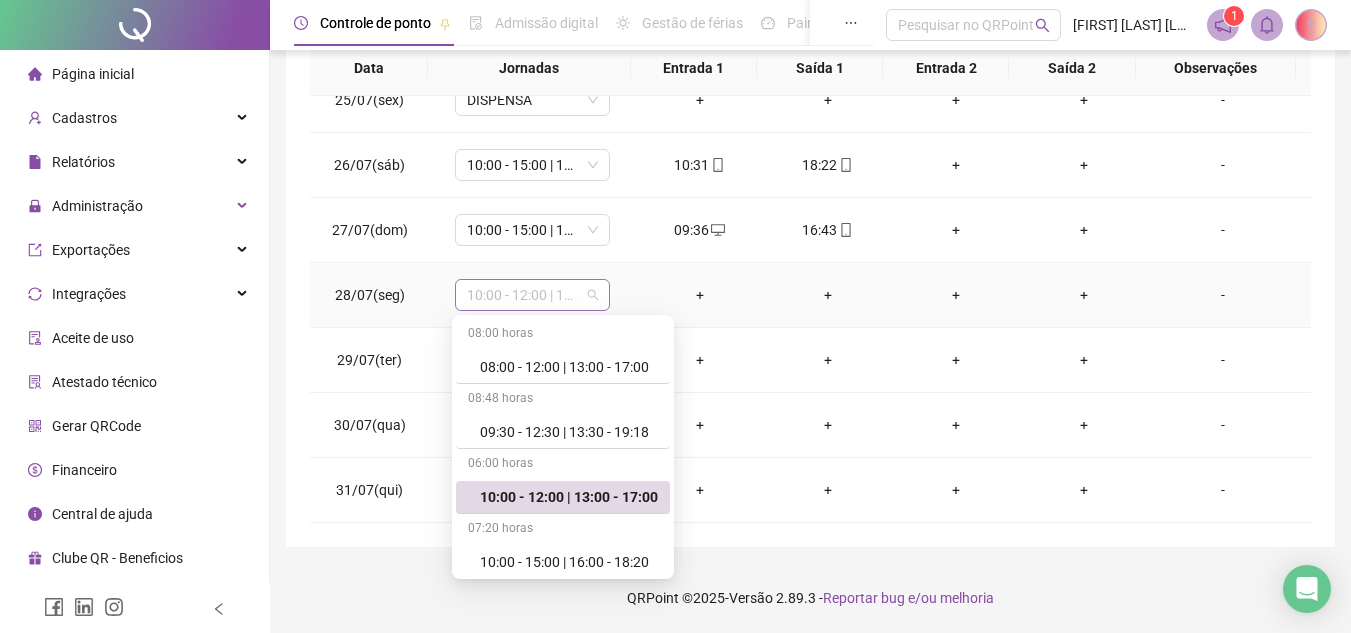 click on "10:00 - 12:00 | 13:00 - 17:00" at bounding box center (532, 295) 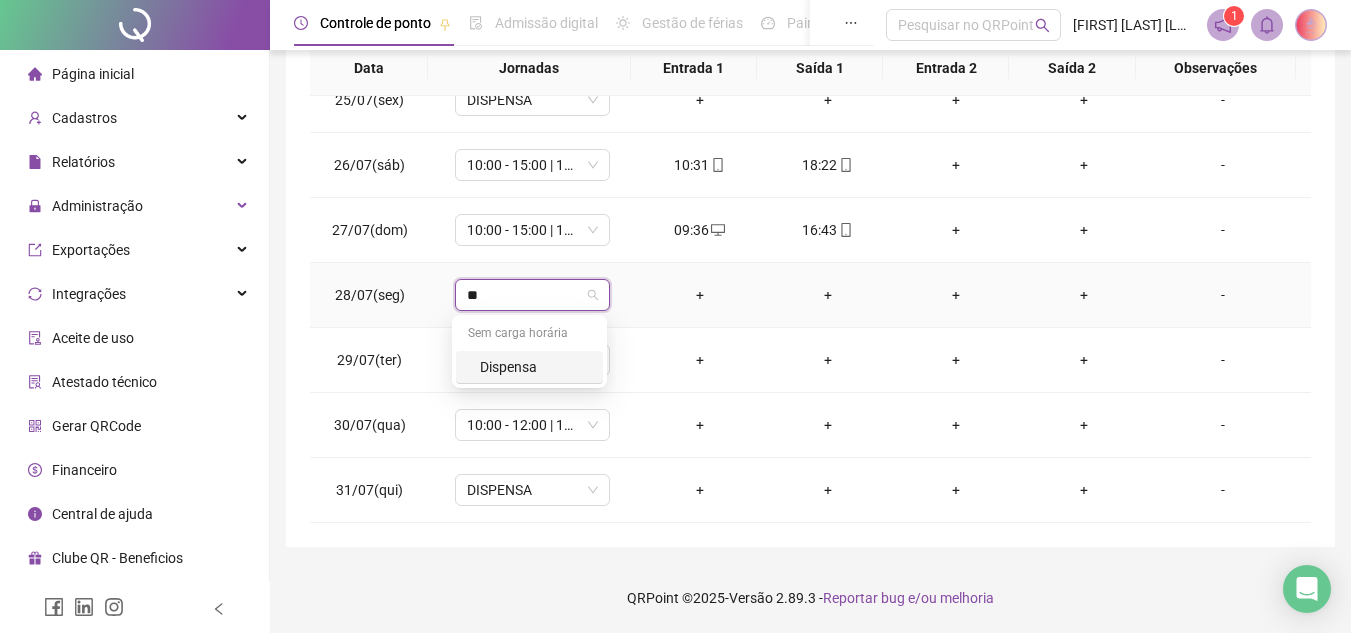 type on "***" 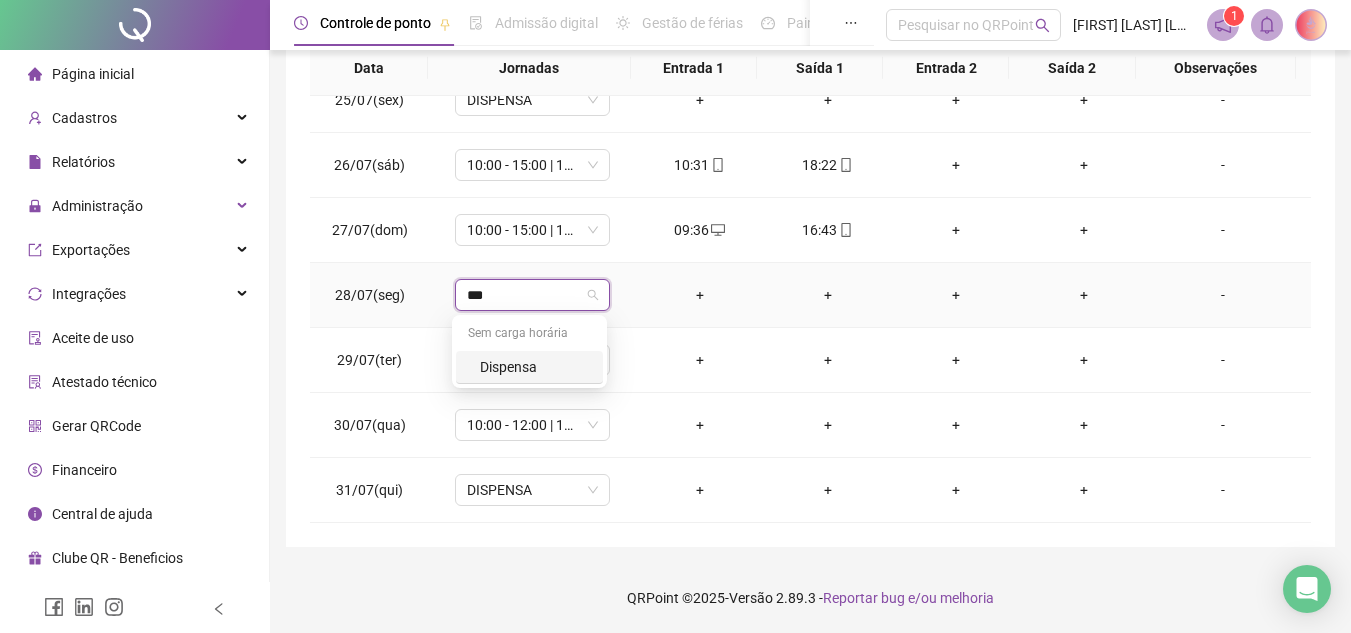 click on "Dispensa" at bounding box center (535, 367) 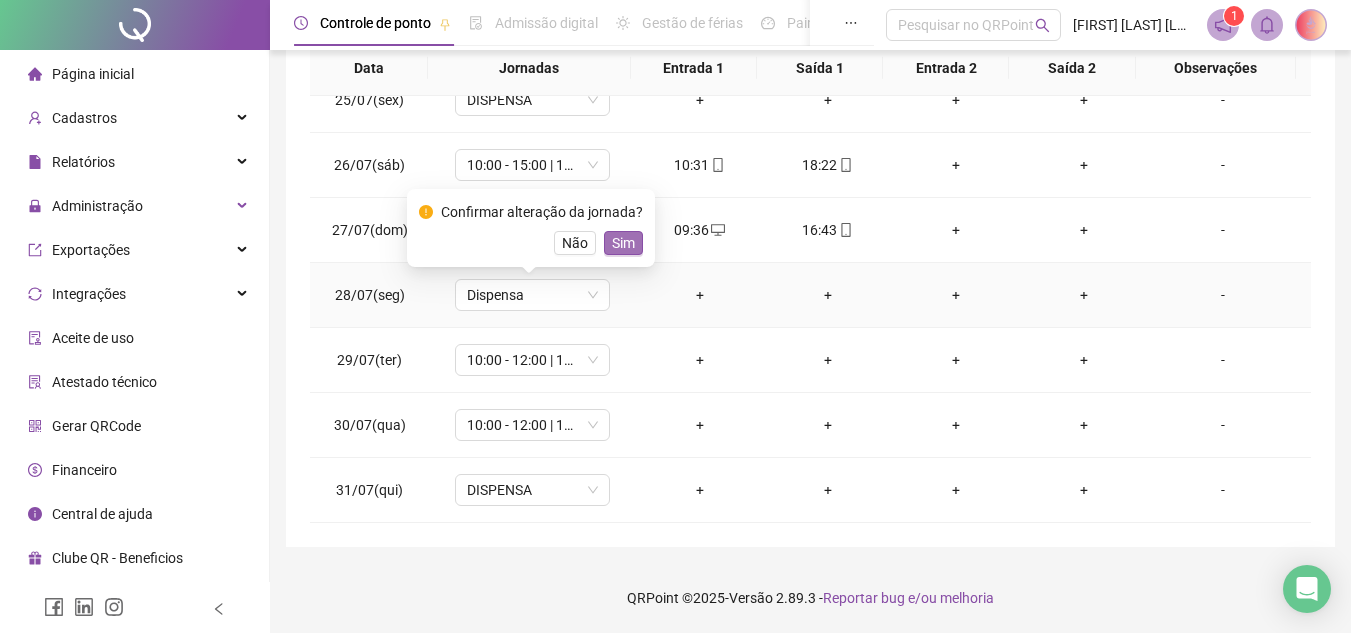 click on "Sim" at bounding box center [623, 243] 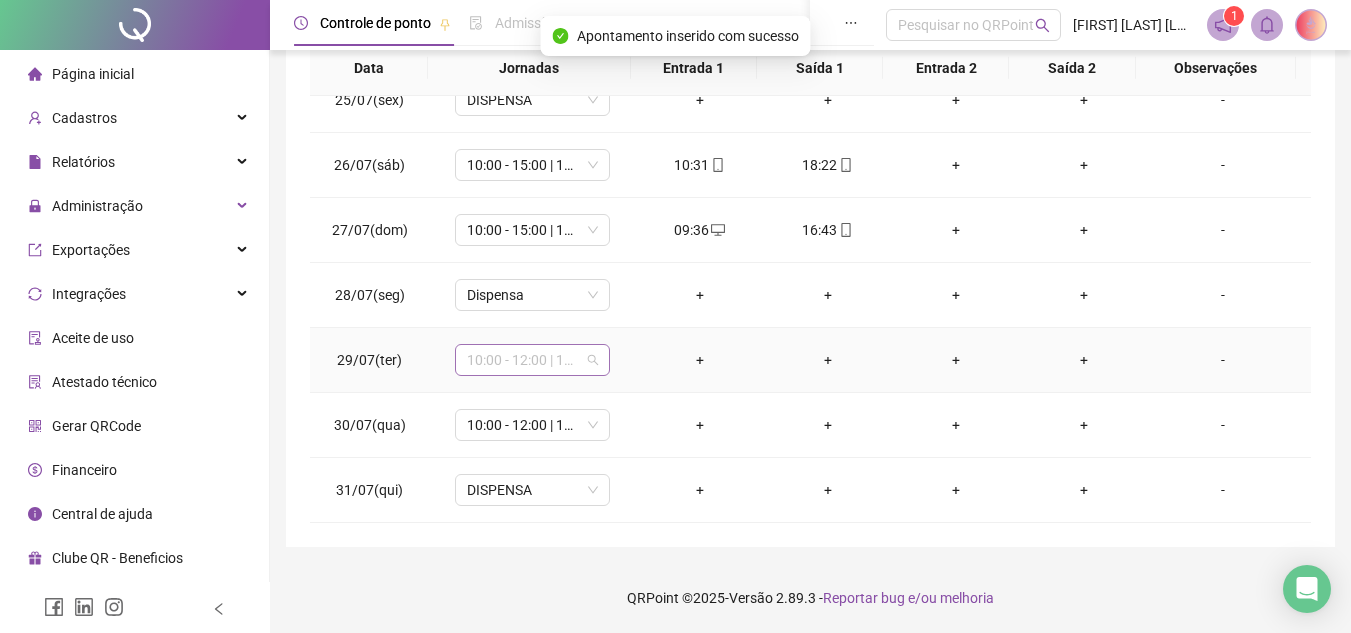 click on "10:00 - 12:00 | 13:00 - 17:00" at bounding box center [532, 360] 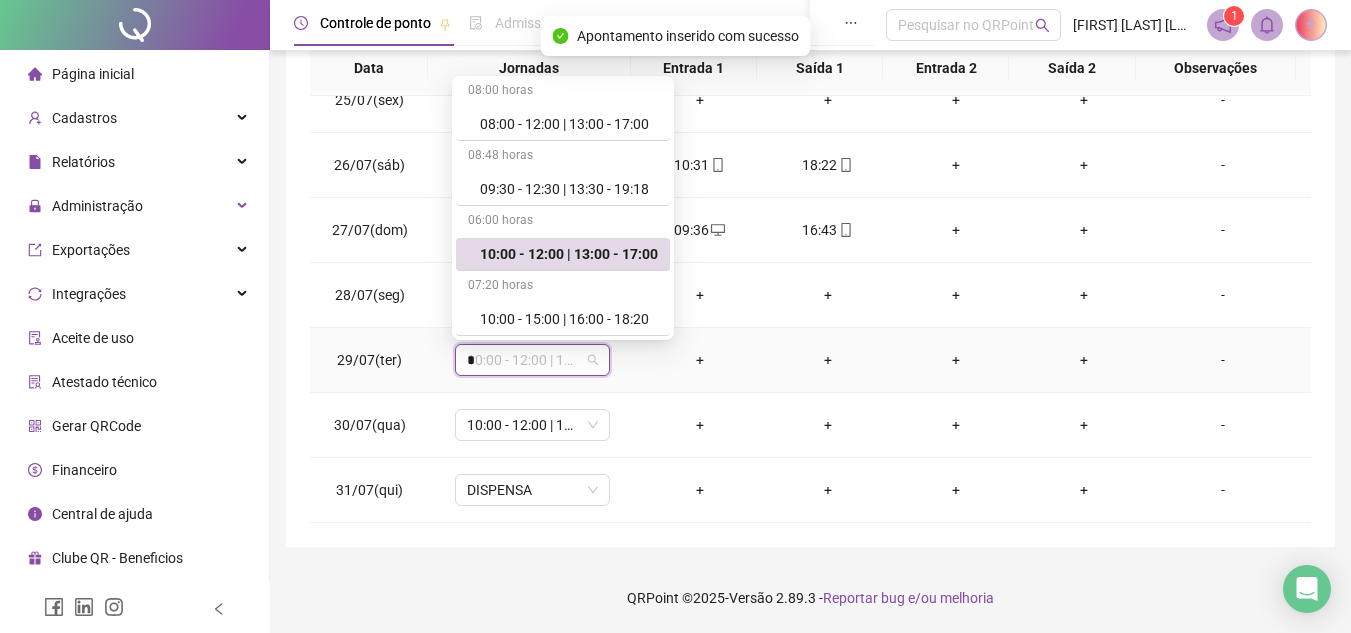 scroll, scrollTop: 0, scrollLeft: 0, axis: both 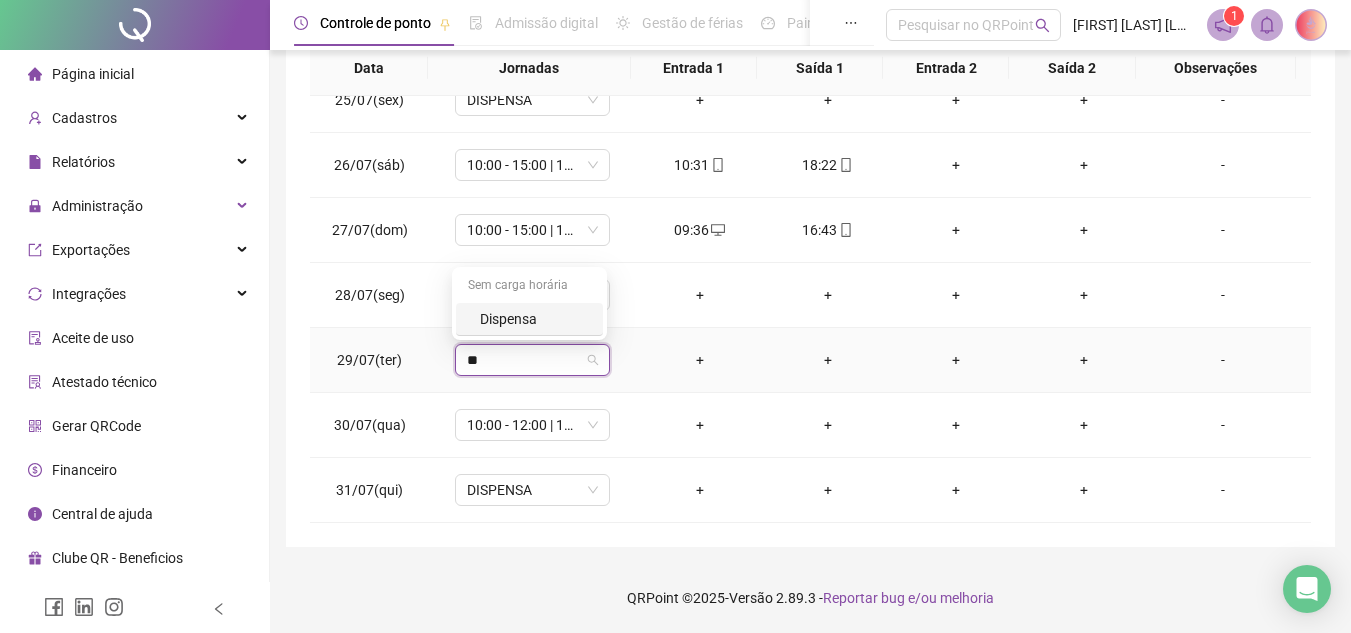 type on "***" 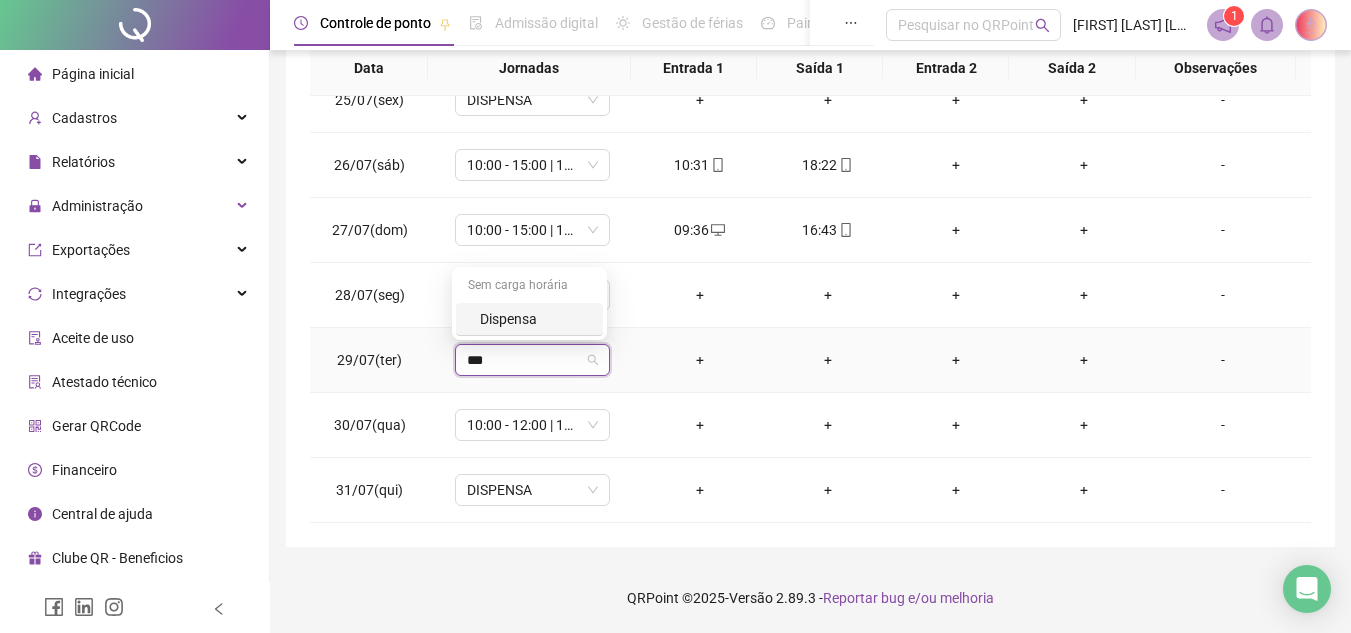 click on "Dispensa" at bounding box center [535, 319] 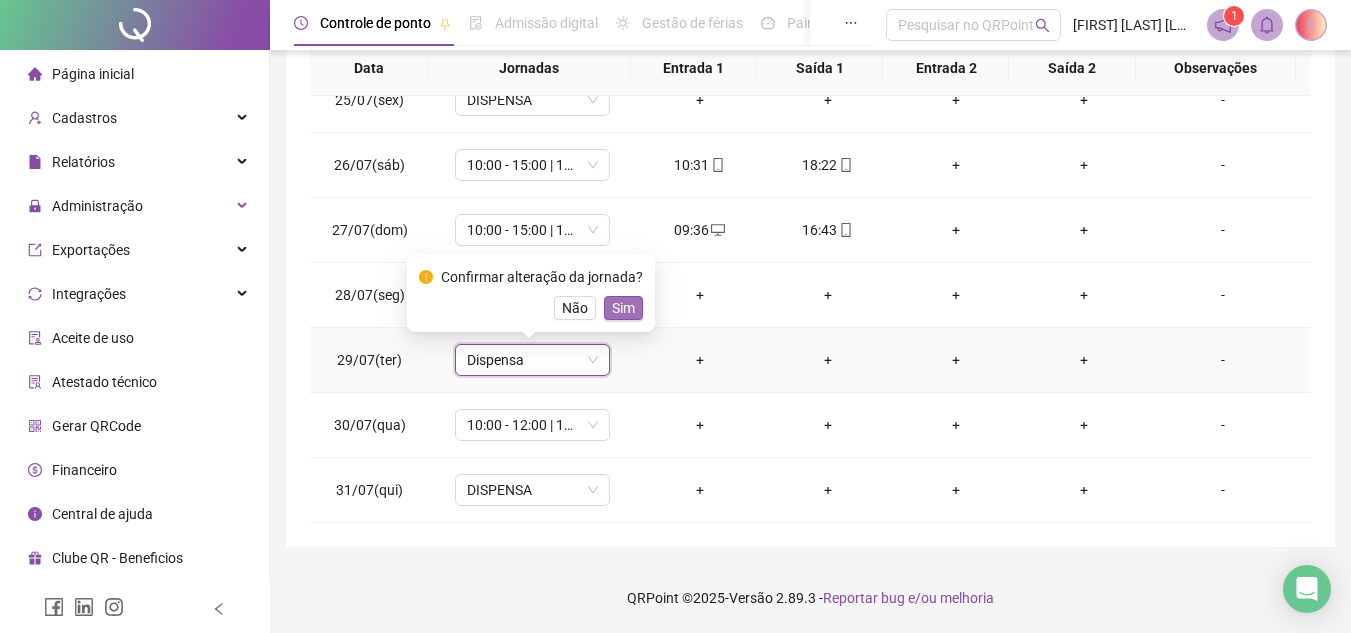 click on "Sim" at bounding box center [623, 308] 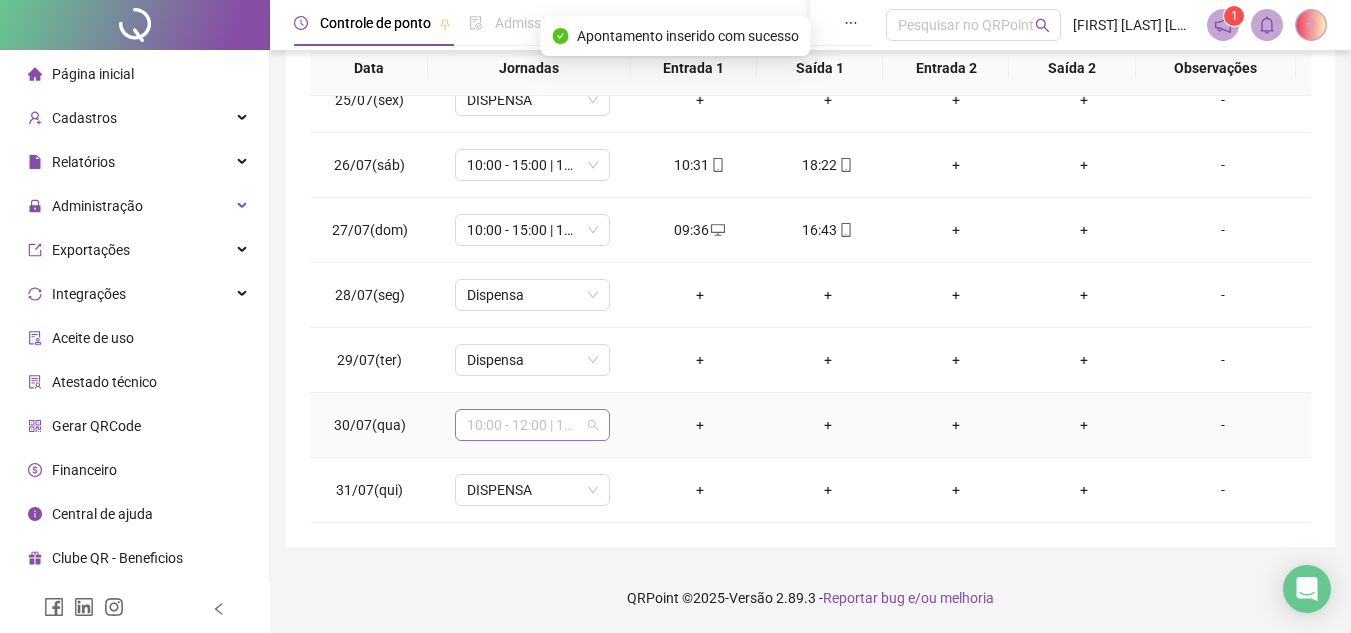 click on "10:00 - 12:00 | 13:00 - 17:00" at bounding box center [532, 425] 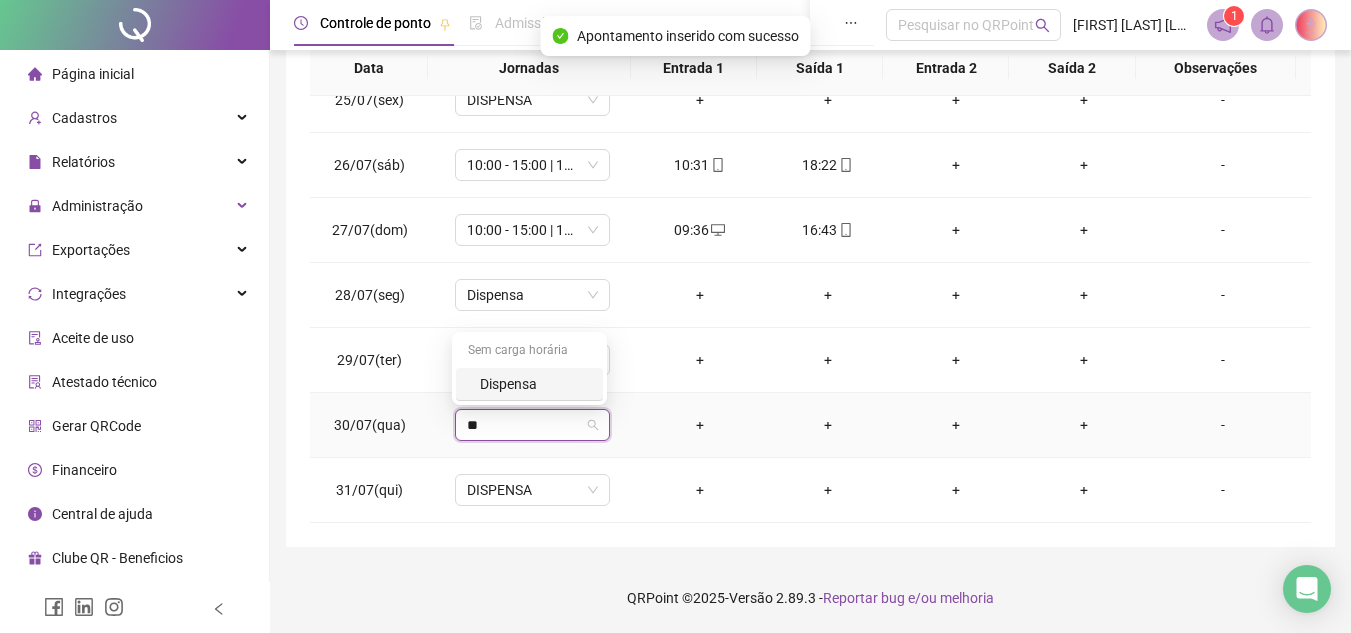 type on "***" 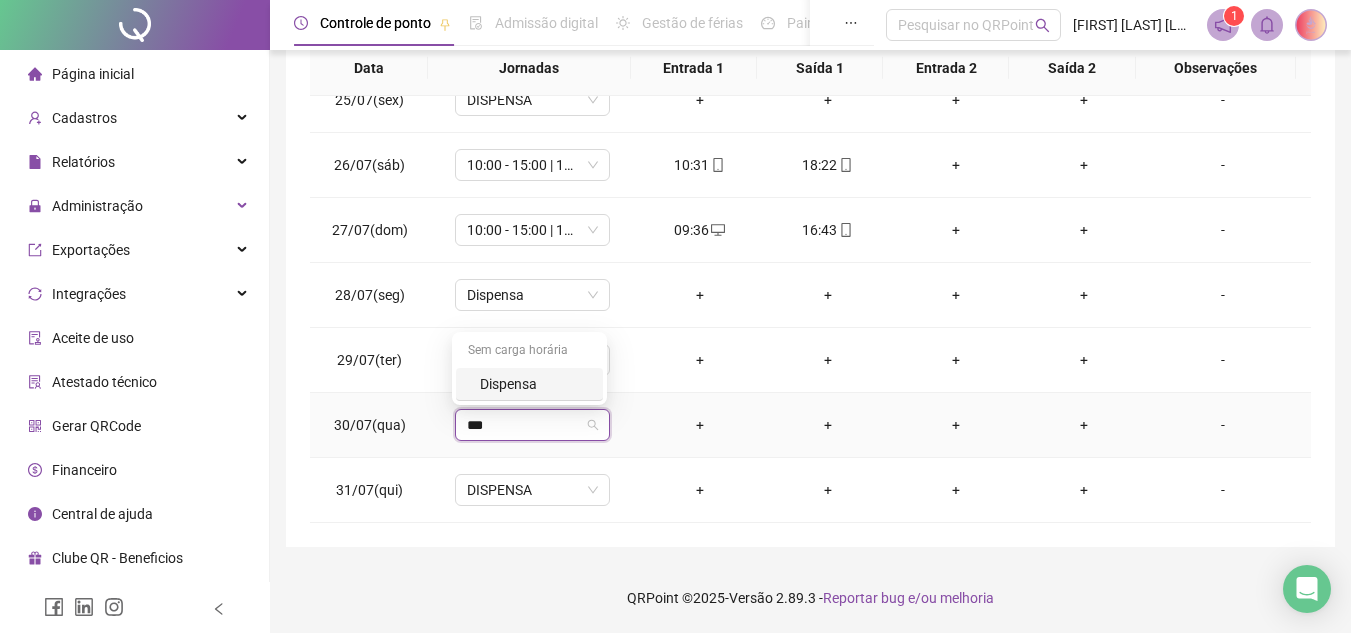 click on "Dispensa" at bounding box center [535, 384] 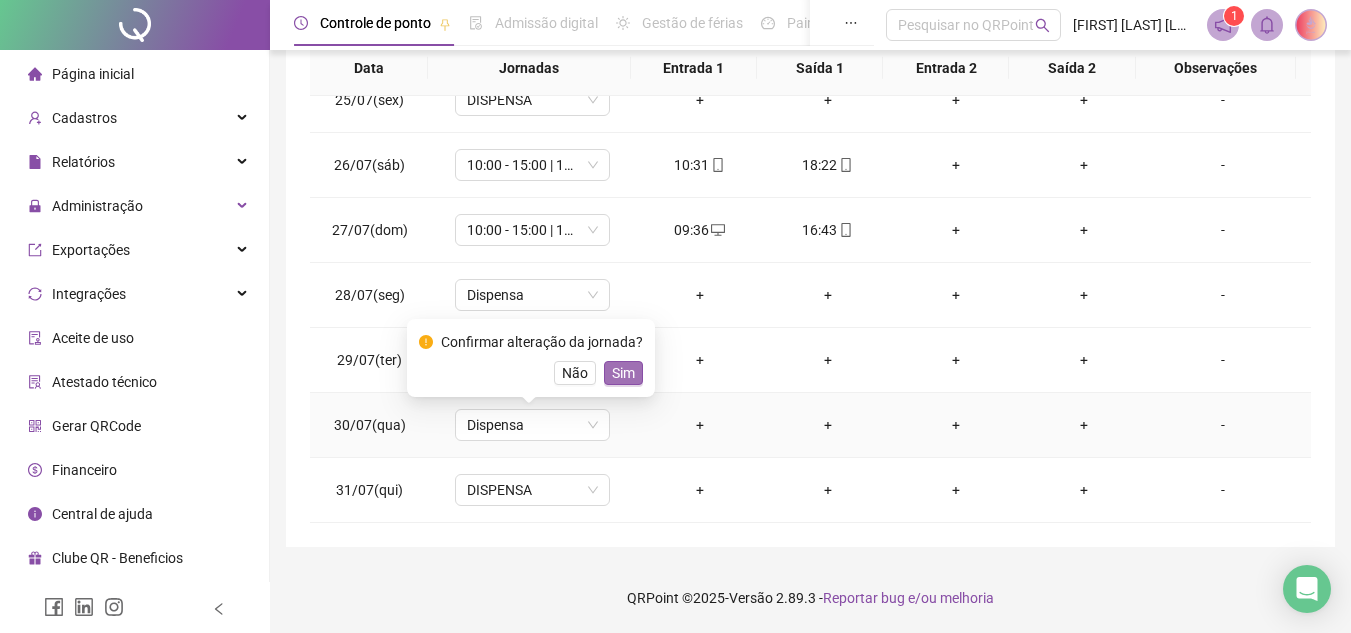 click on "Sim" at bounding box center [623, 373] 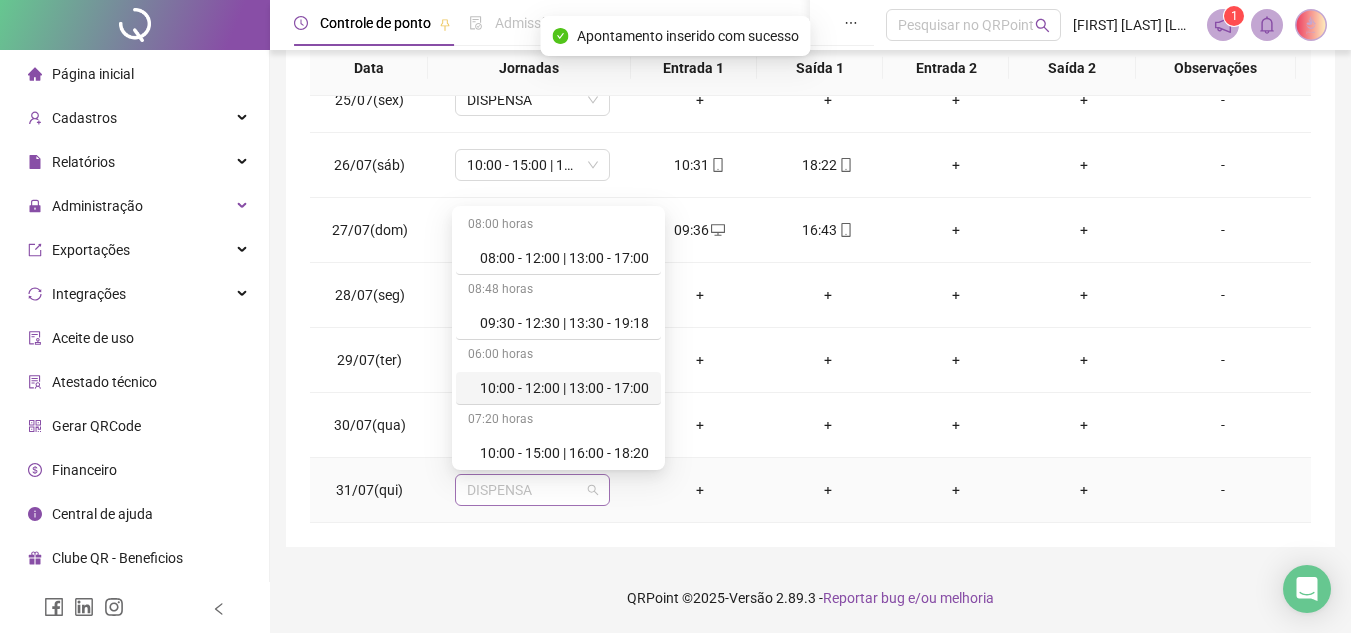 click on "DISPENSA" at bounding box center (532, 490) 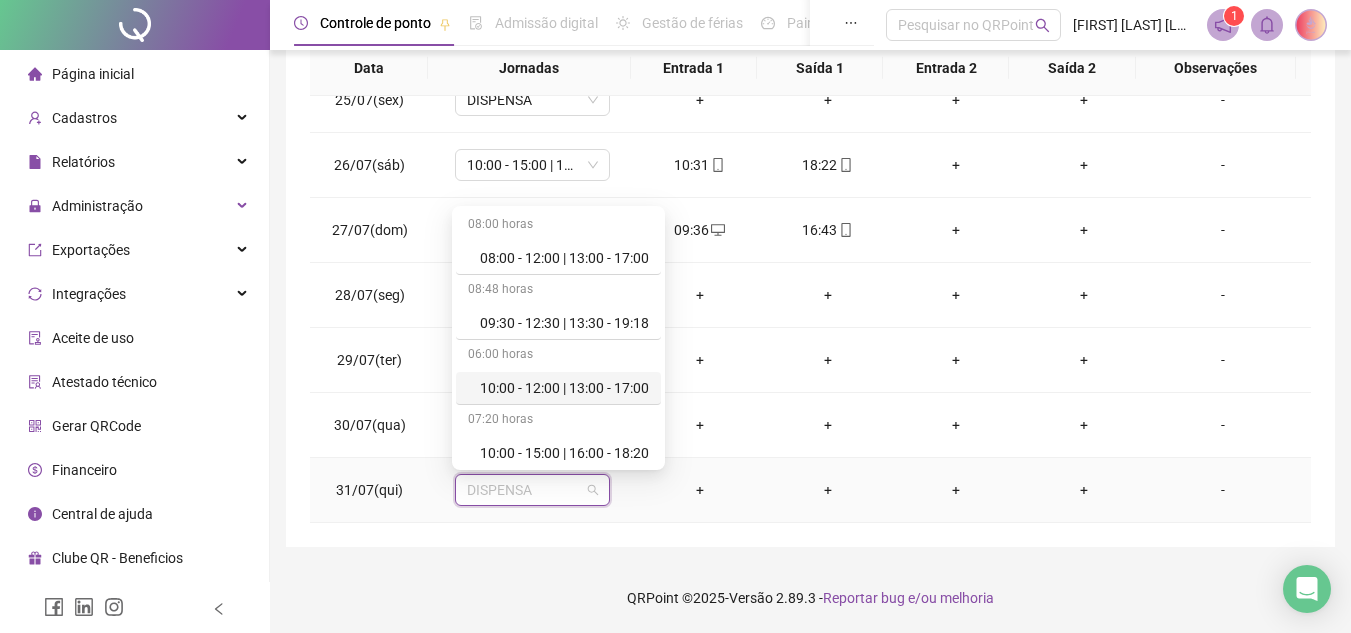 click on "10:00 - 12:00 | 13:00 - 17:00" at bounding box center [564, 388] 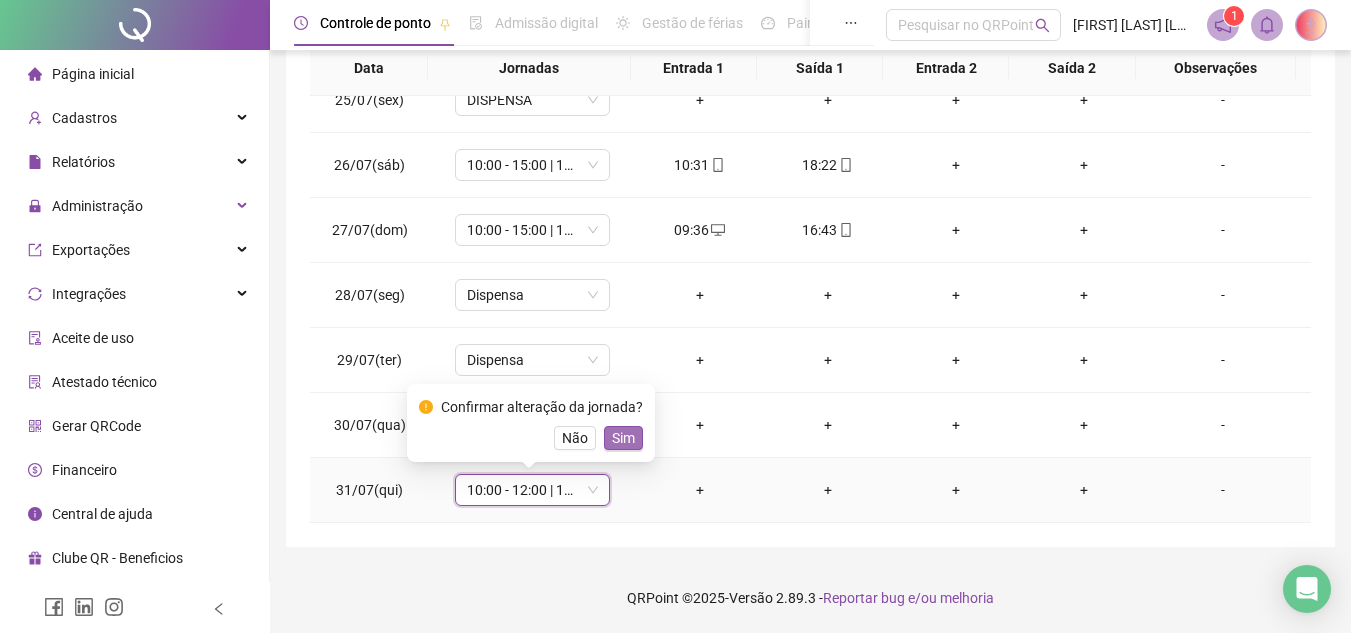 click on "Sim" at bounding box center [623, 438] 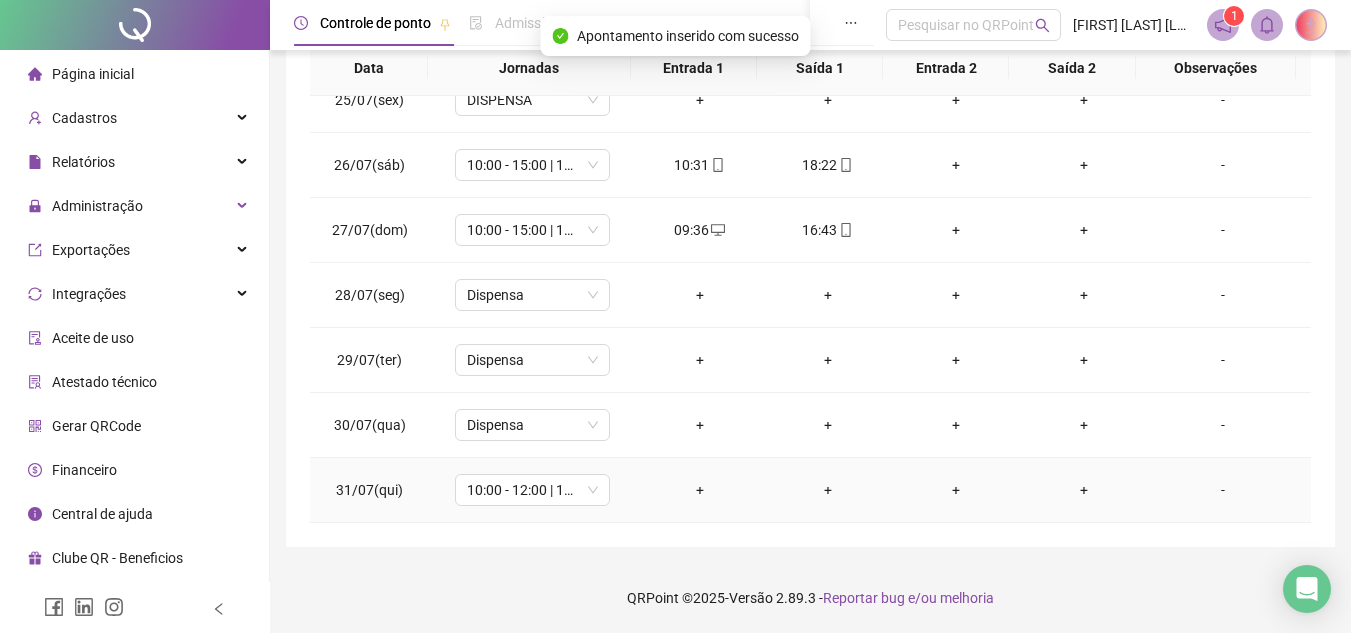 click on "+" at bounding box center [700, 490] 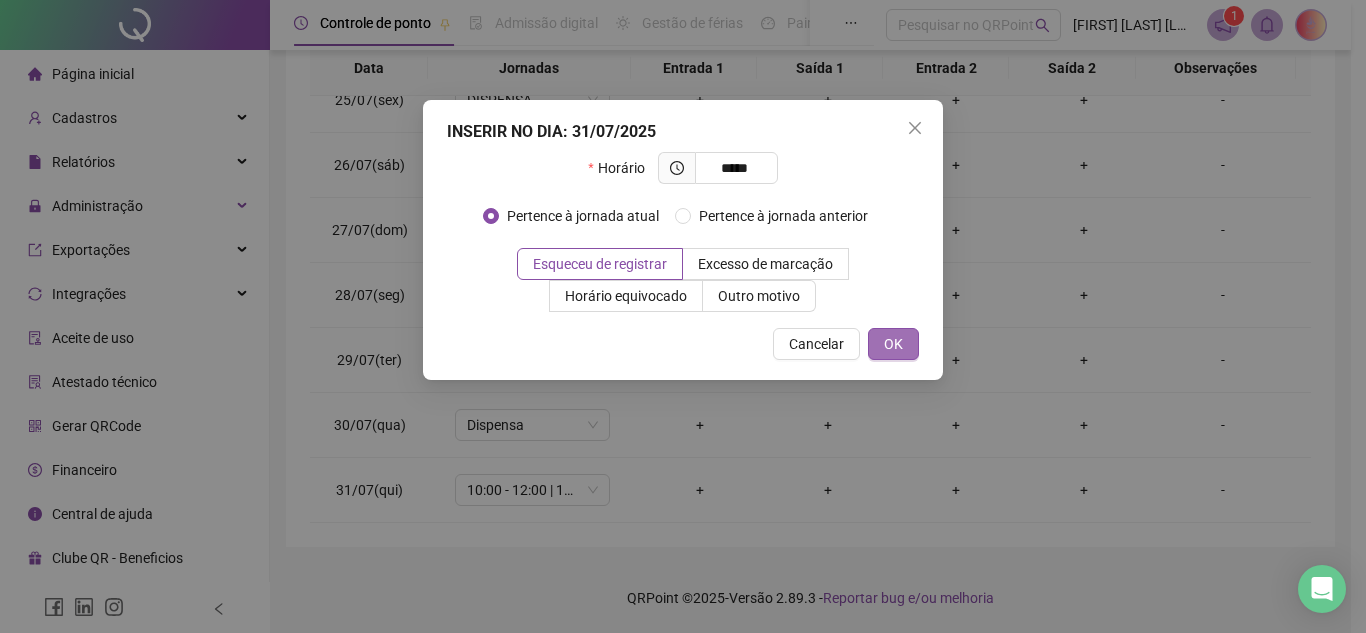 type on "*****" 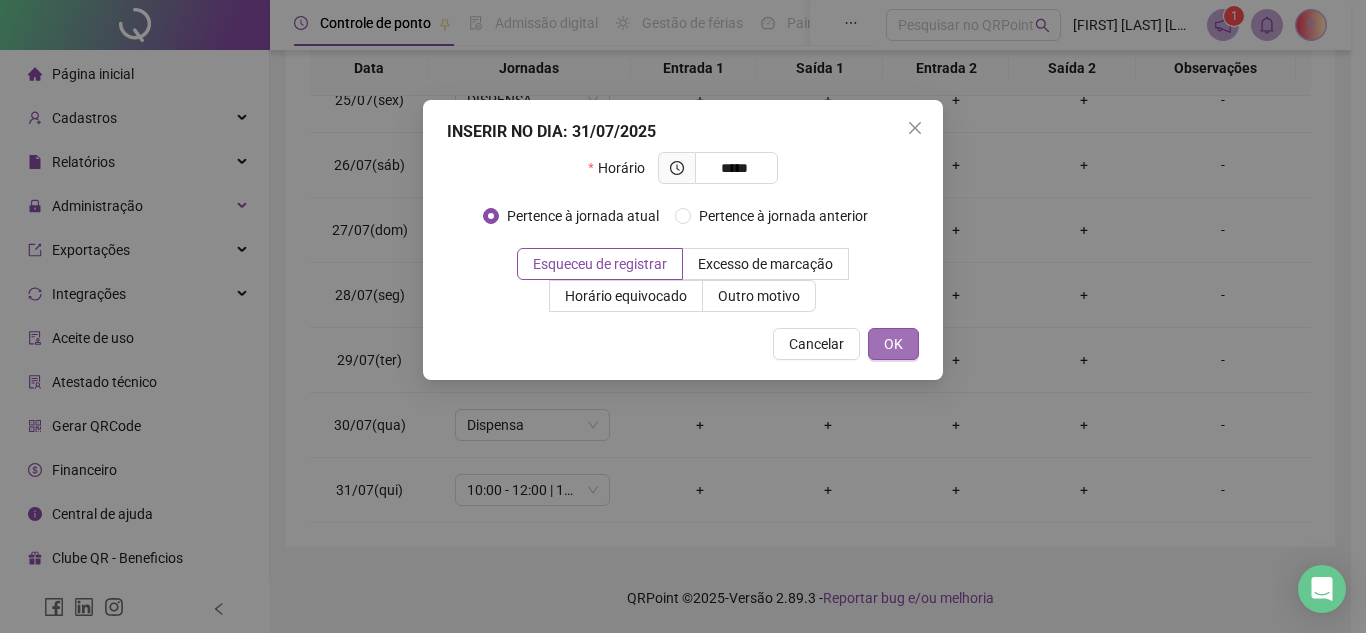 click on "OK" at bounding box center [893, 344] 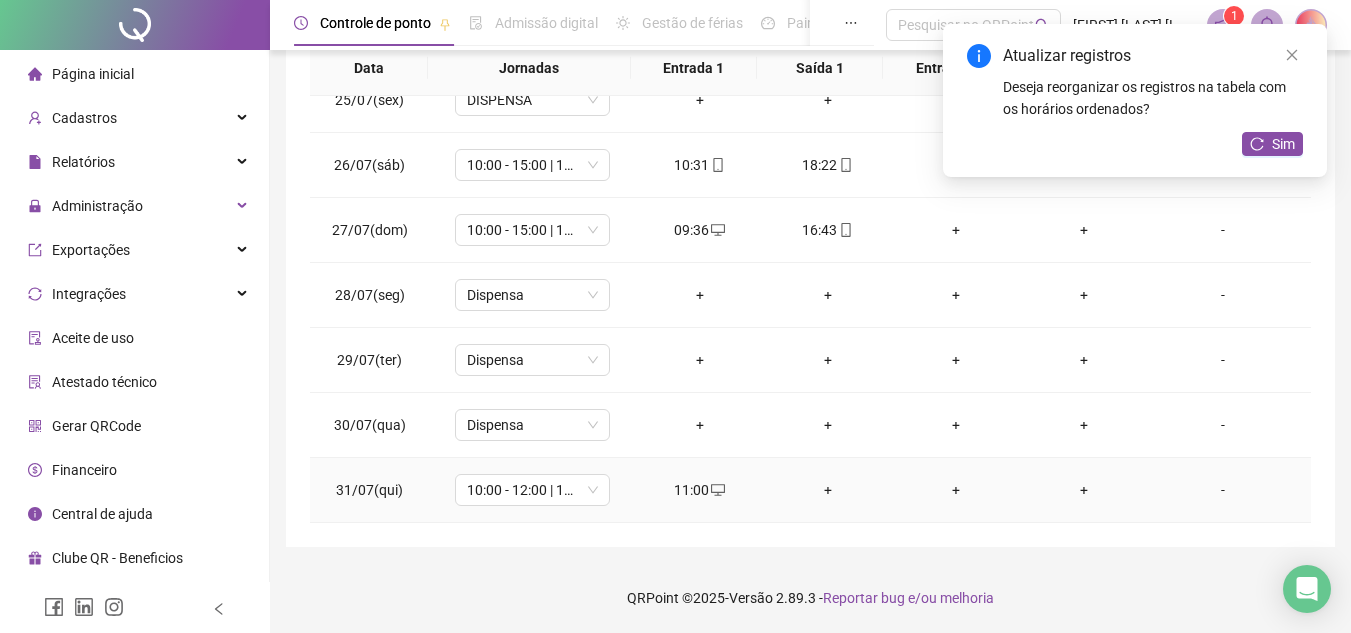 click on "+" at bounding box center (828, 490) 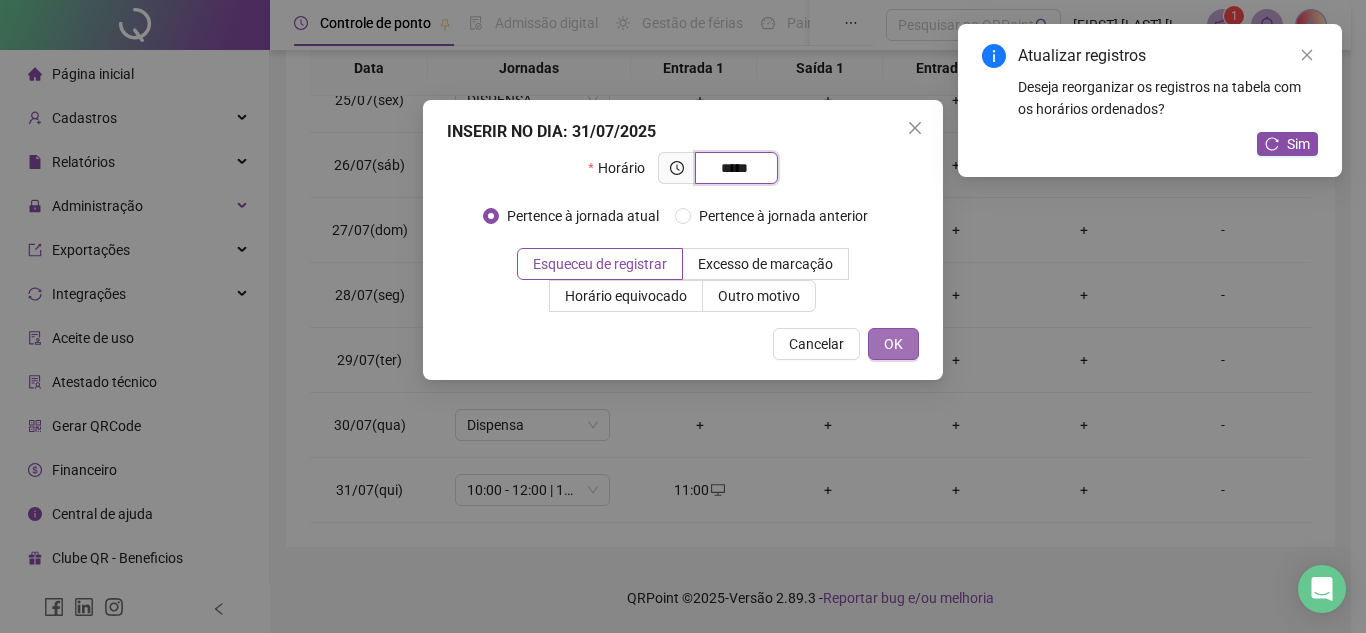 type on "*****" 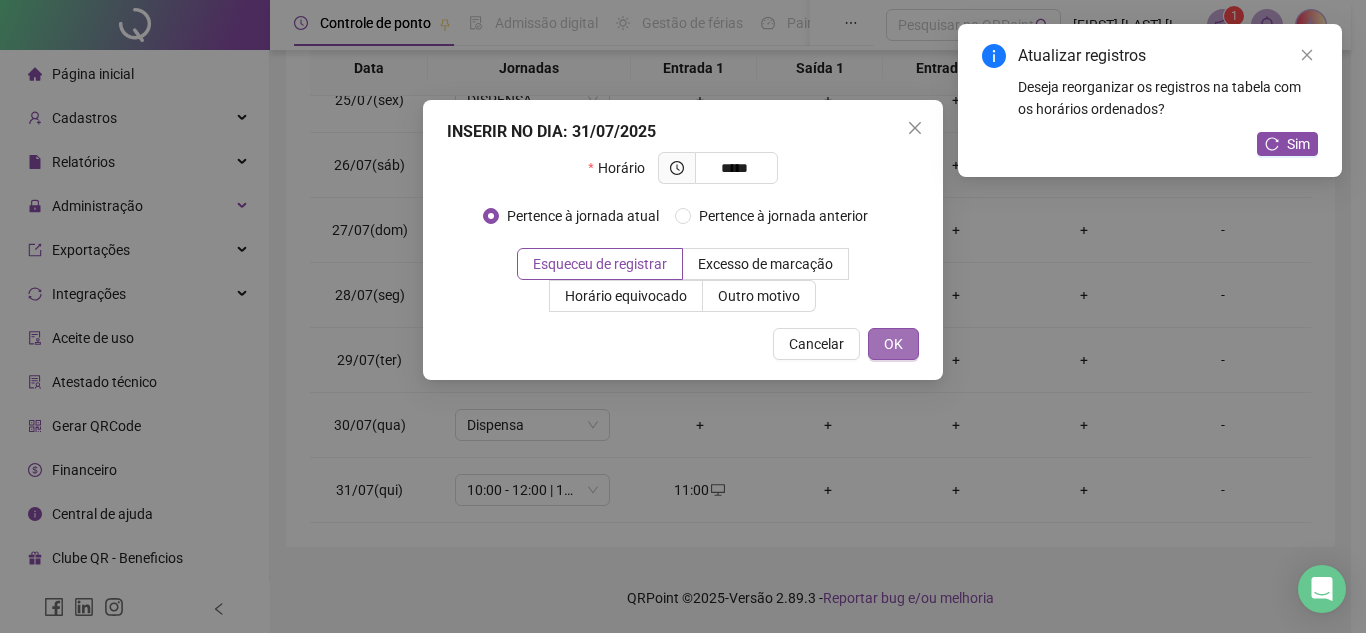 click on "OK" at bounding box center [893, 344] 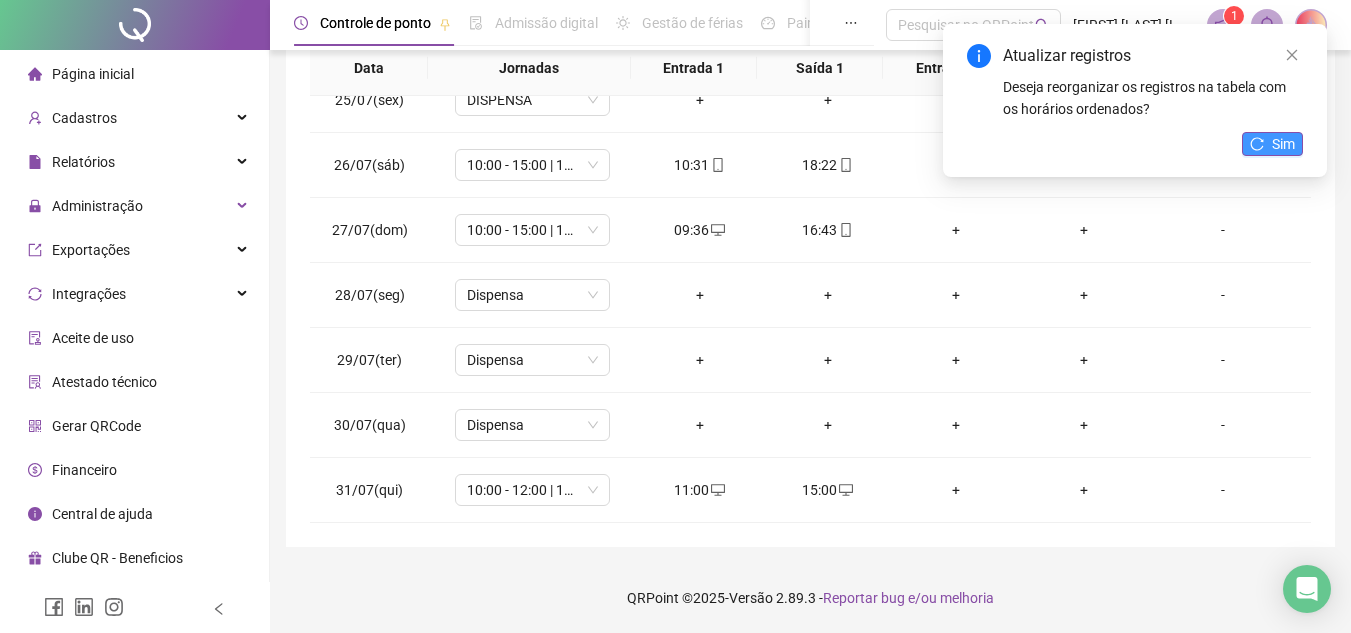 click on "Sim" at bounding box center (1283, 144) 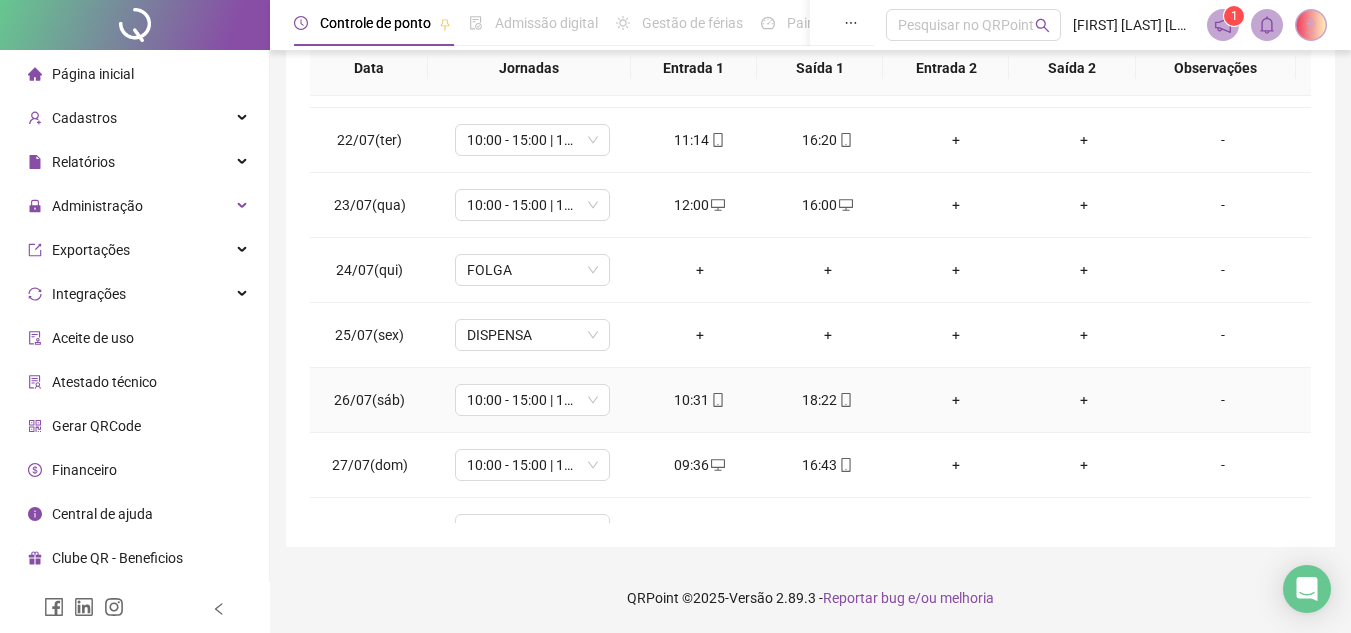 scroll, scrollTop: 1388, scrollLeft: 0, axis: vertical 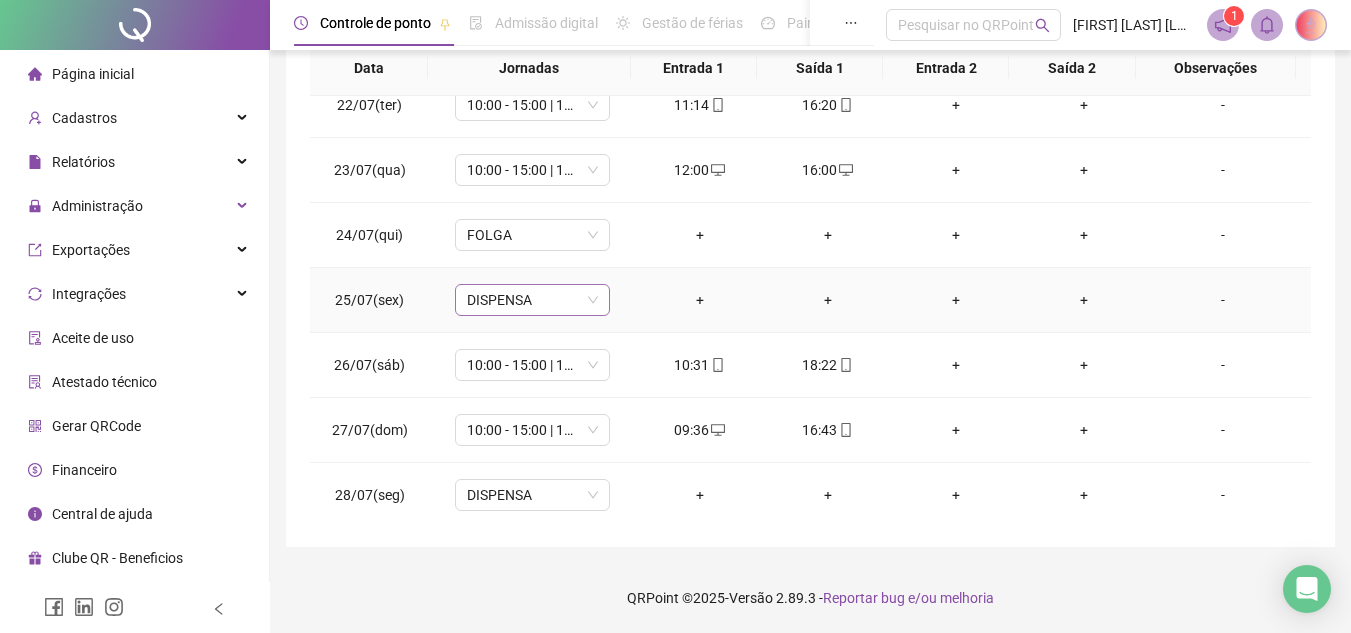 click on "DISPENSA" at bounding box center [532, 300] 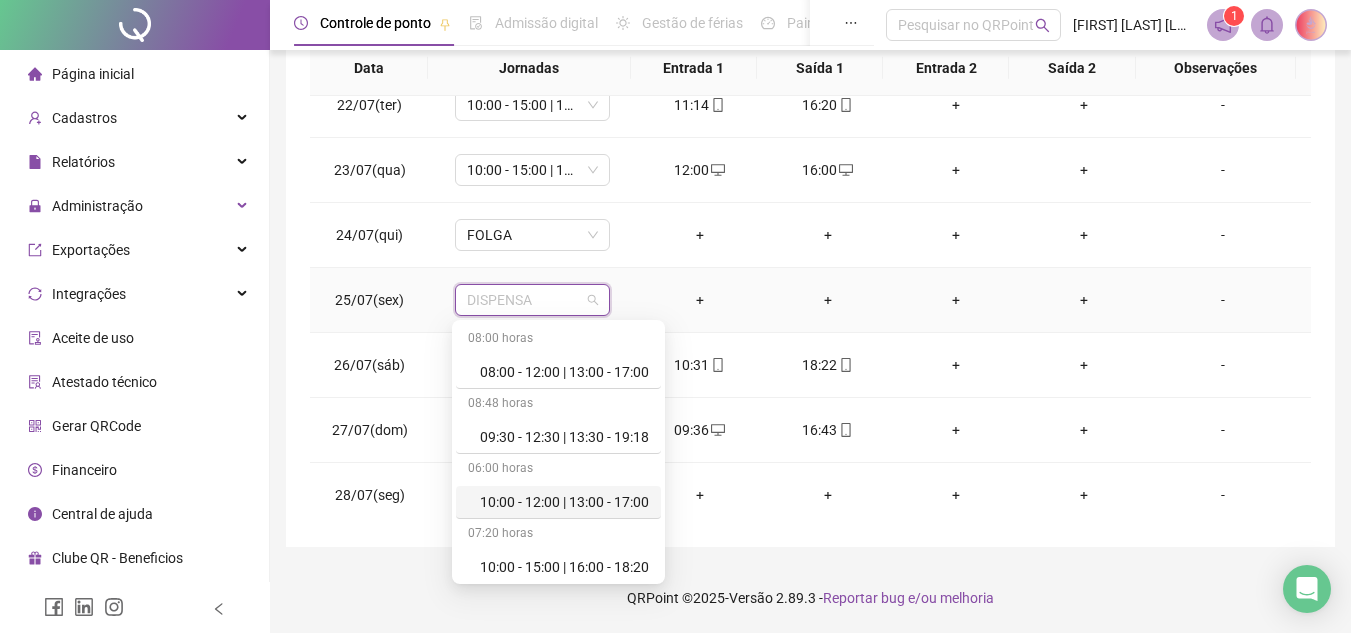 click on "10:00 - 12:00 | 13:00 - 17:00" at bounding box center (564, 502) 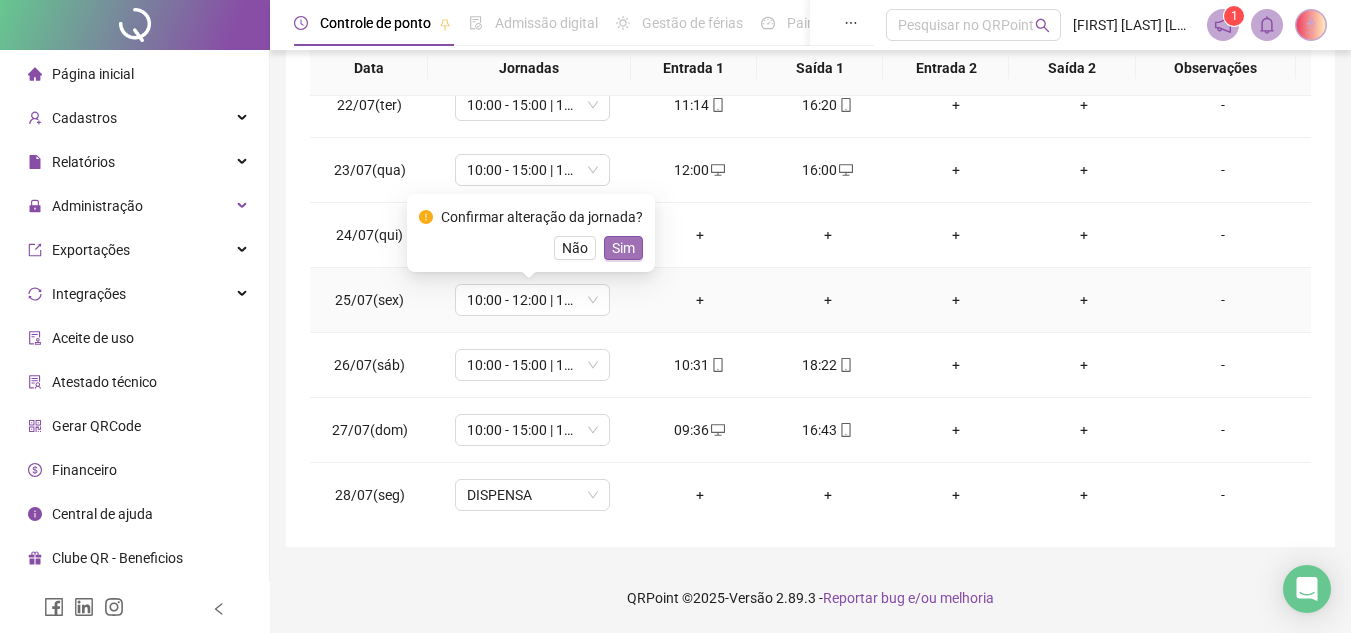 click on "Sim" at bounding box center [623, 248] 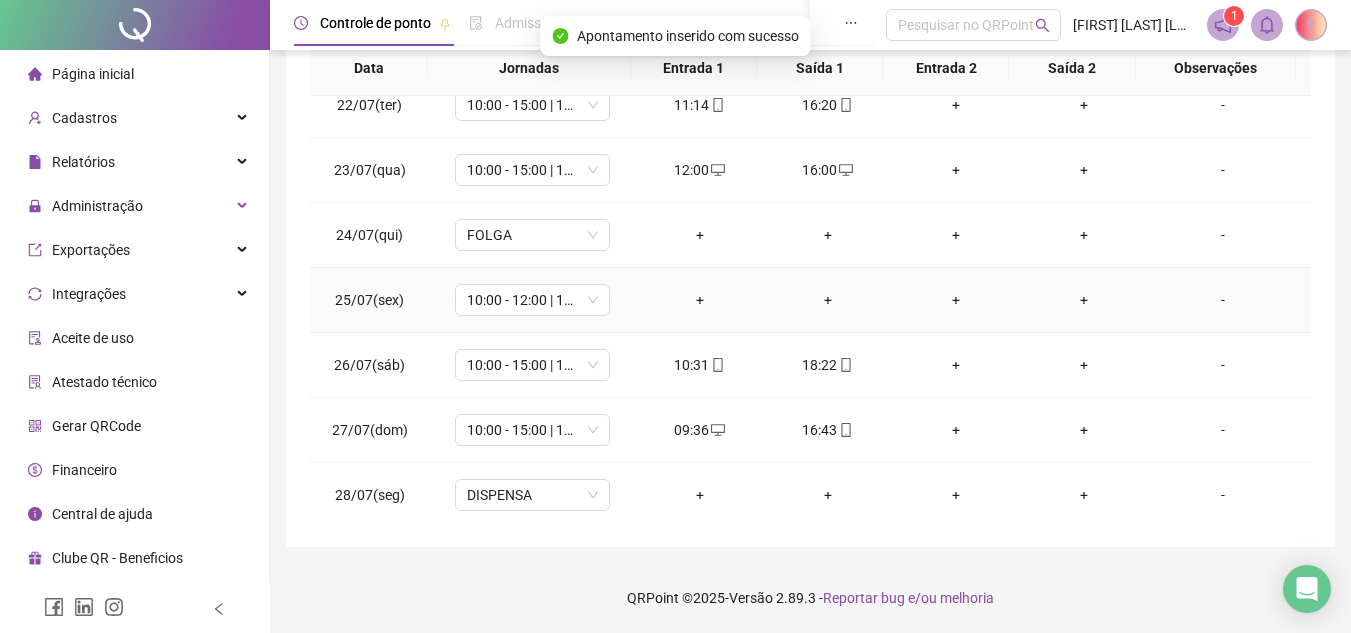 click on "+" at bounding box center (700, 300) 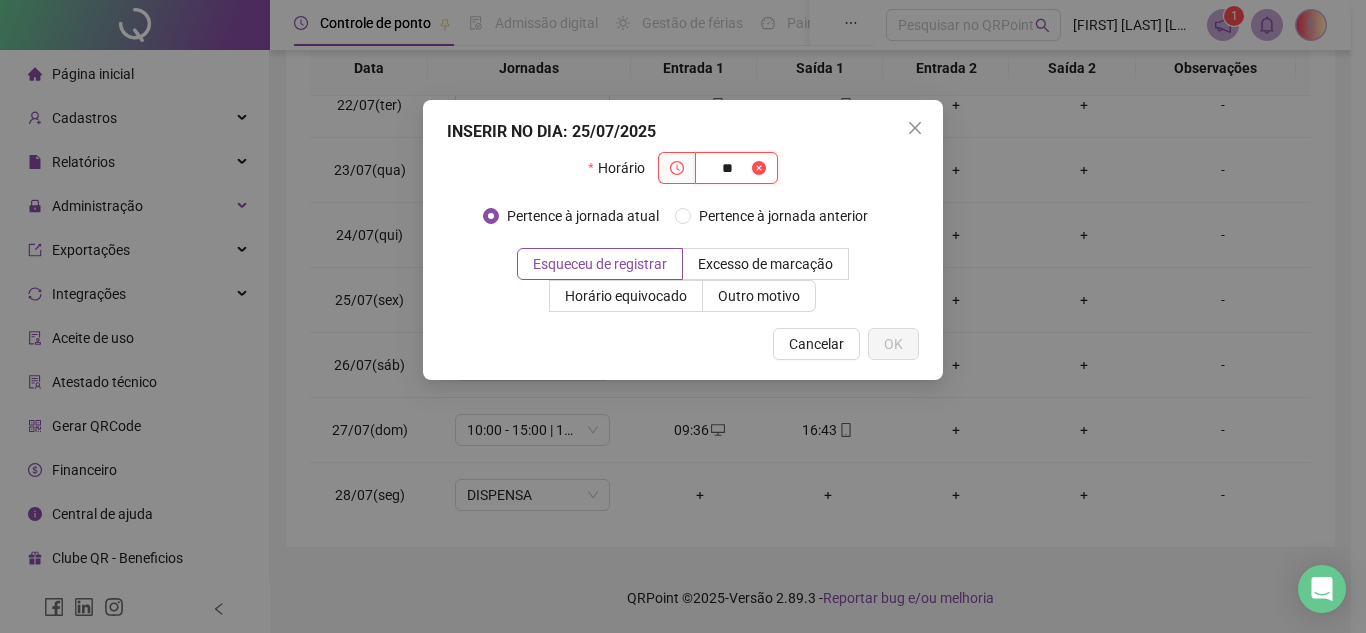 type on "*" 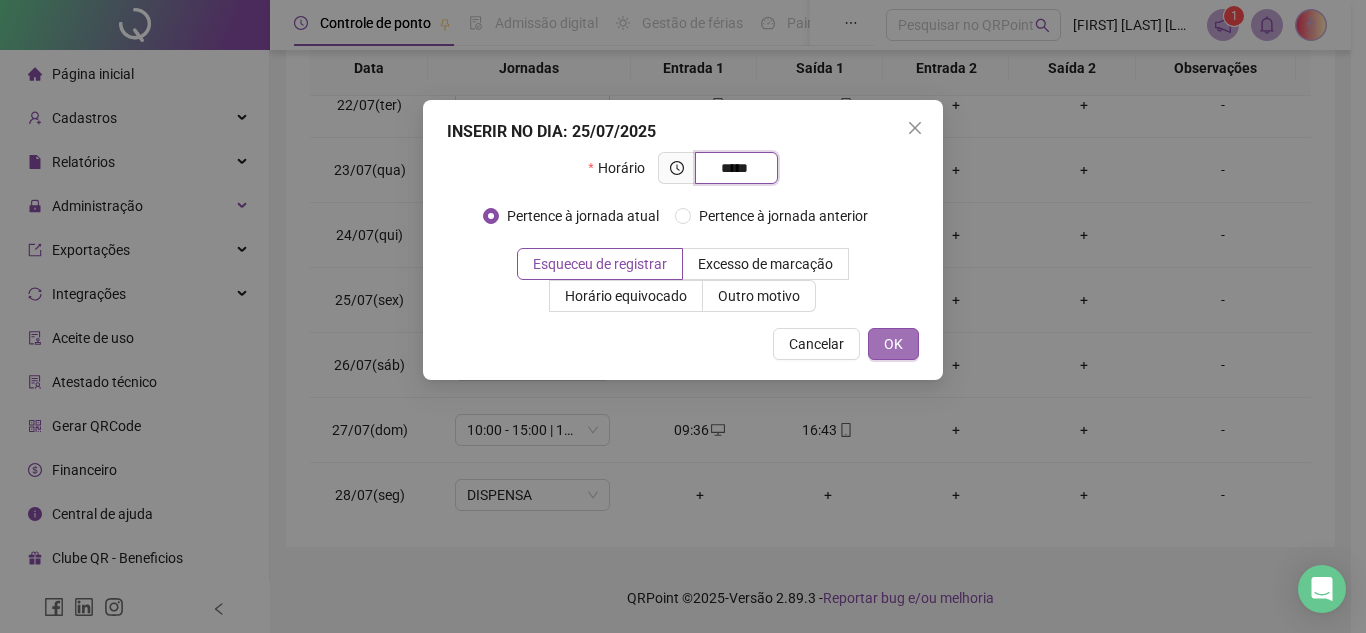 type on "*****" 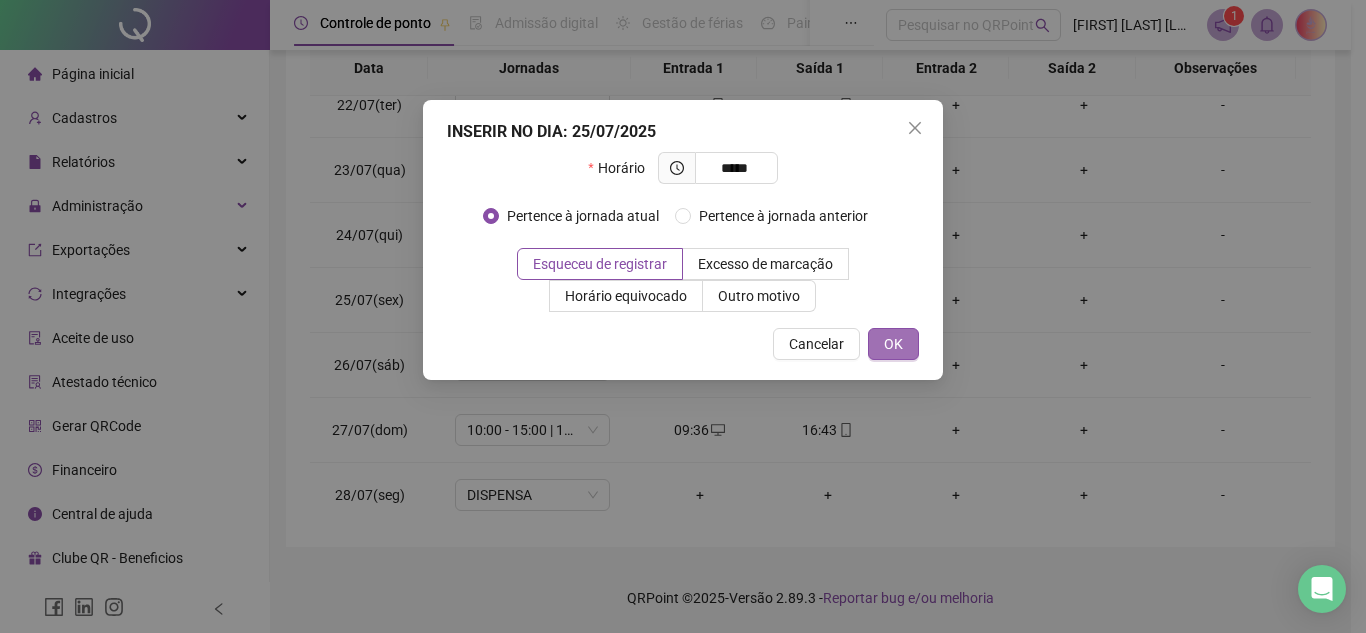 click on "OK" at bounding box center (893, 344) 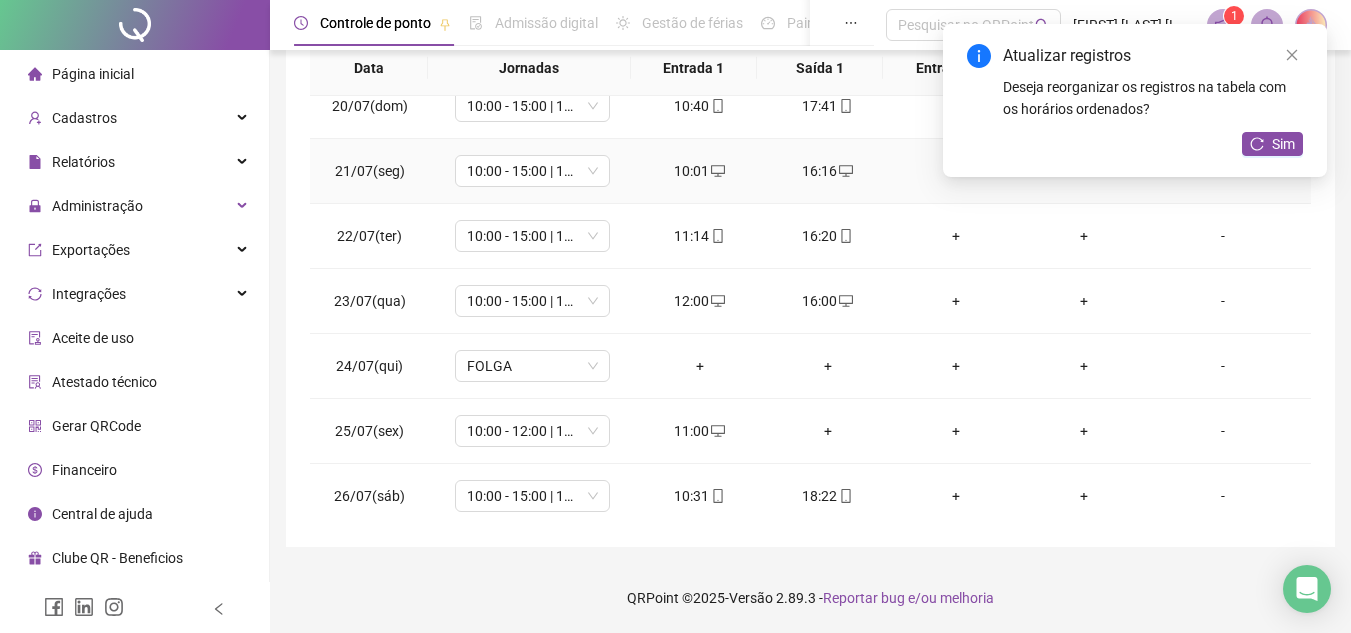 scroll, scrollTop: 1388, scrollLeft: 0, axis: vertical 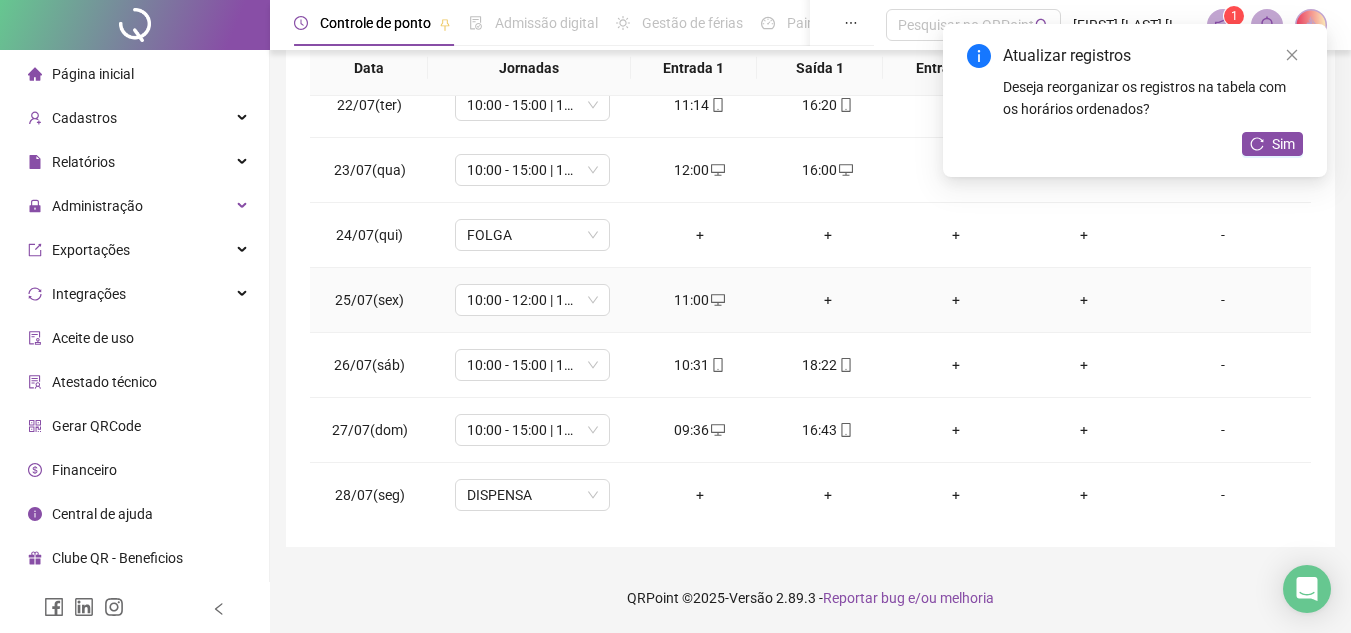 click on "+" at bounding box center (828, 300) 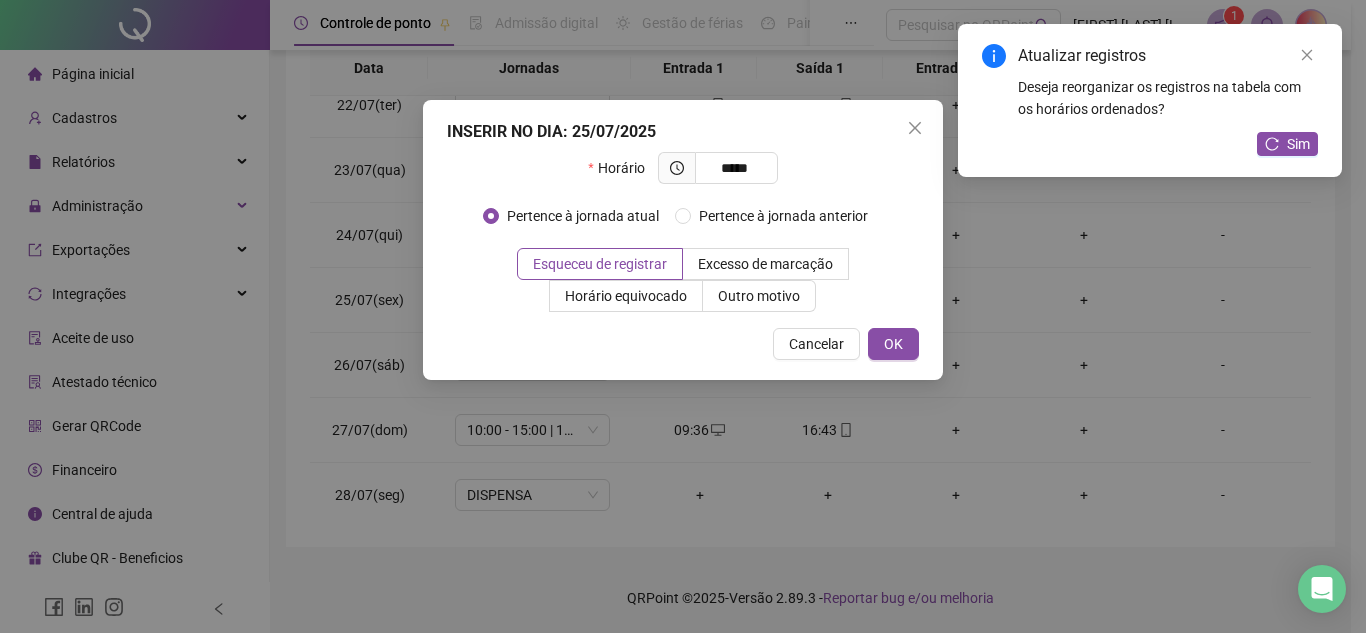 type on "*****" 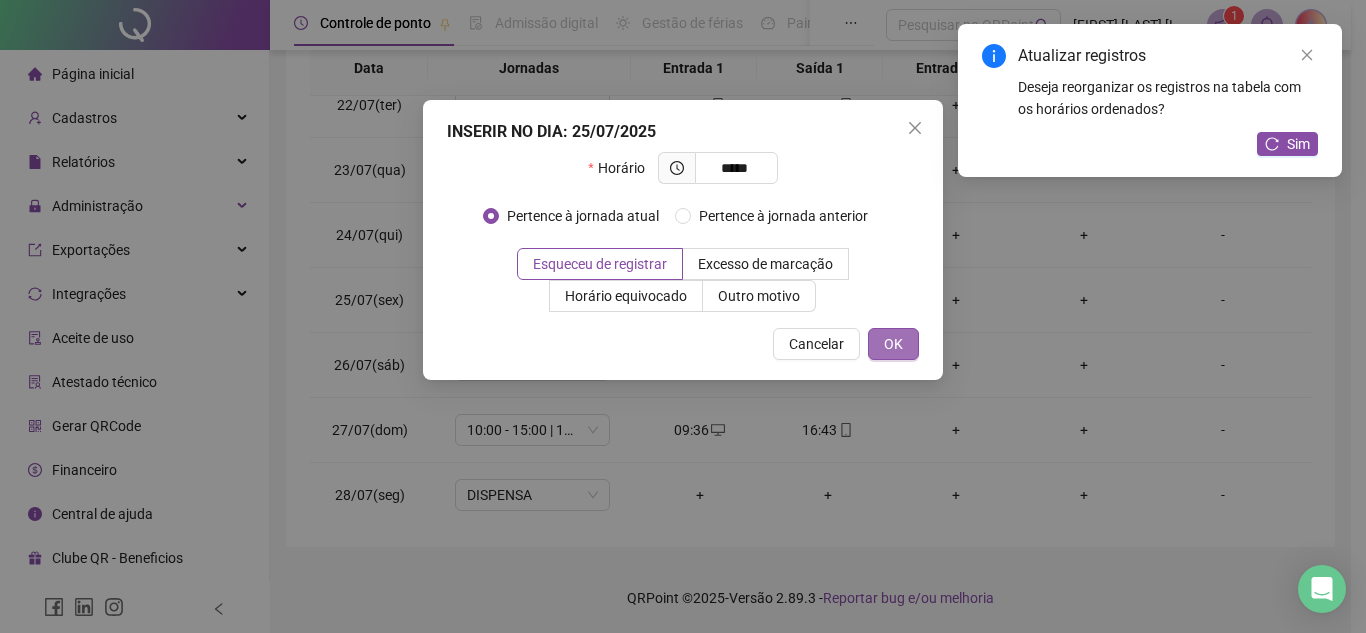 click on "OK" at bounding box center (893, 344) 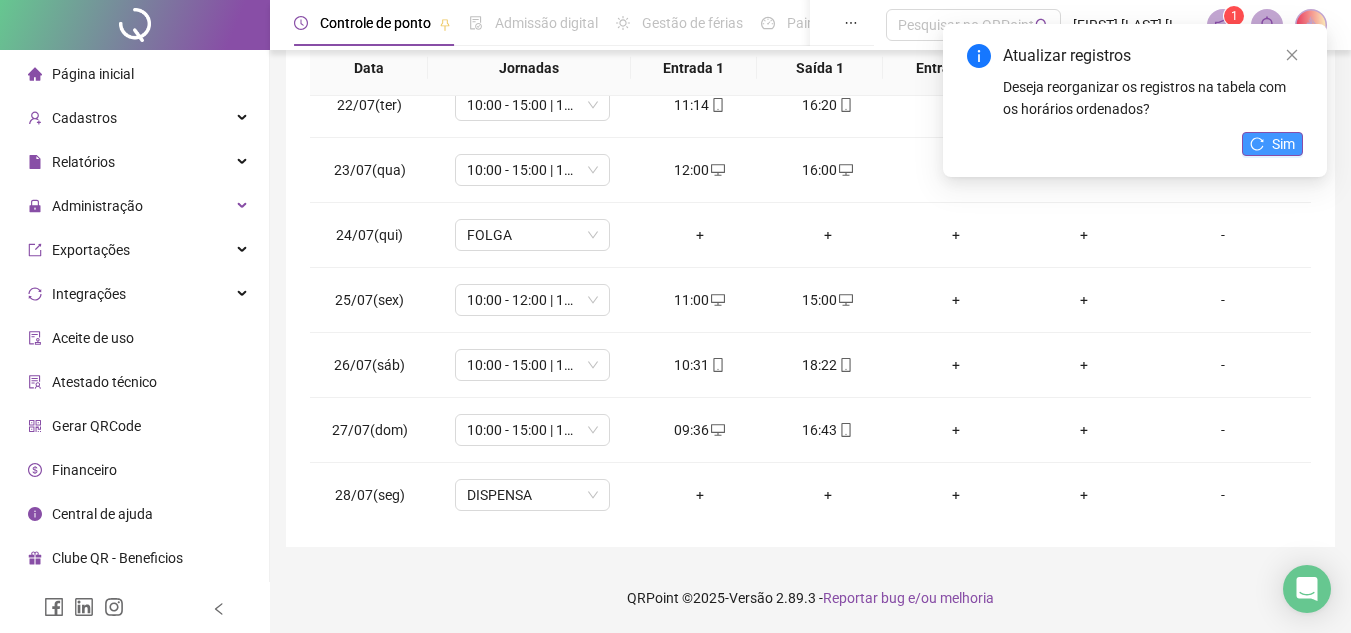 click on "Sim" at bounding box center (1283, 144) 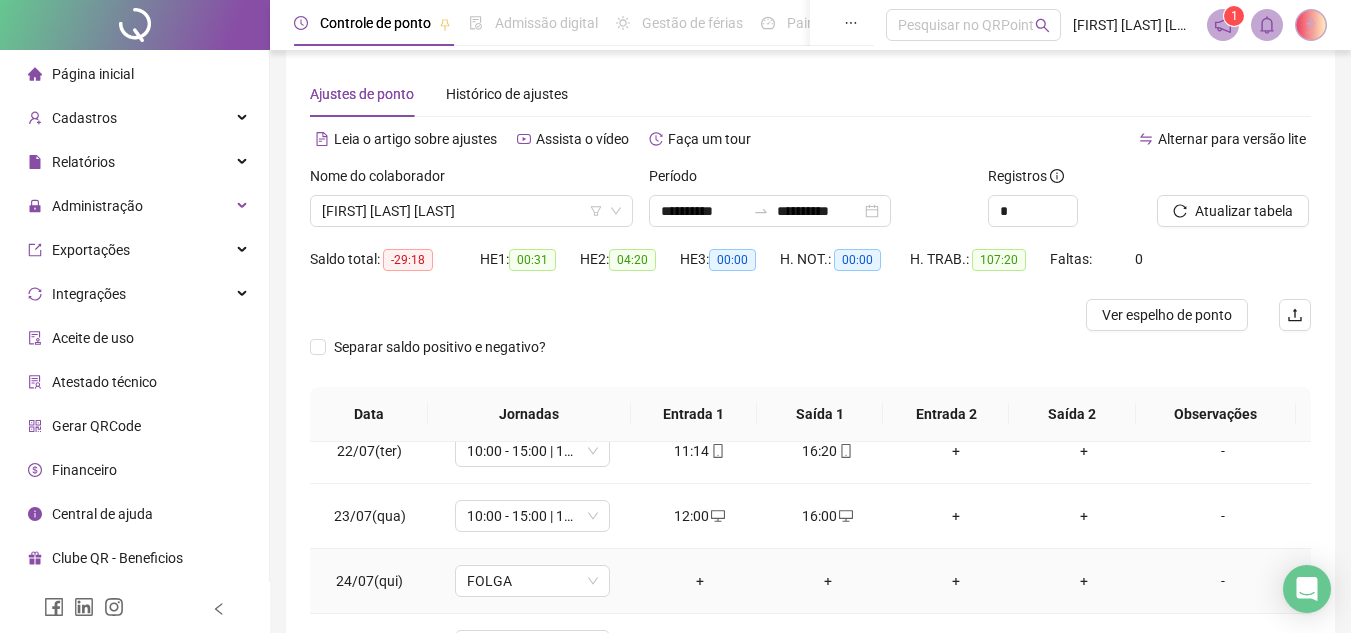 scroll, scrollTop: 0, scrollLeft: 0, axis: both 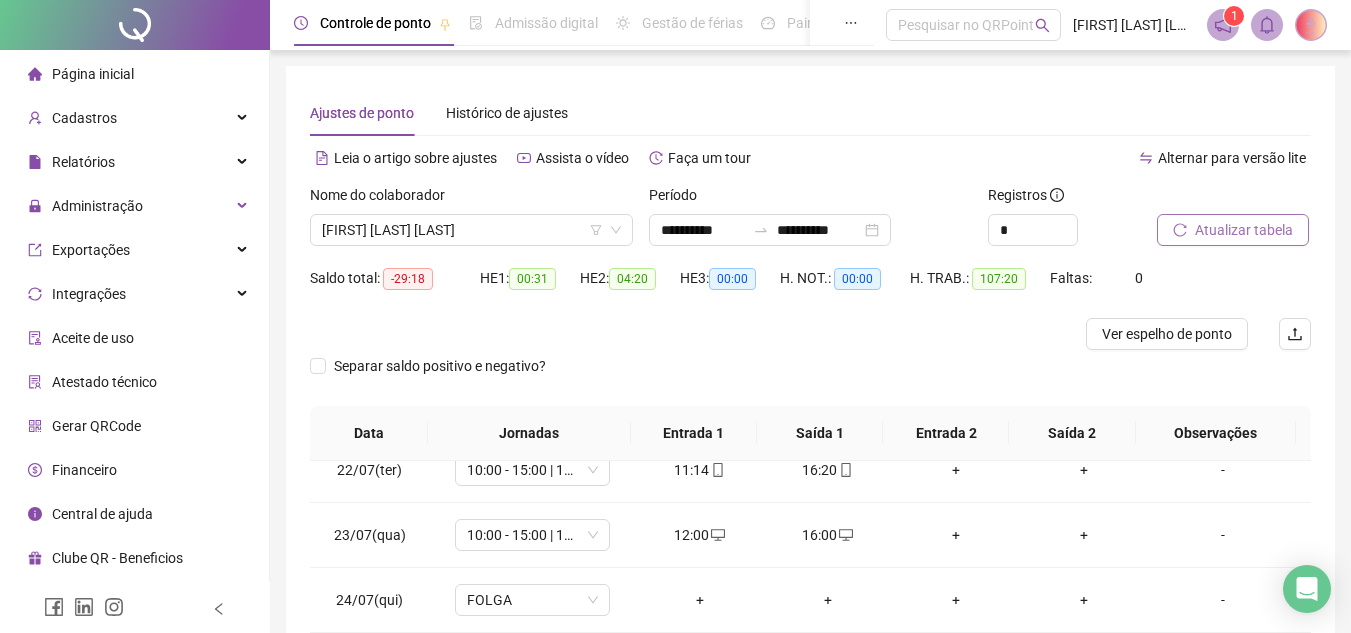 click on "Atualizar tabela" at bounding box center [1244, 230] 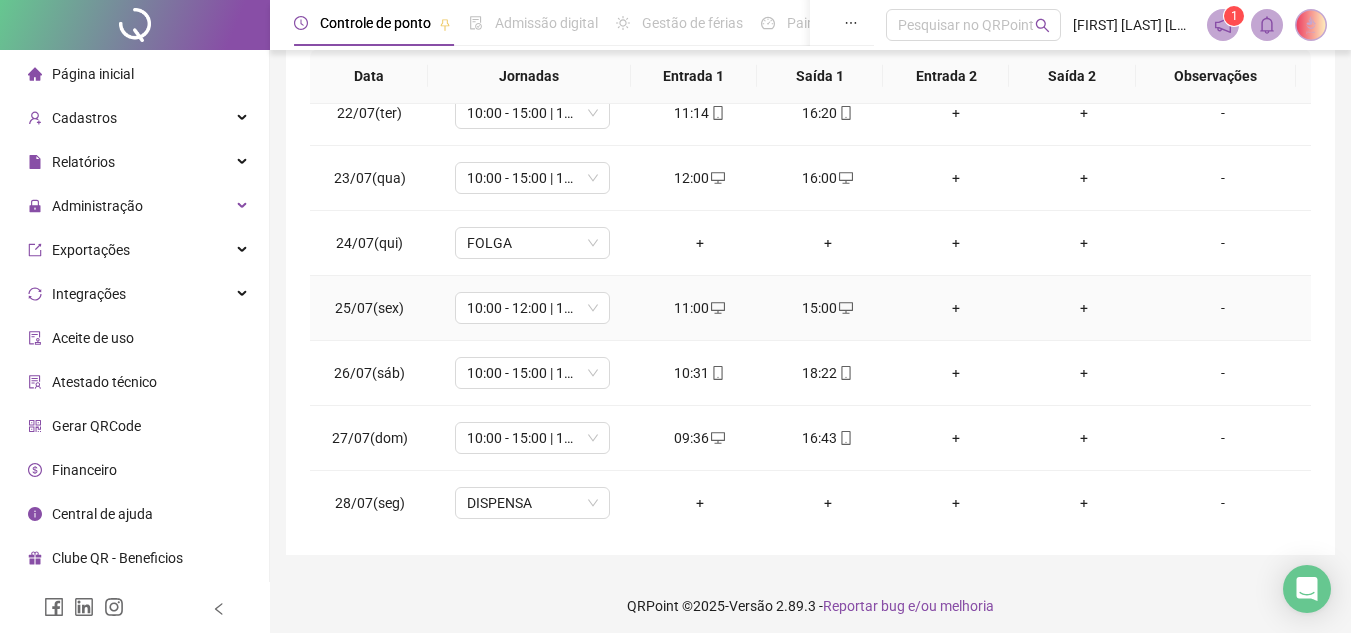 scroll, scrollTop: 365, scrollLeft: 0, axis: vertical 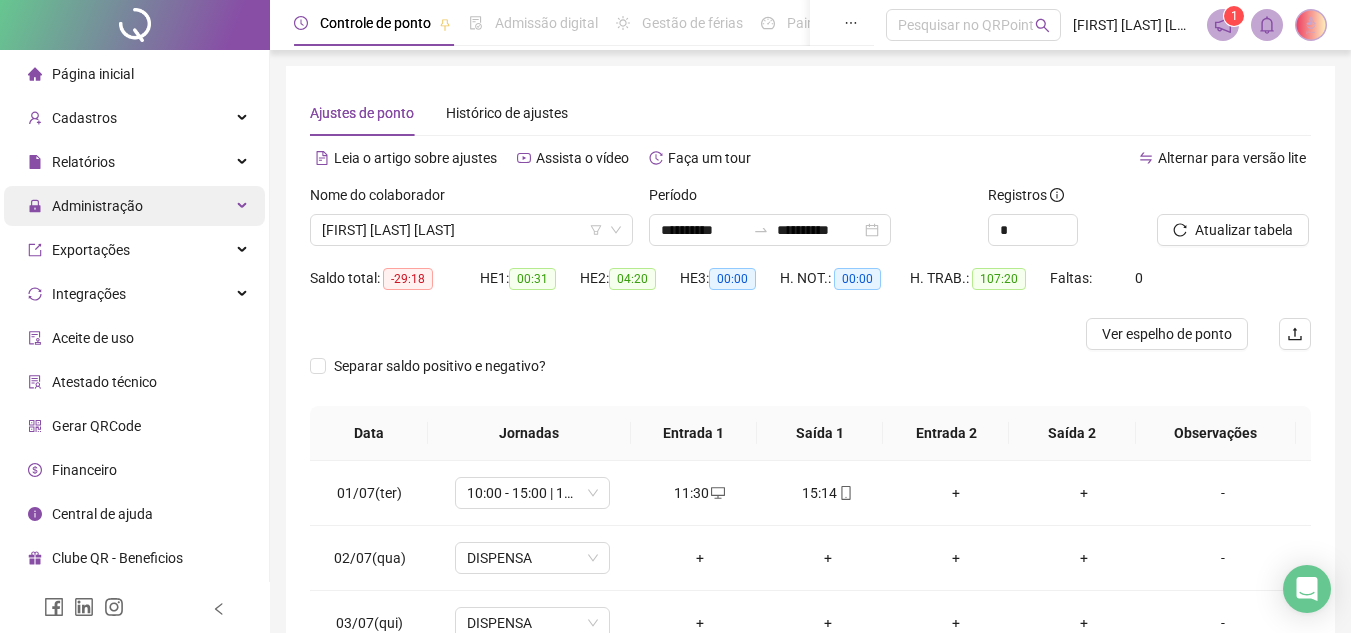 click on "Administração" at bounding box center (134, 206) 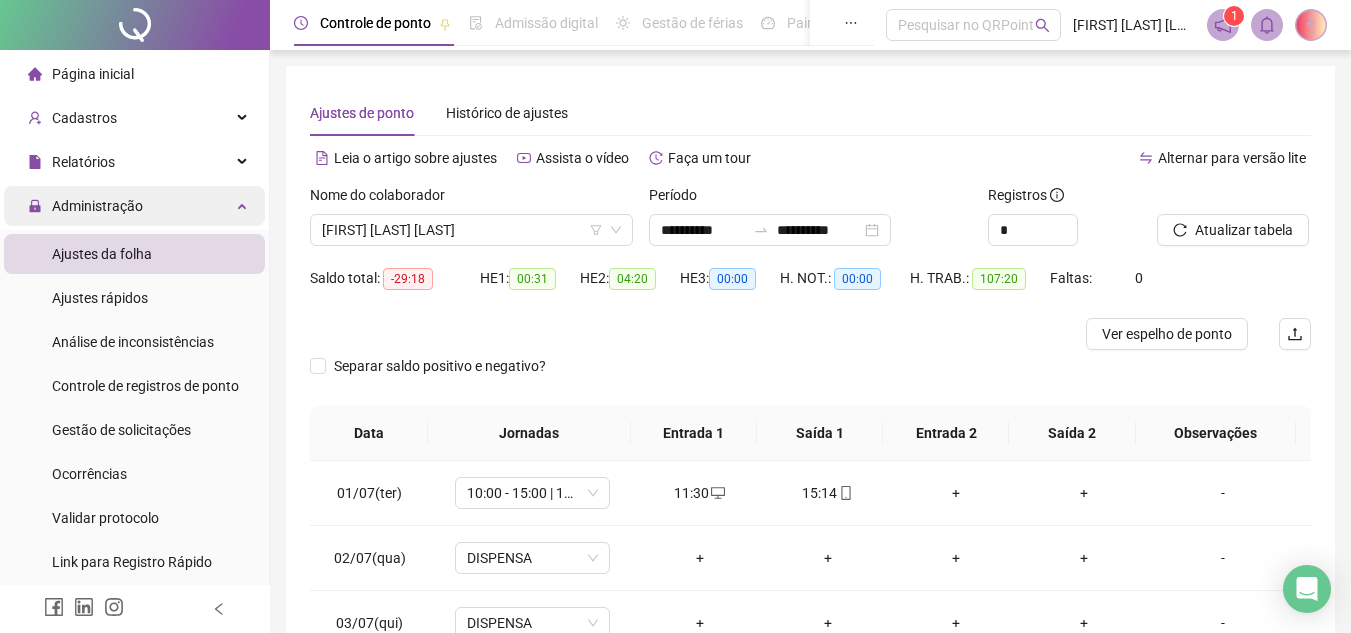 click on "Administração" at bounding box center (134, 206) 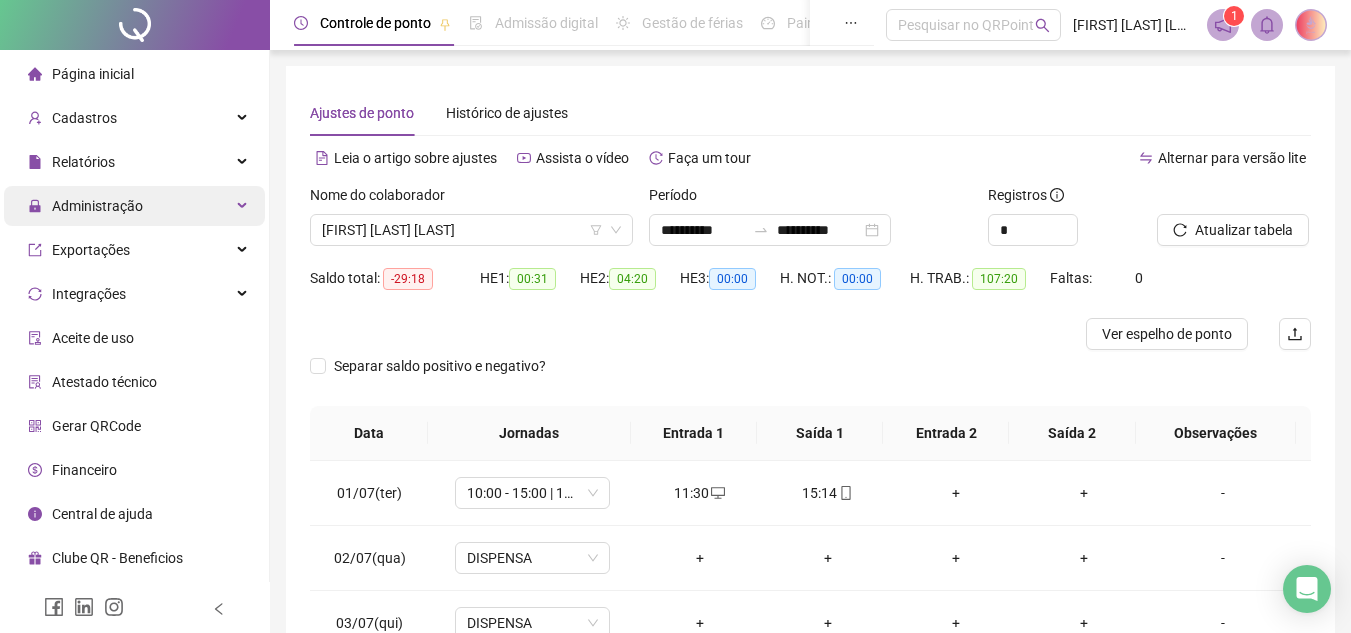 click on "Administração" at bounding box center (134, 206) 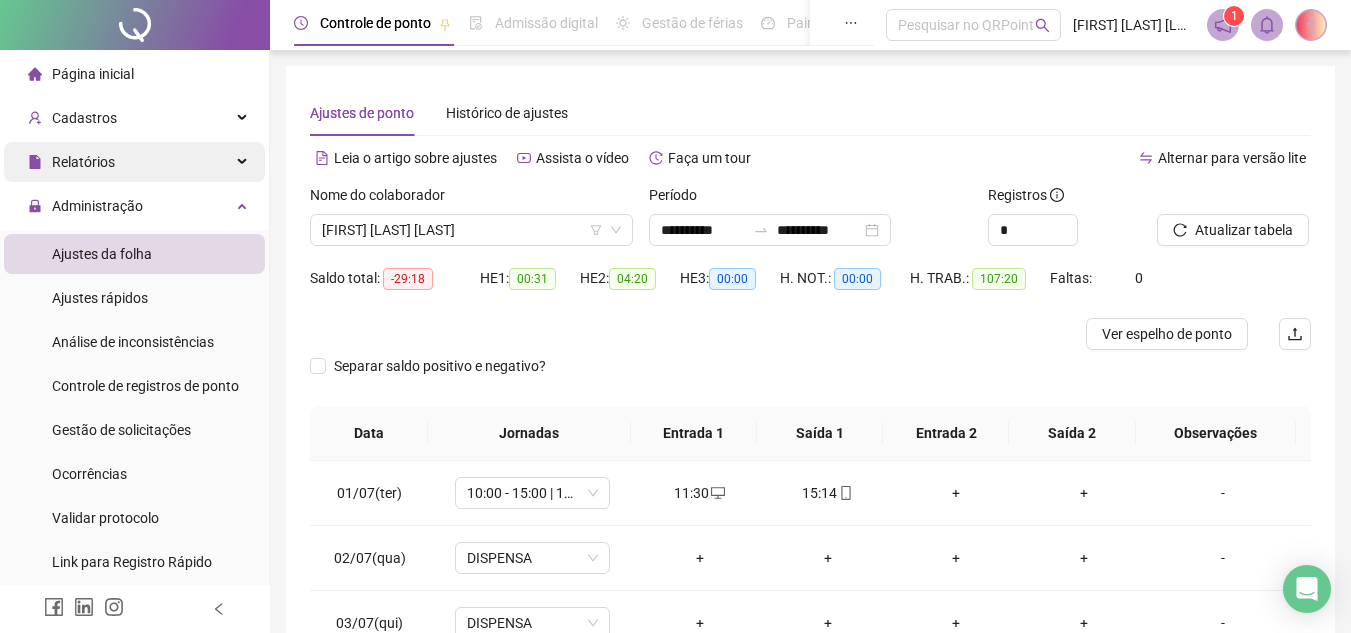 click on "Relatórios" at bounding box center [134, 162] 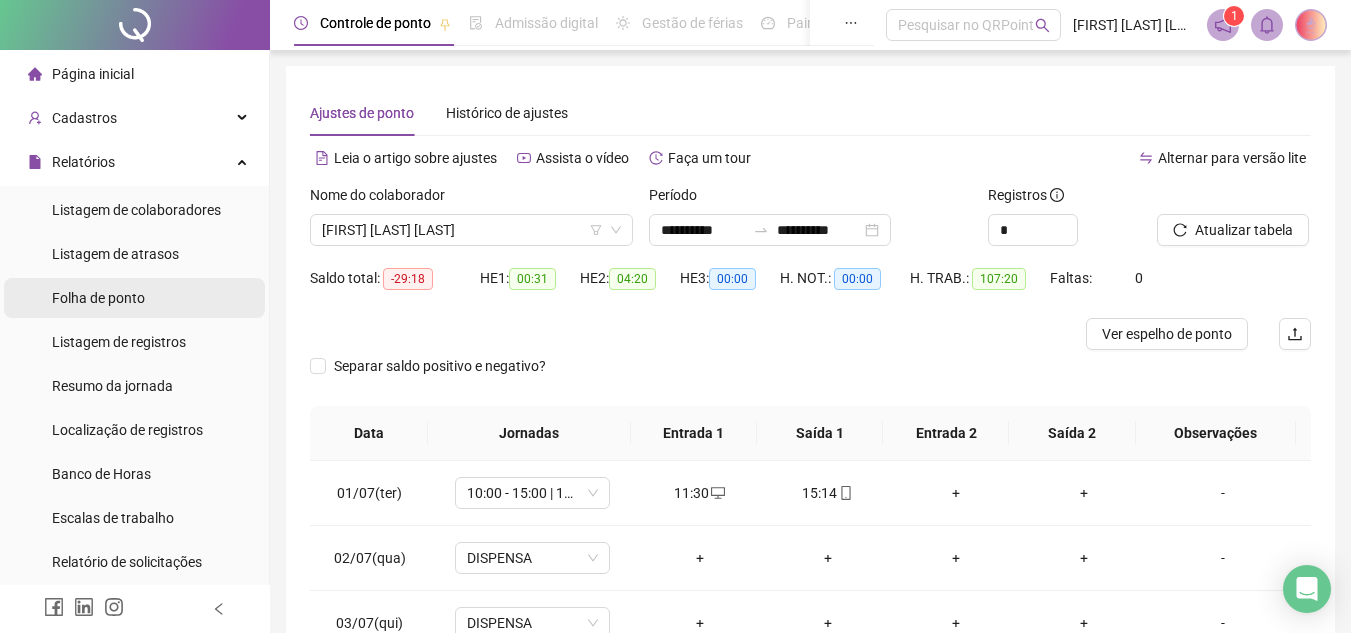 click on "Folha de ponto" at bounding box center [98, 298] 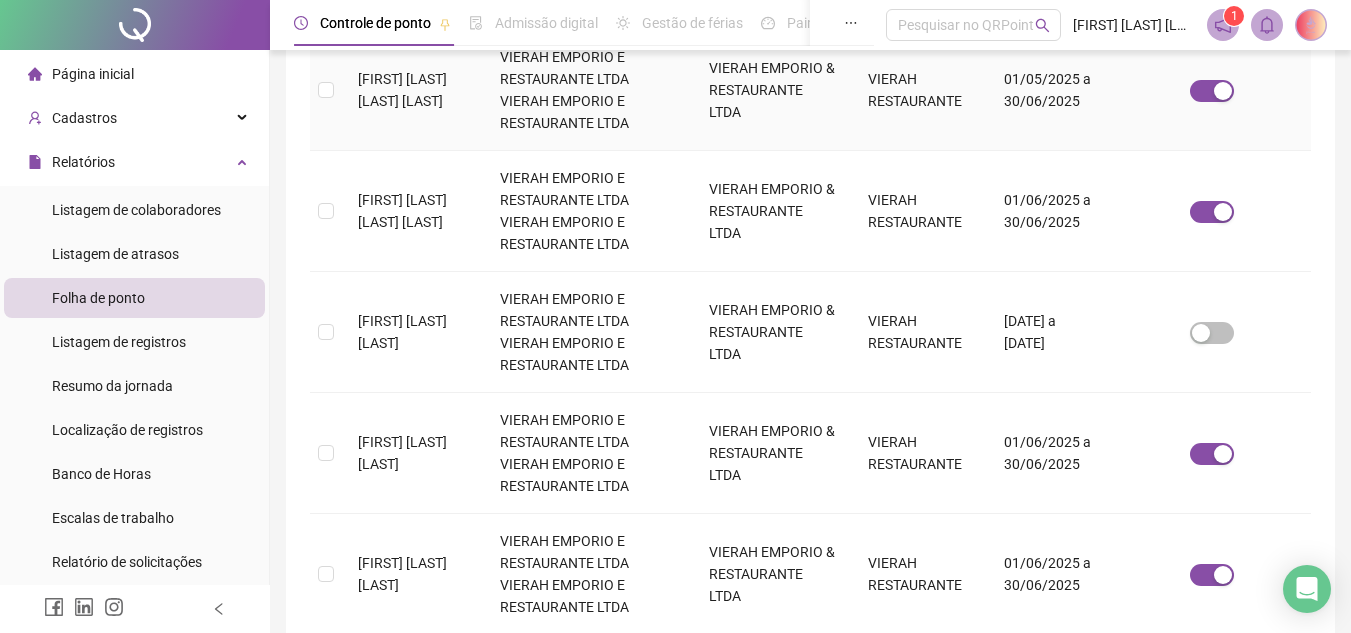 scroll, scrollTop: 693, scrollLeft: 0, axis: vertical 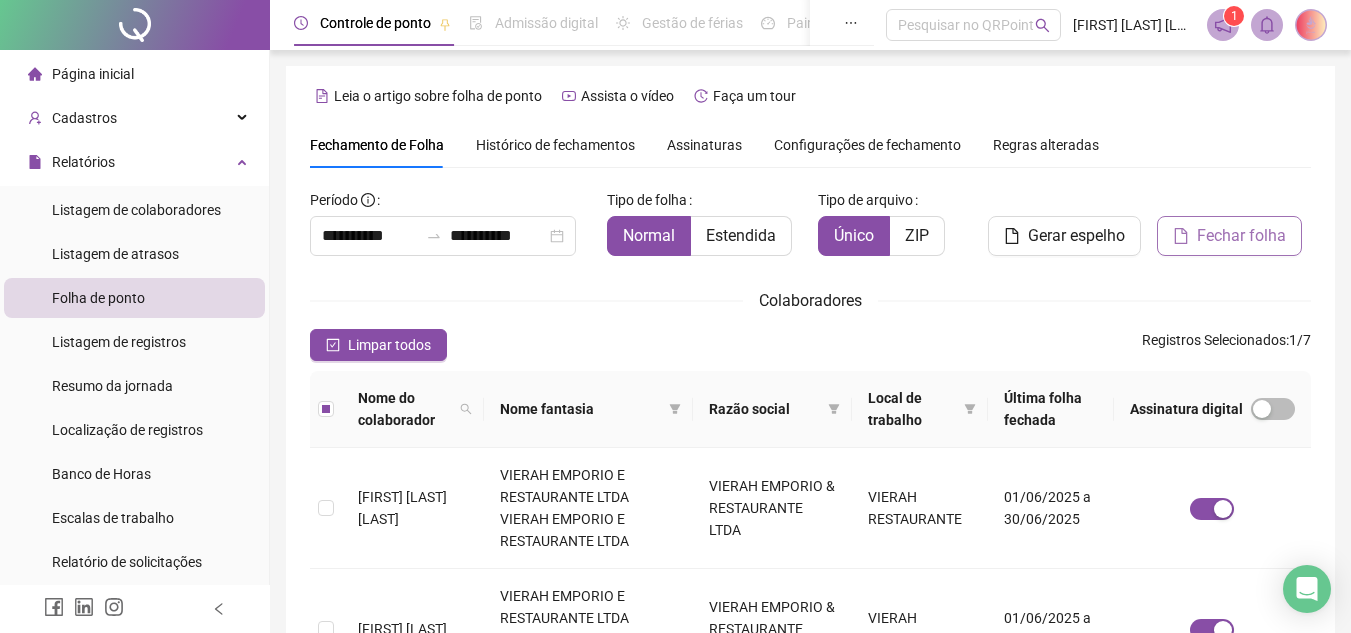 click on "Fechar folha" at bounding box center (1241, 236) 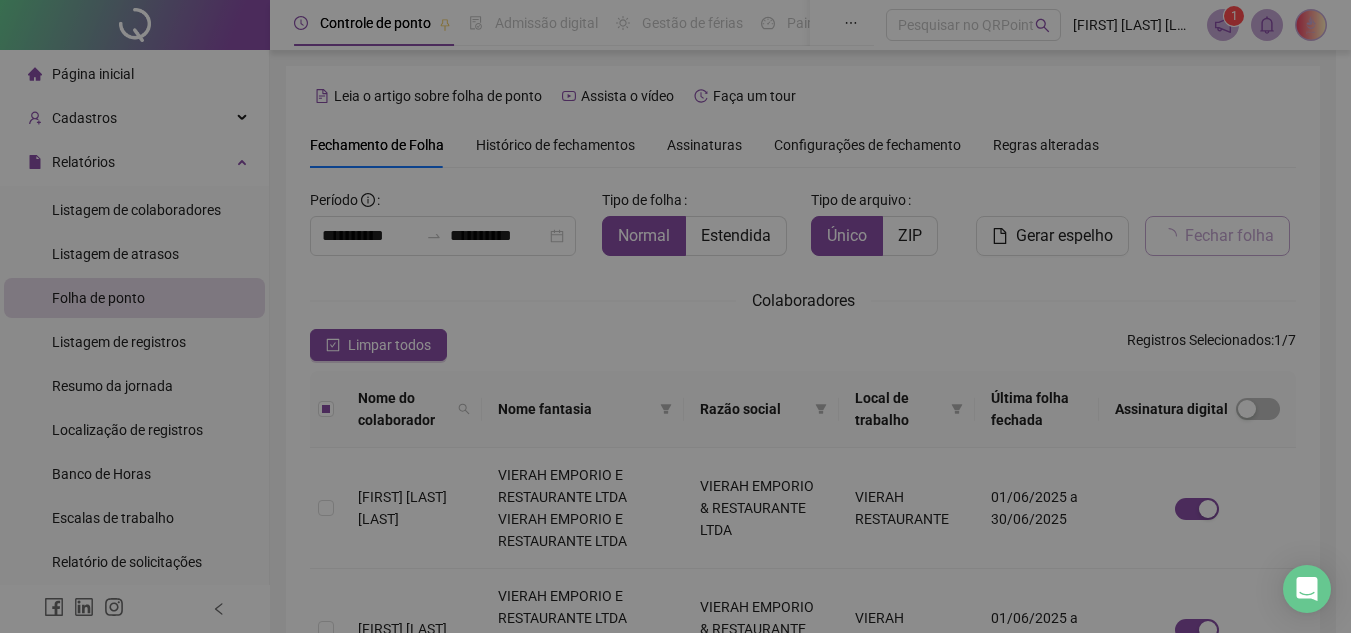scroll, scrollTop: 93, scrollLeft: 0, axis: vertical 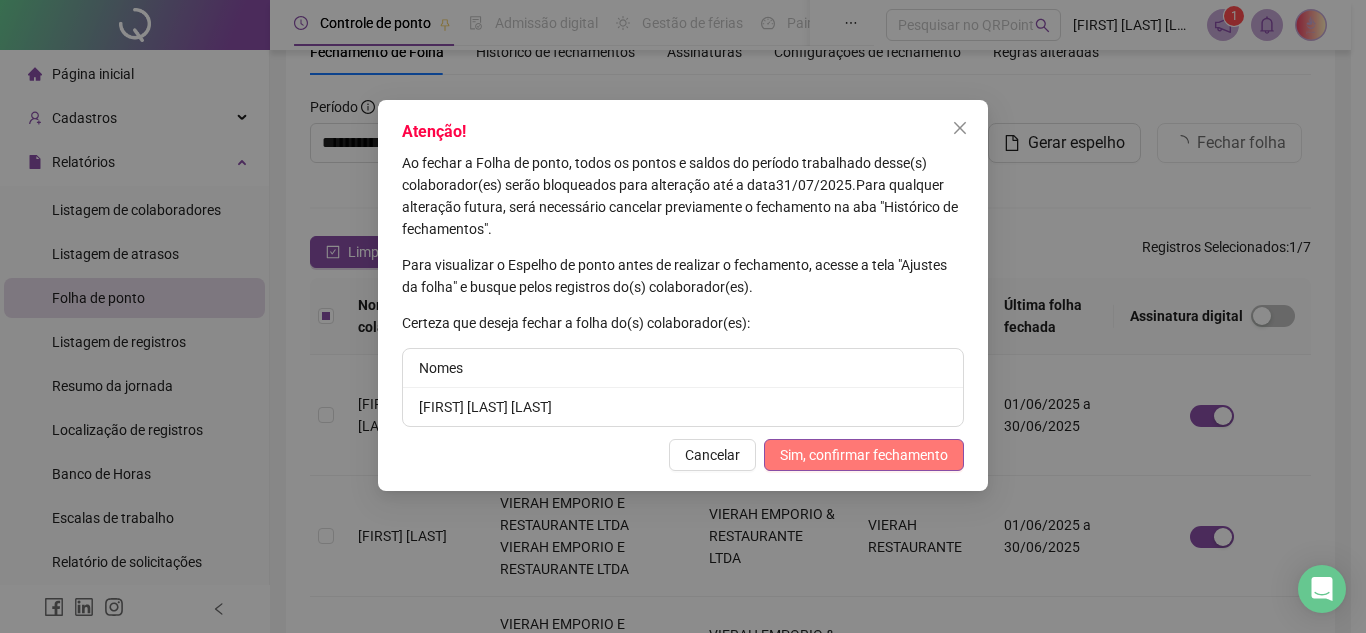 click on "Sim, confirmar fechamento" at bounding box center (864, 455) 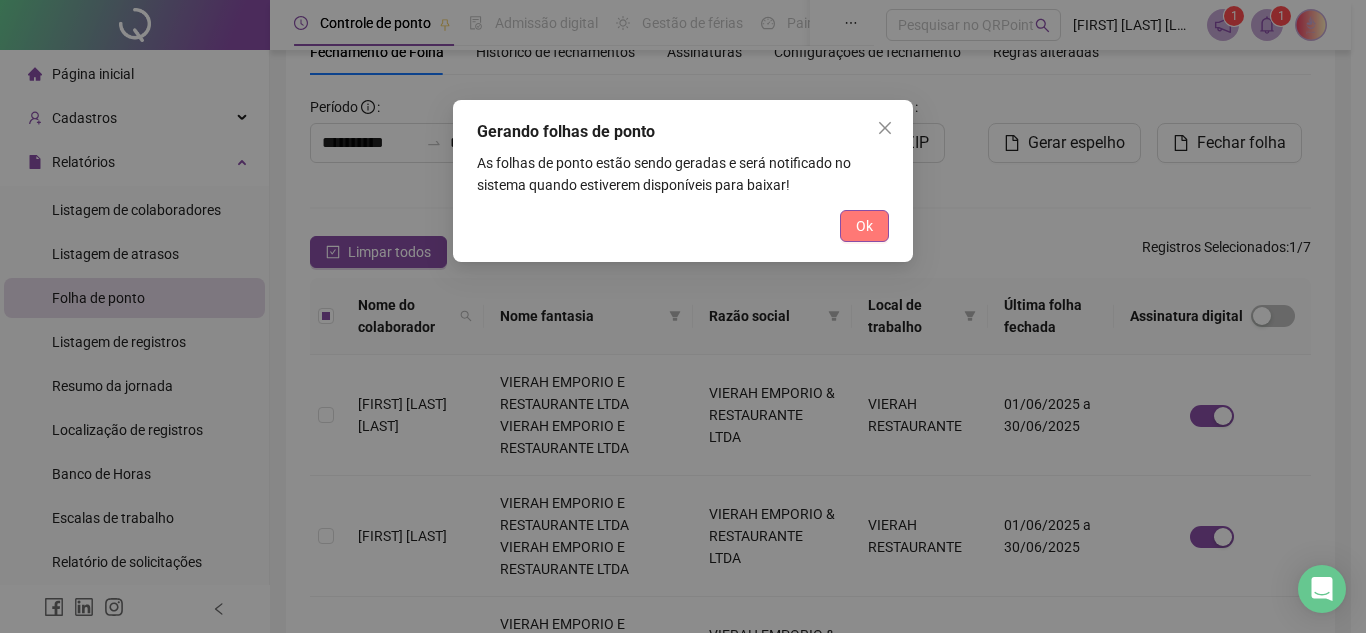 click on "Ok" at bounding box center [864, 226] 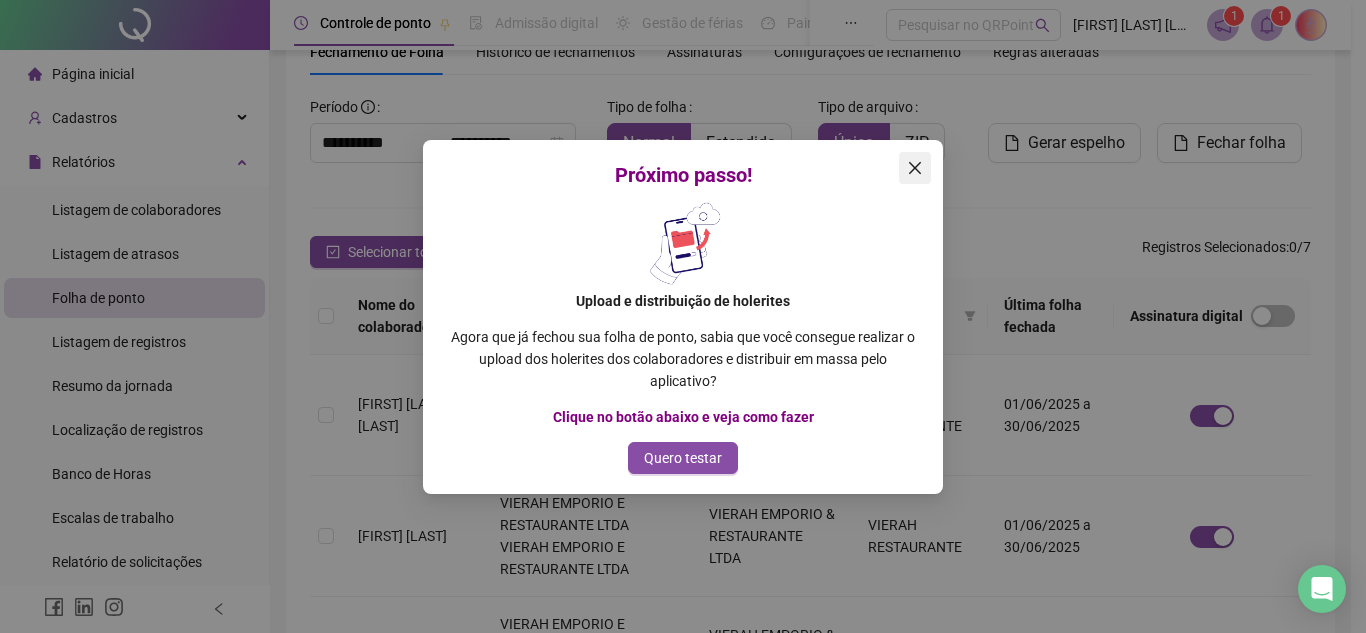 click 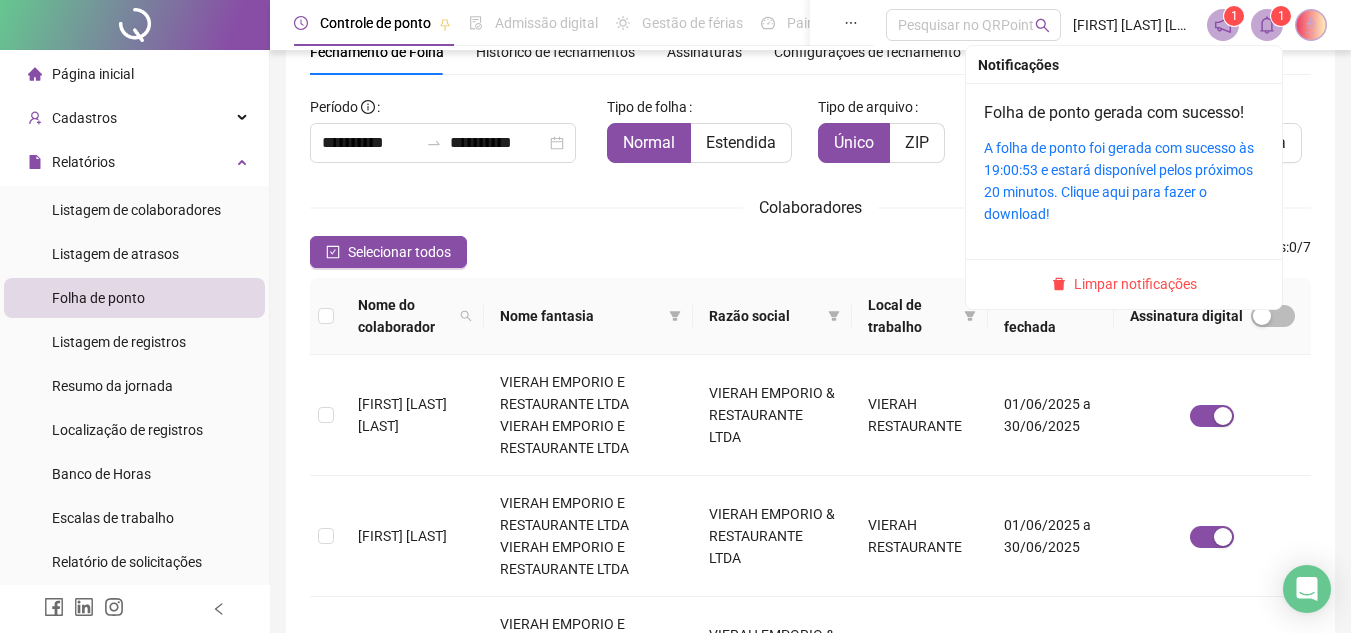 click 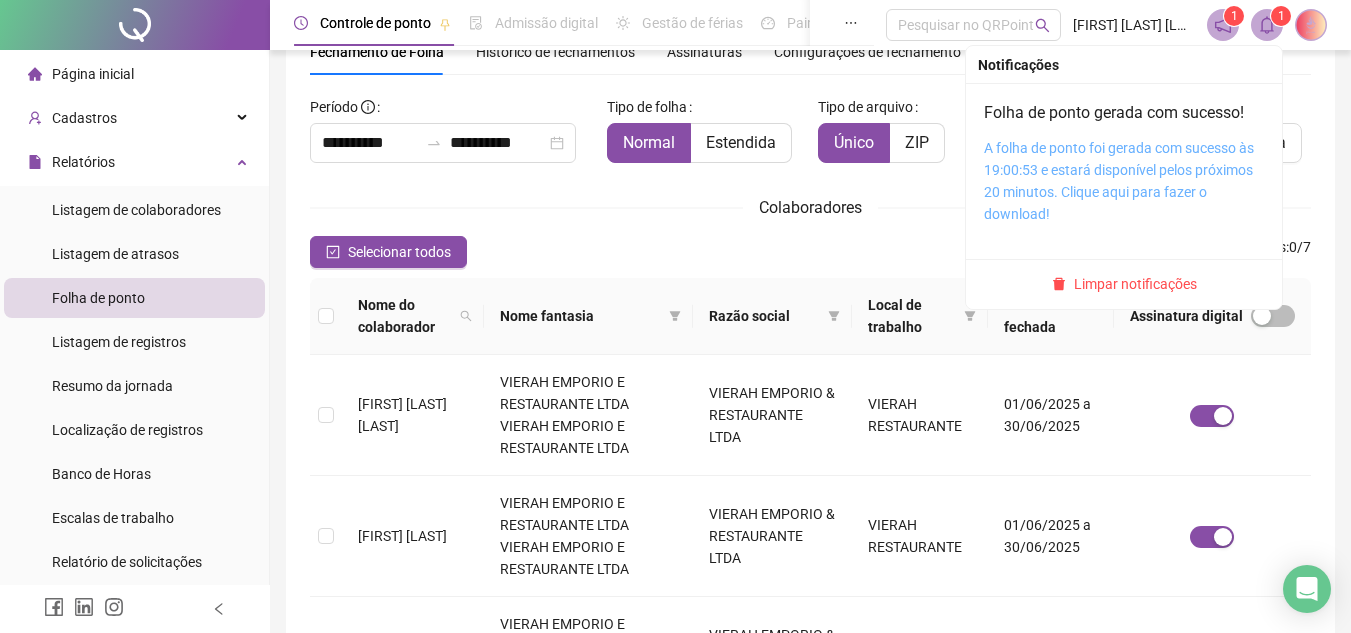 click on "A folha de ponto foi gerada com sucesso às 19:00:53 e estará disponível pelos próximos 20 minutos.
Clique aqui para fazer o download!" at bounding box center (1119, 181) 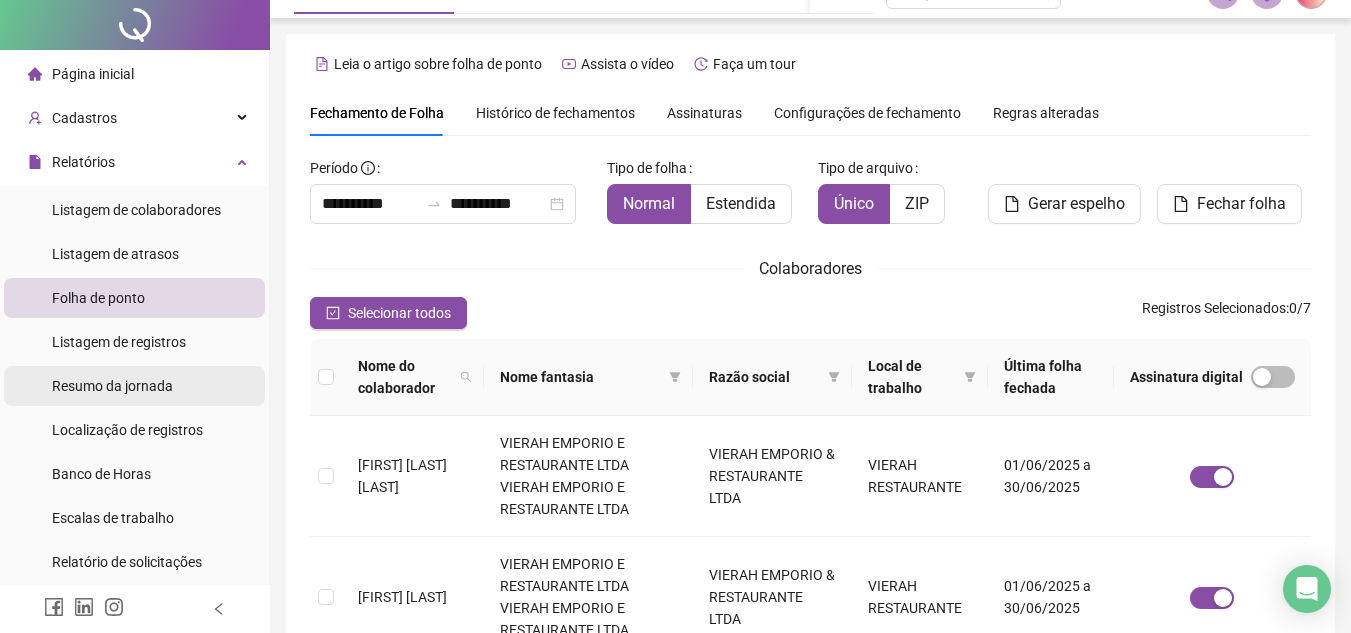 scroll, scrollTop: 0, scrollLeft: 0, axis: both 